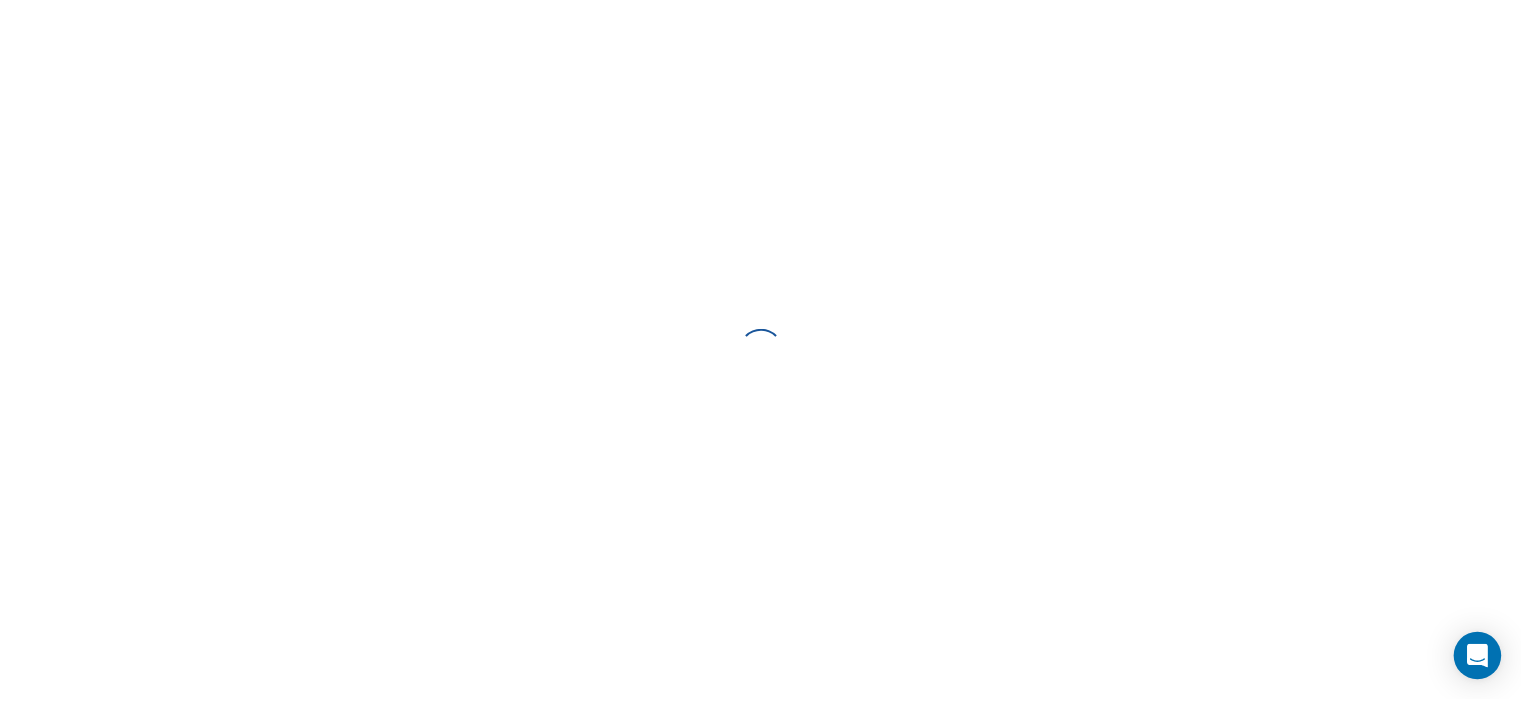 scroll, scrollTop: 0, scrollLeft: 0, axis: both 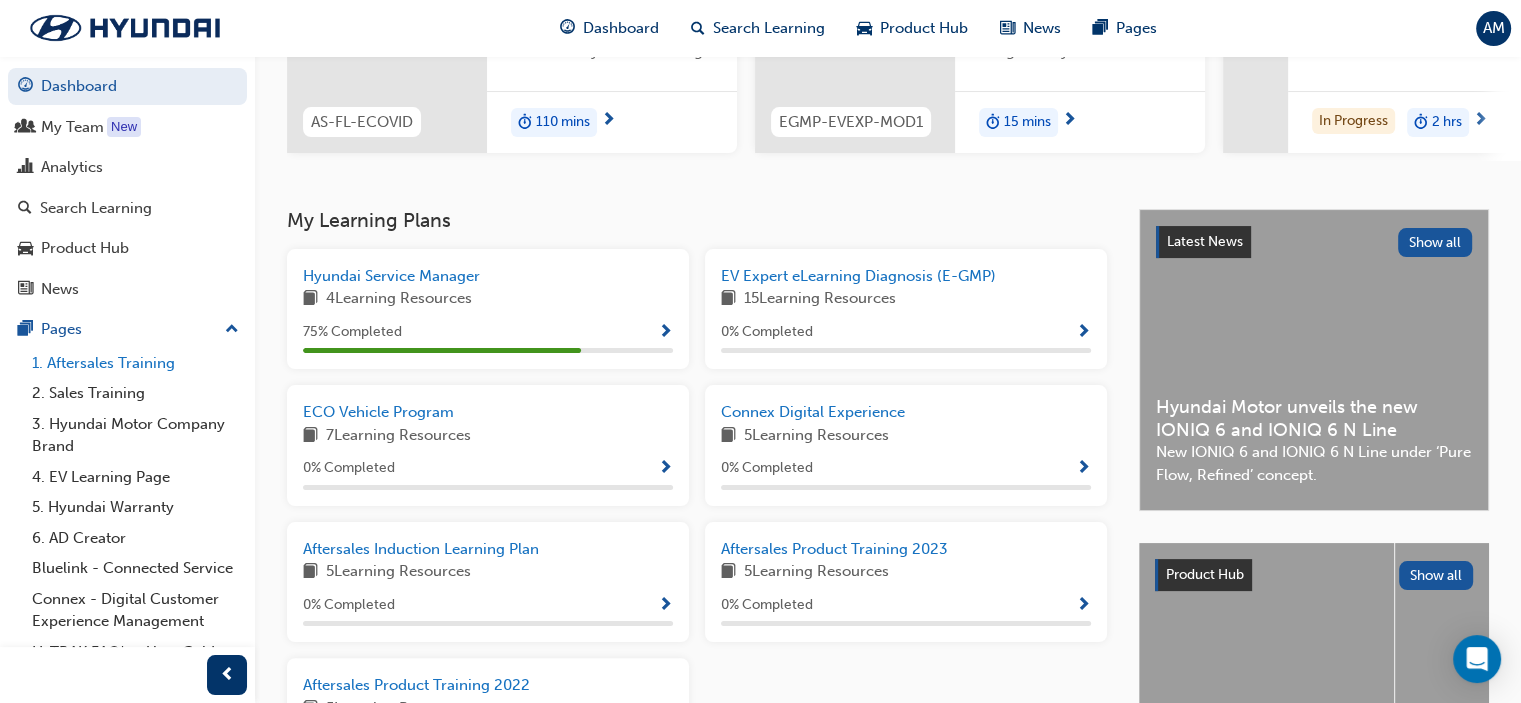 click on "1. Aftersales Training" at bounding box center [135, 363] 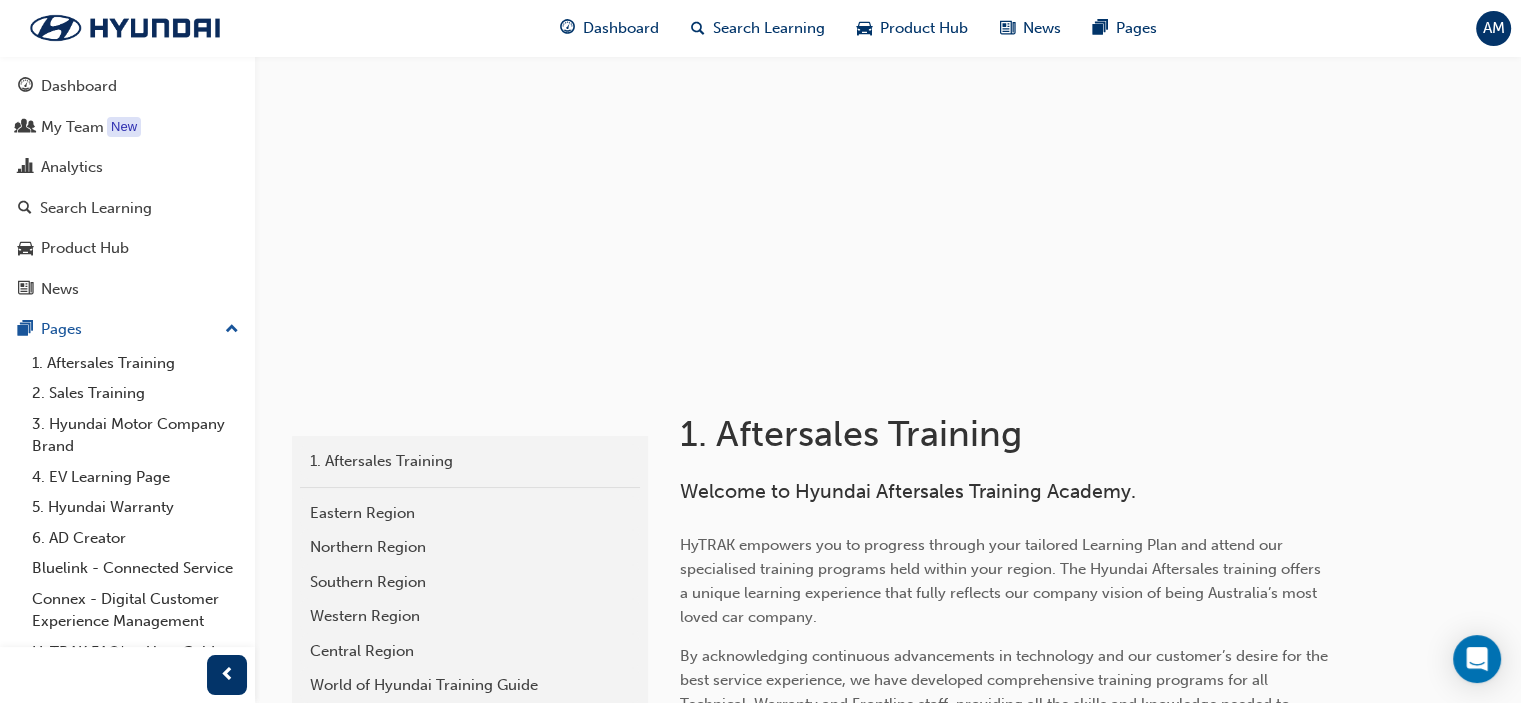 scroll, scrollTop: 0, scrollLeft: 0, axis: both 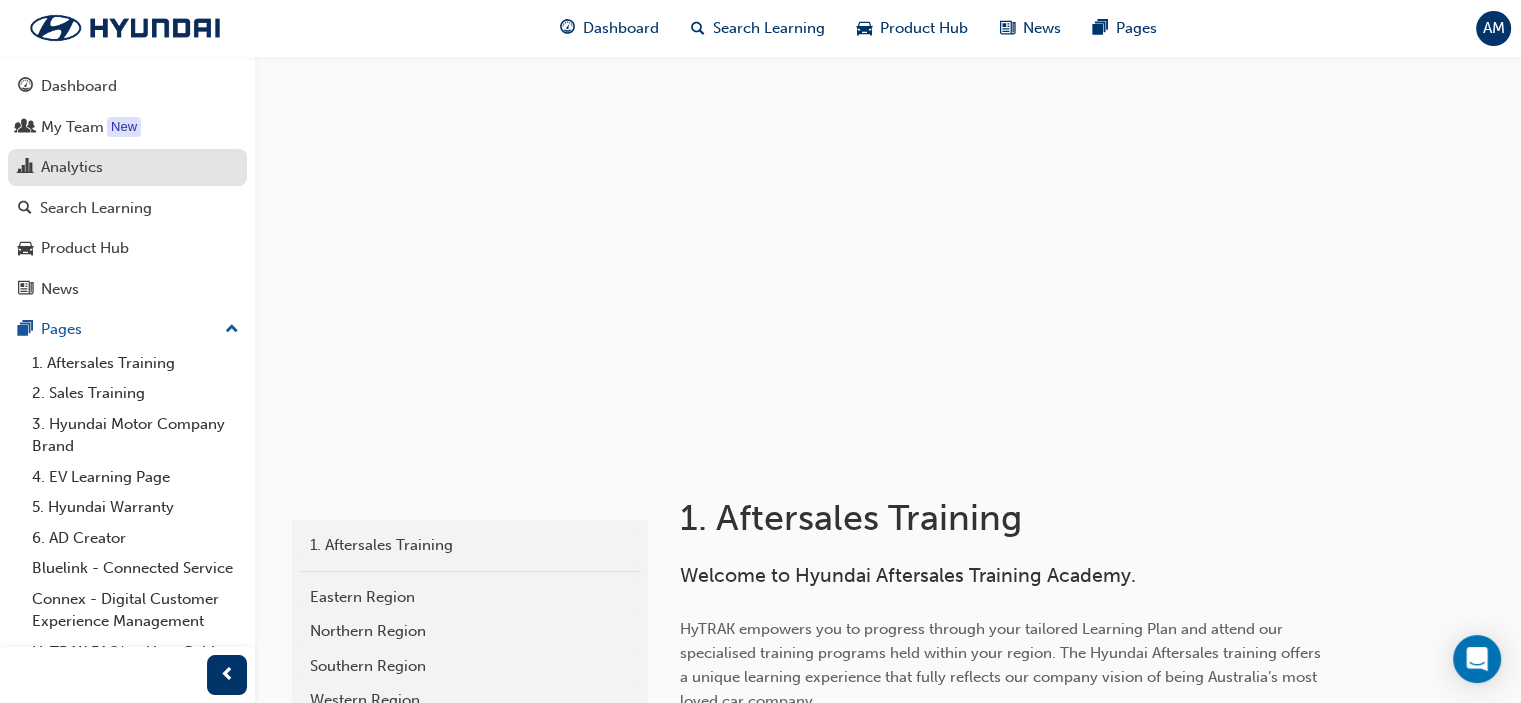 click on "Analytics" at bounding box center [72, 167] 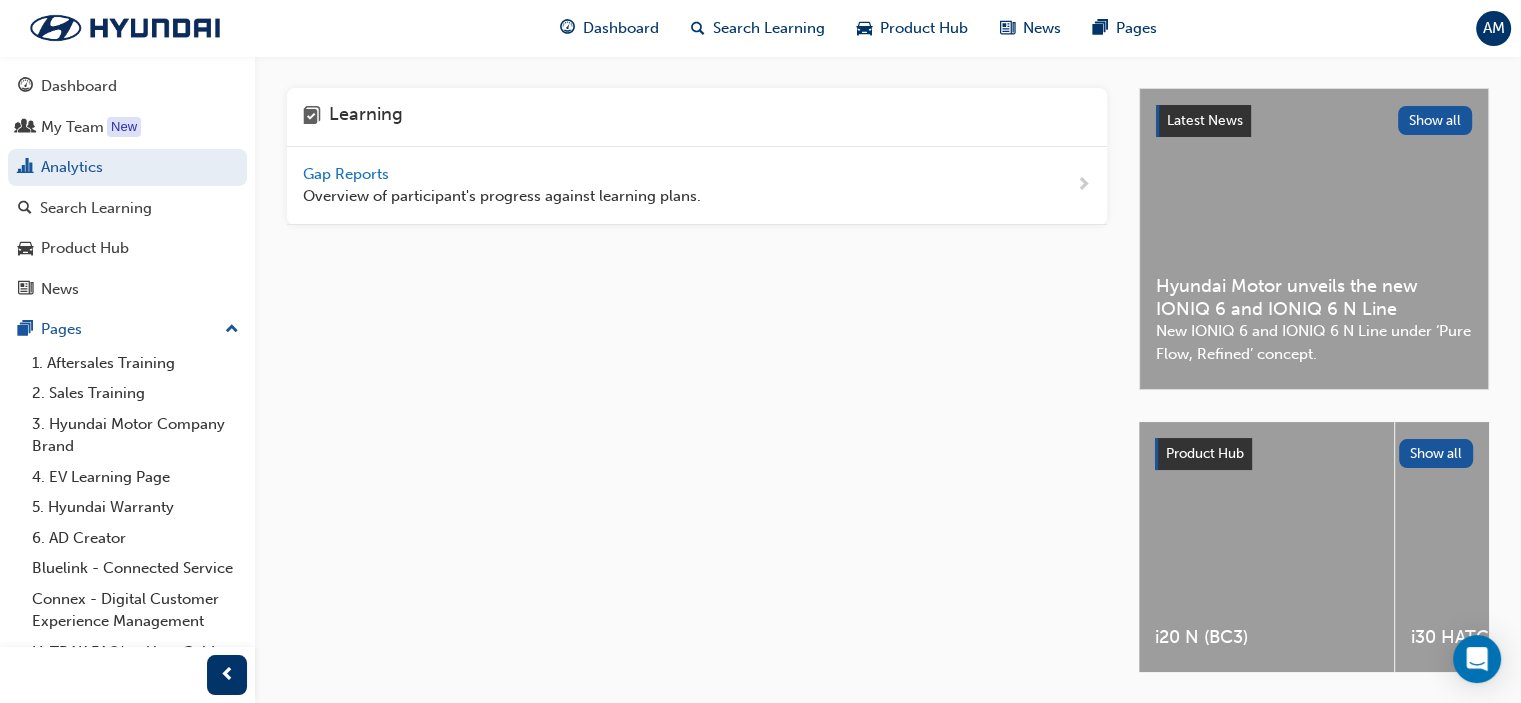 click on "Gap Reports" at bounding box center [348, 174] 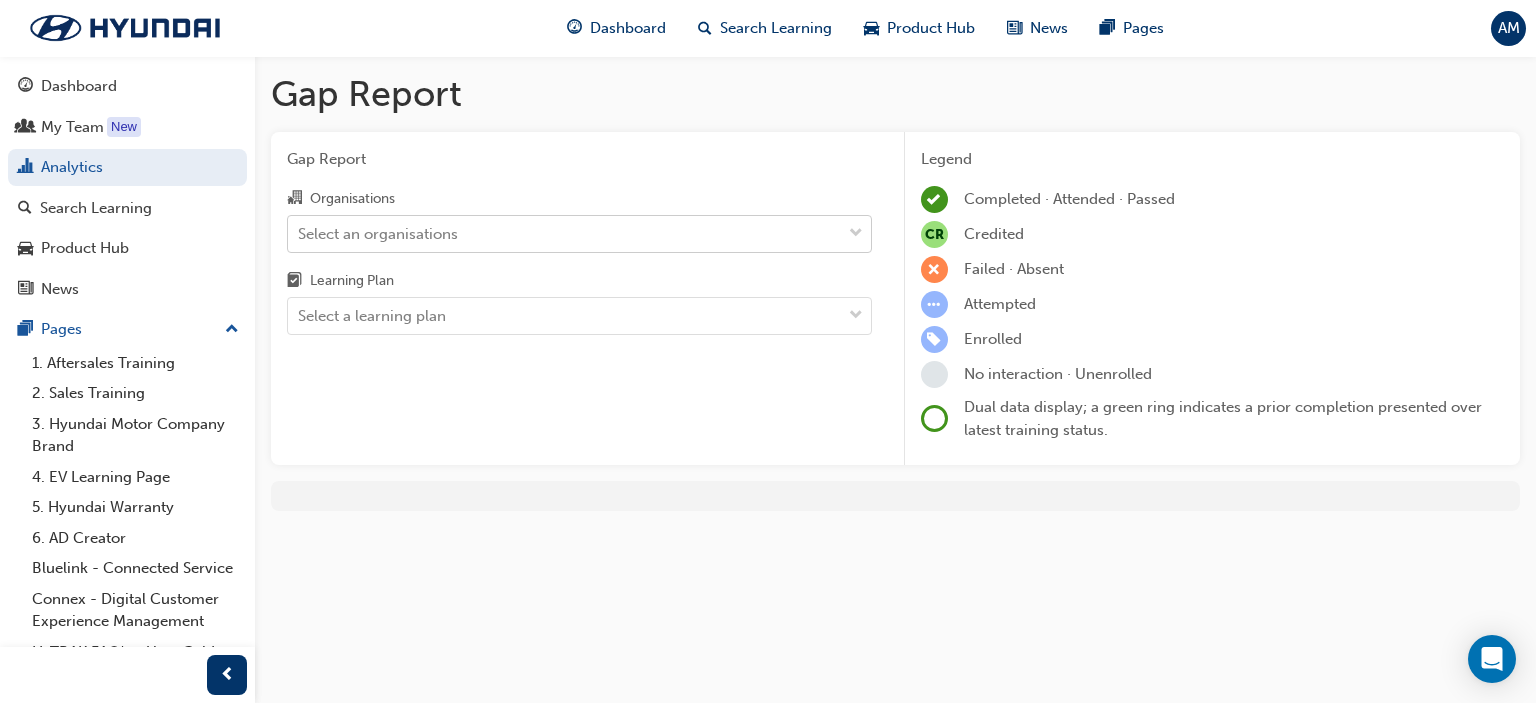 click on "Select an organisations" at bounding box center [564, 233] 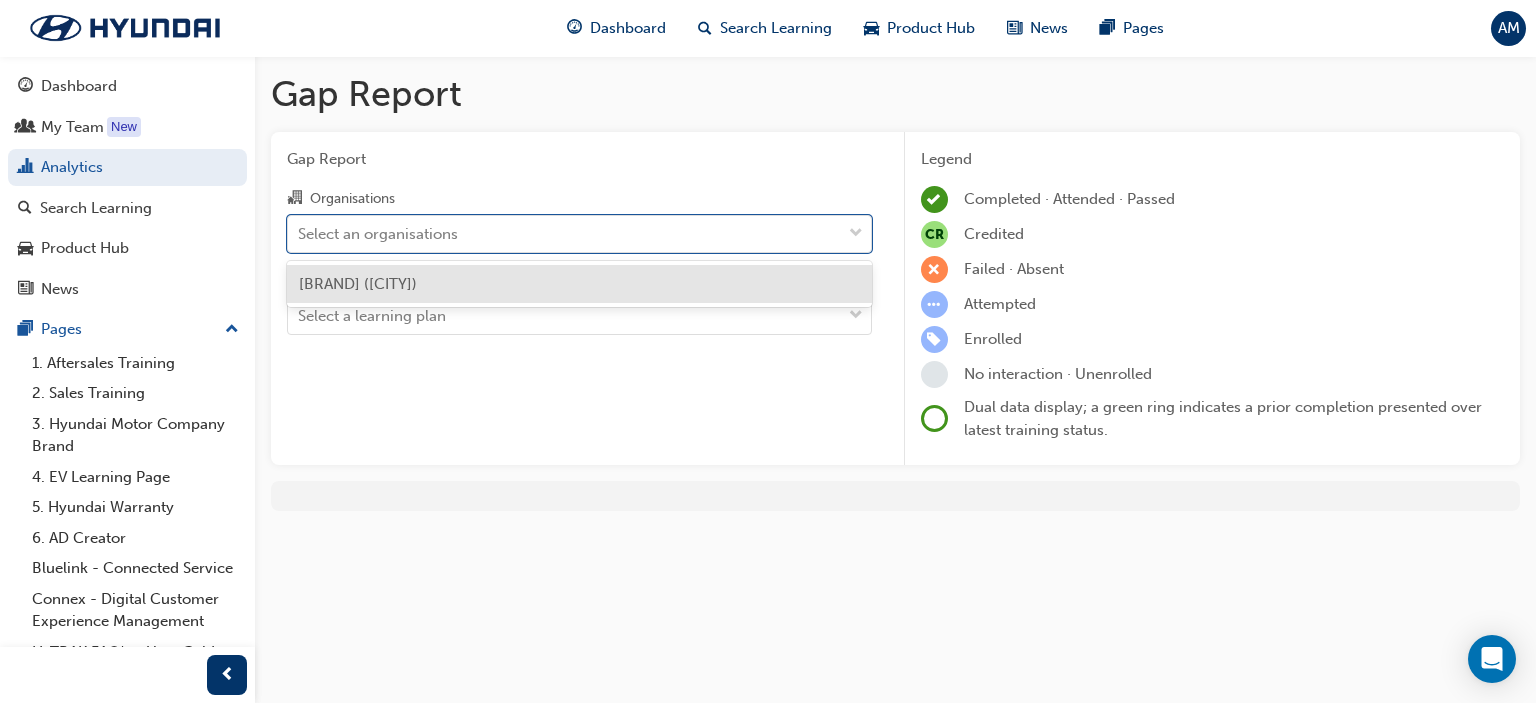 drag, startPoint x: 421, startPoint y: 261, endPoint x: 416, endPoint y: 283, distance: 22.561028 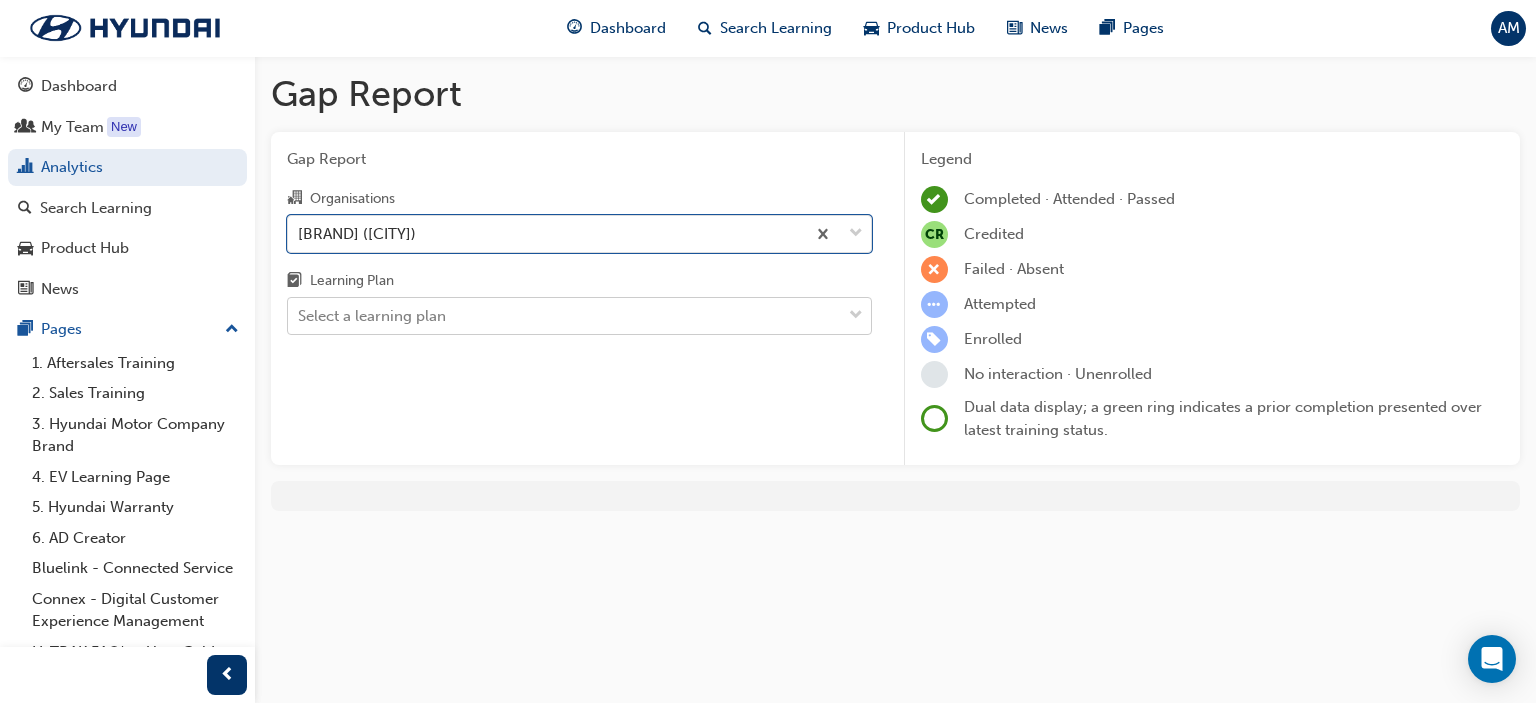 click on "Select a learning plan" at bounding box center [564, 316] 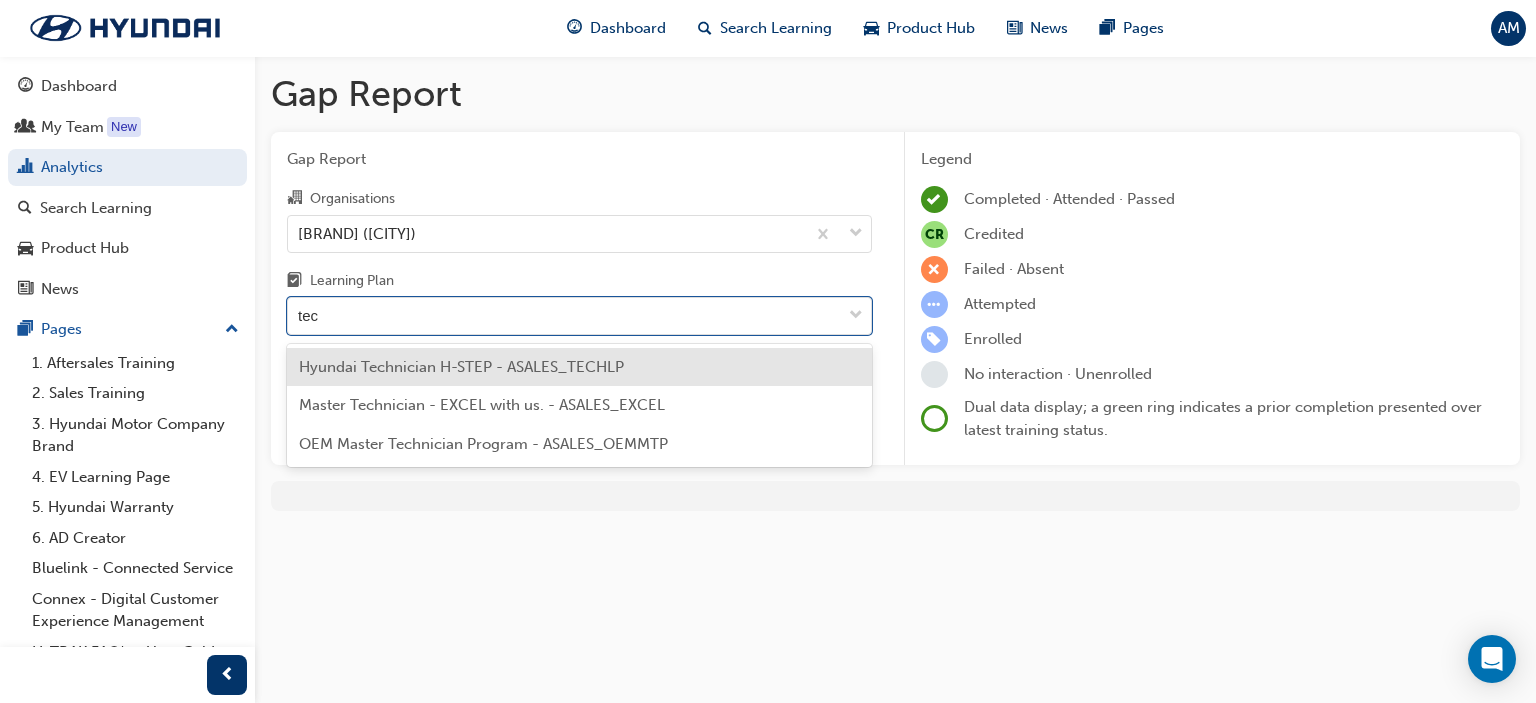 click on "Hyundai Technician H-STEP - ASALES_TECHLP" at bounding box center (579, 367) 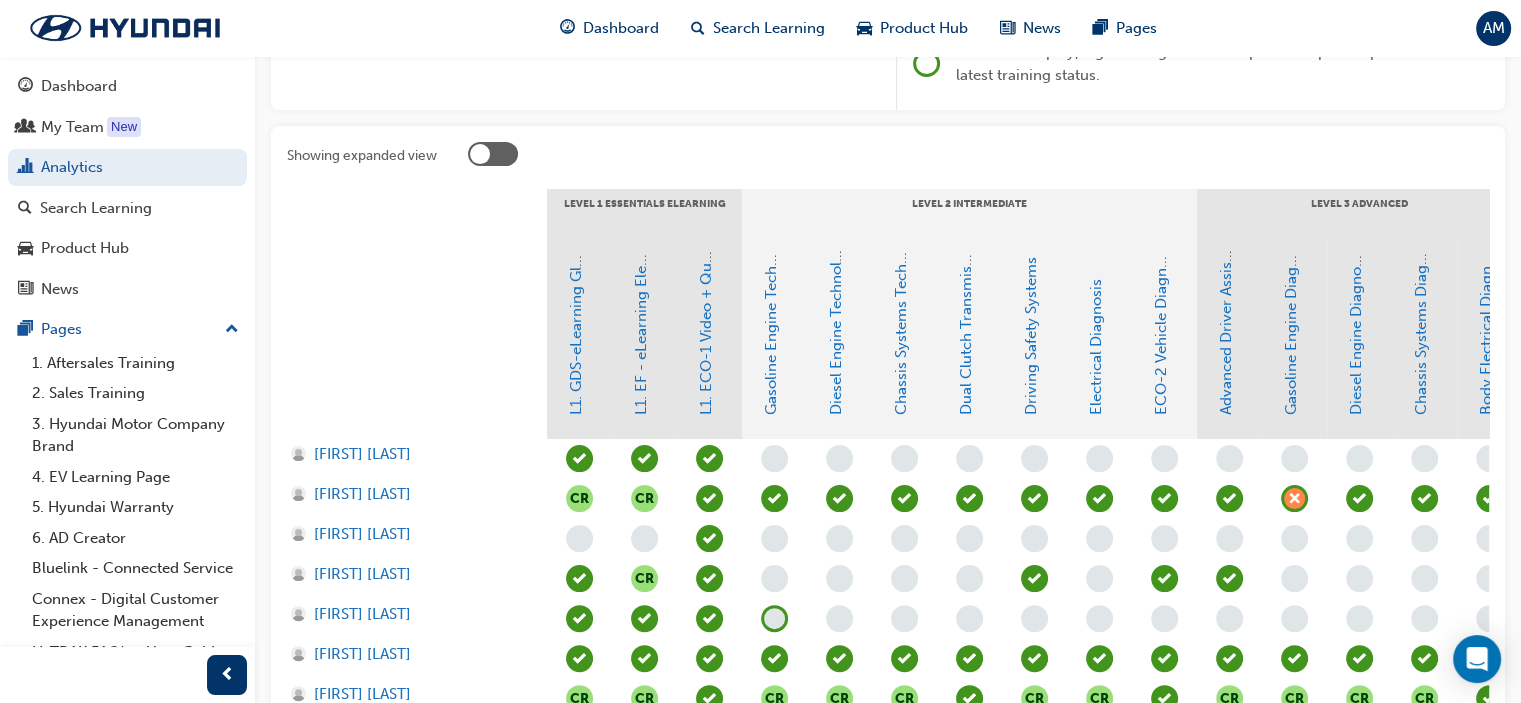 scroll, scrollTop: 400, scrollLeft: 0, axis: vertical 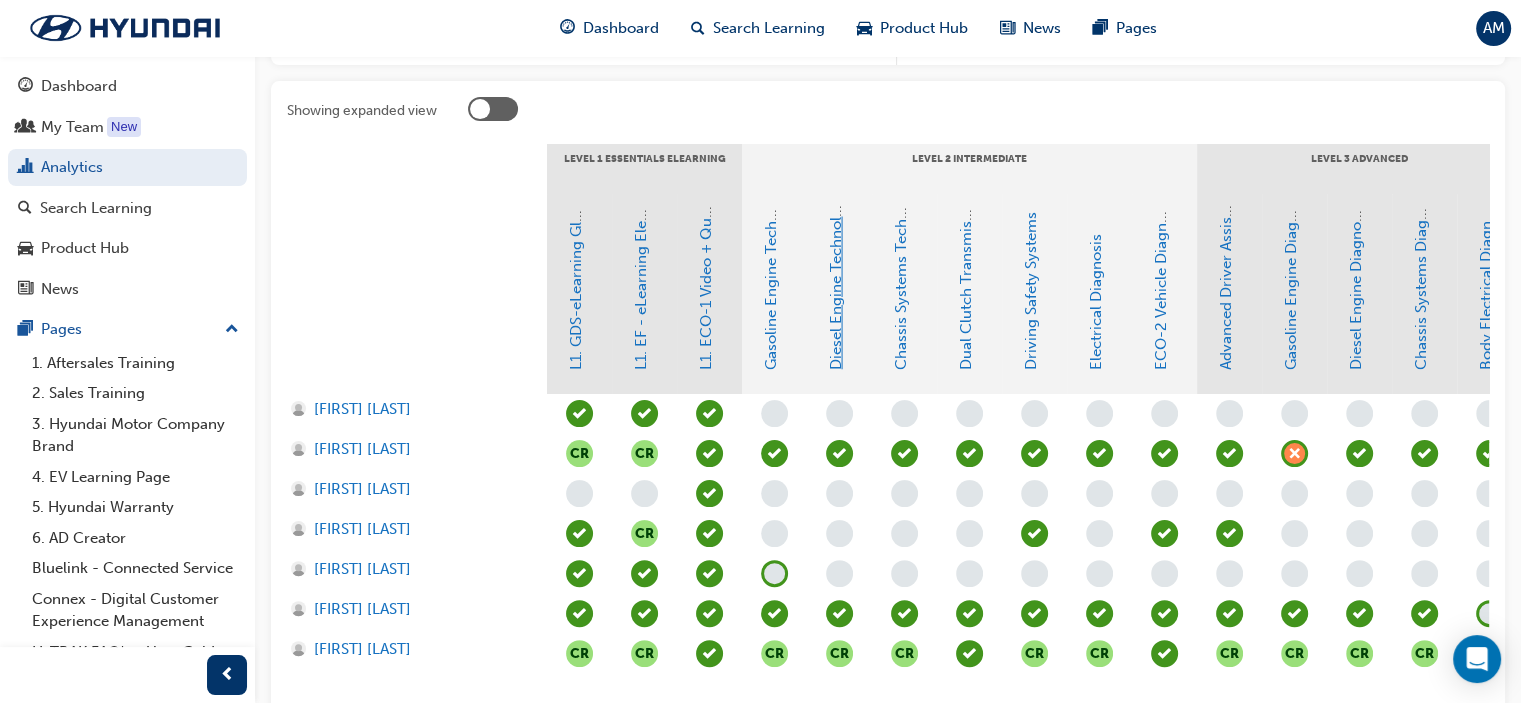 click on "Diesel Engine Technology" at bounding box center [836, 280] 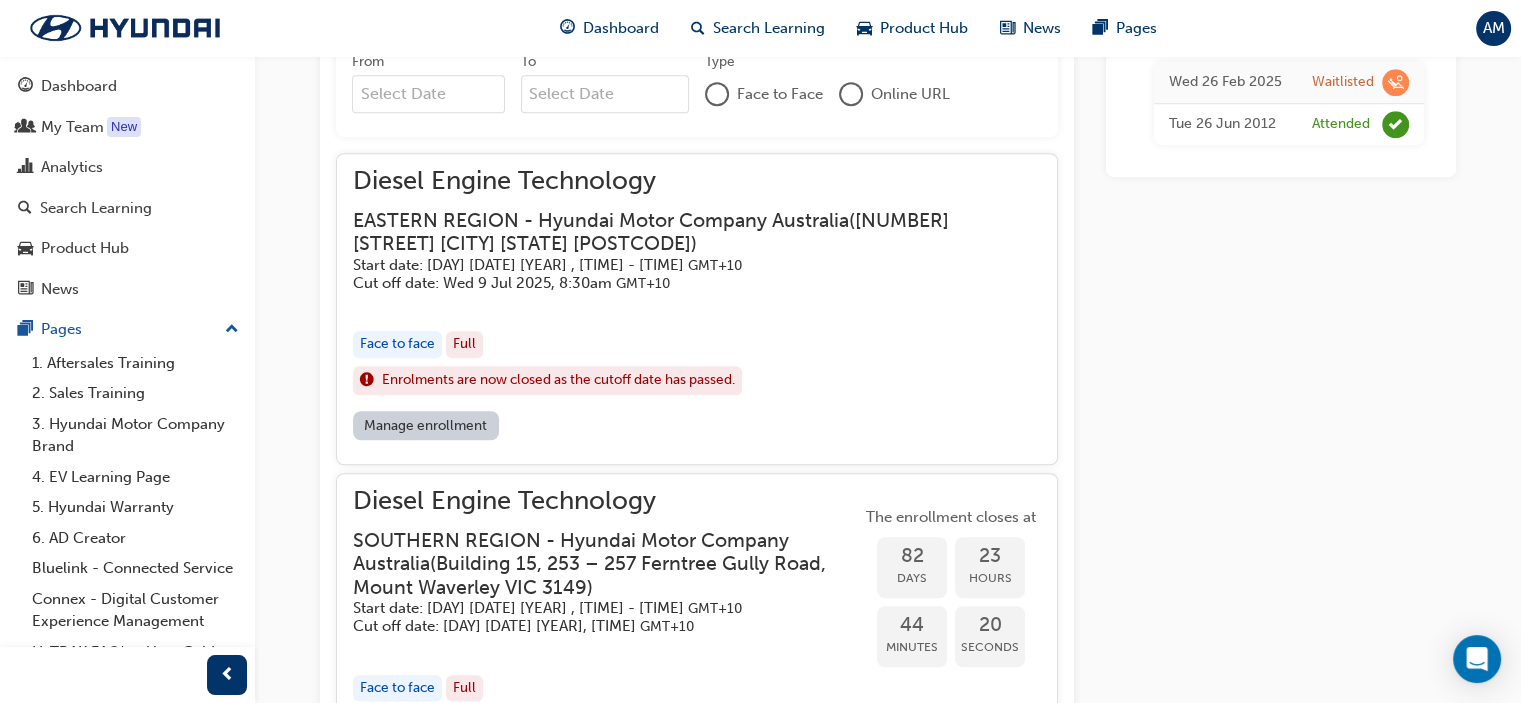 scroll, scrollTop: 1501, scrollLeft: 0, axis: vertical 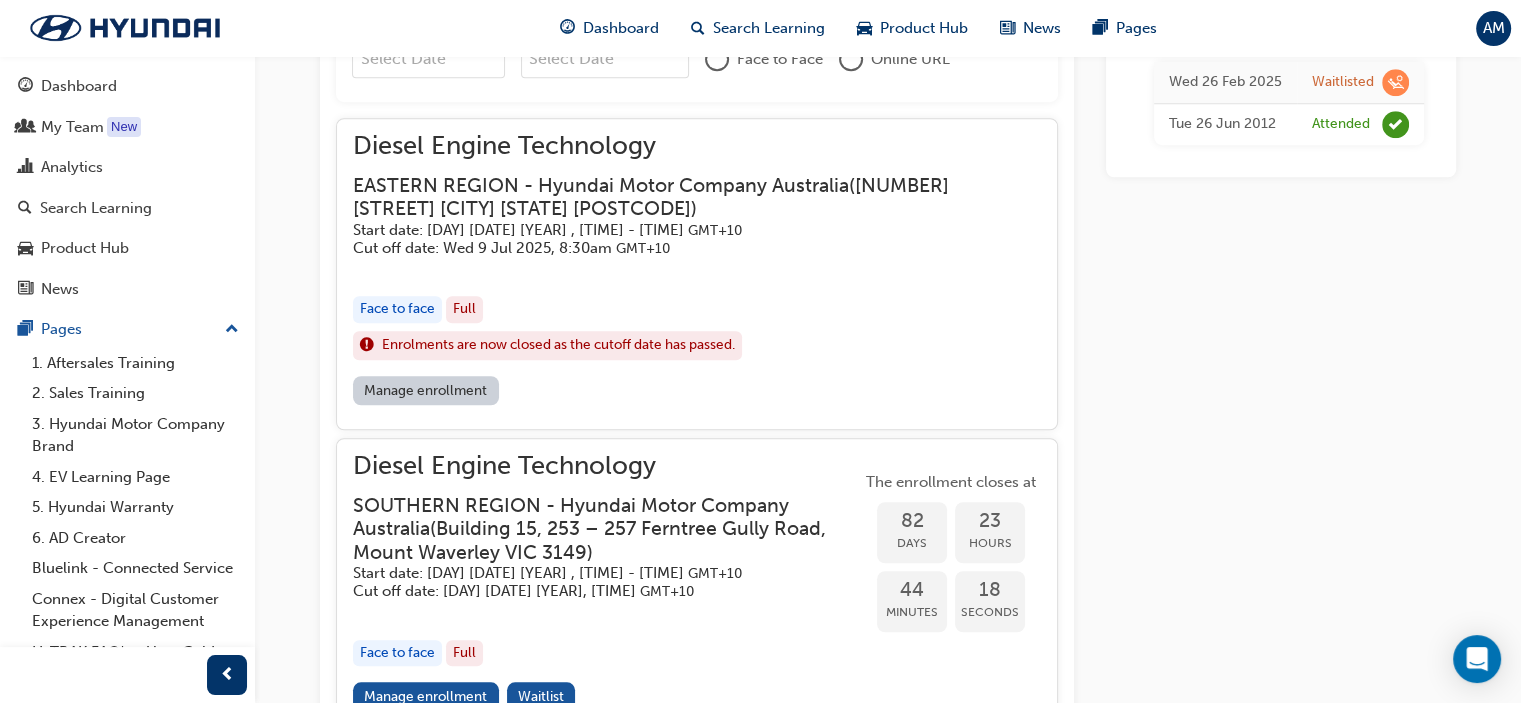 click on "Manage enrollment" at bounding box center [426, 390] 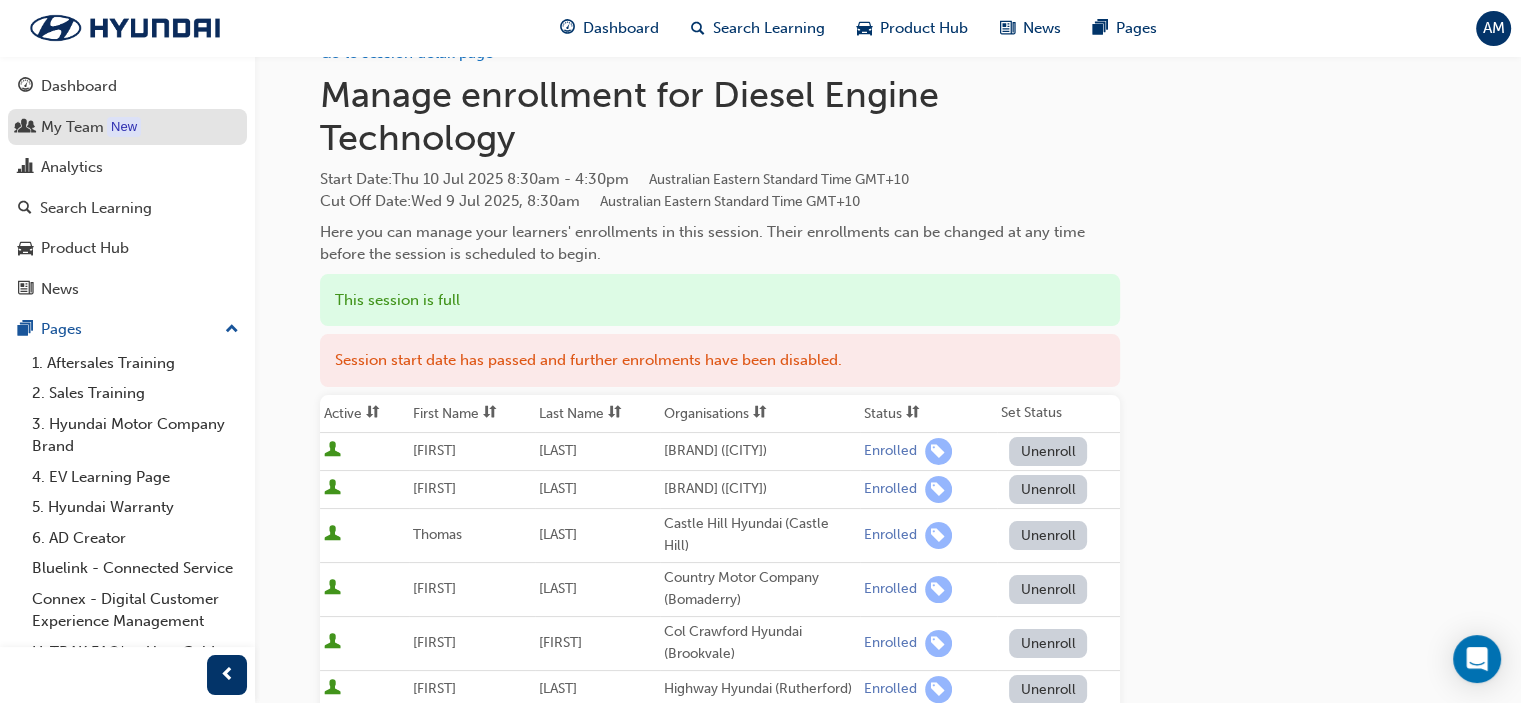scroll, scrollTop: 0, scrollLeft: 0, axis: both 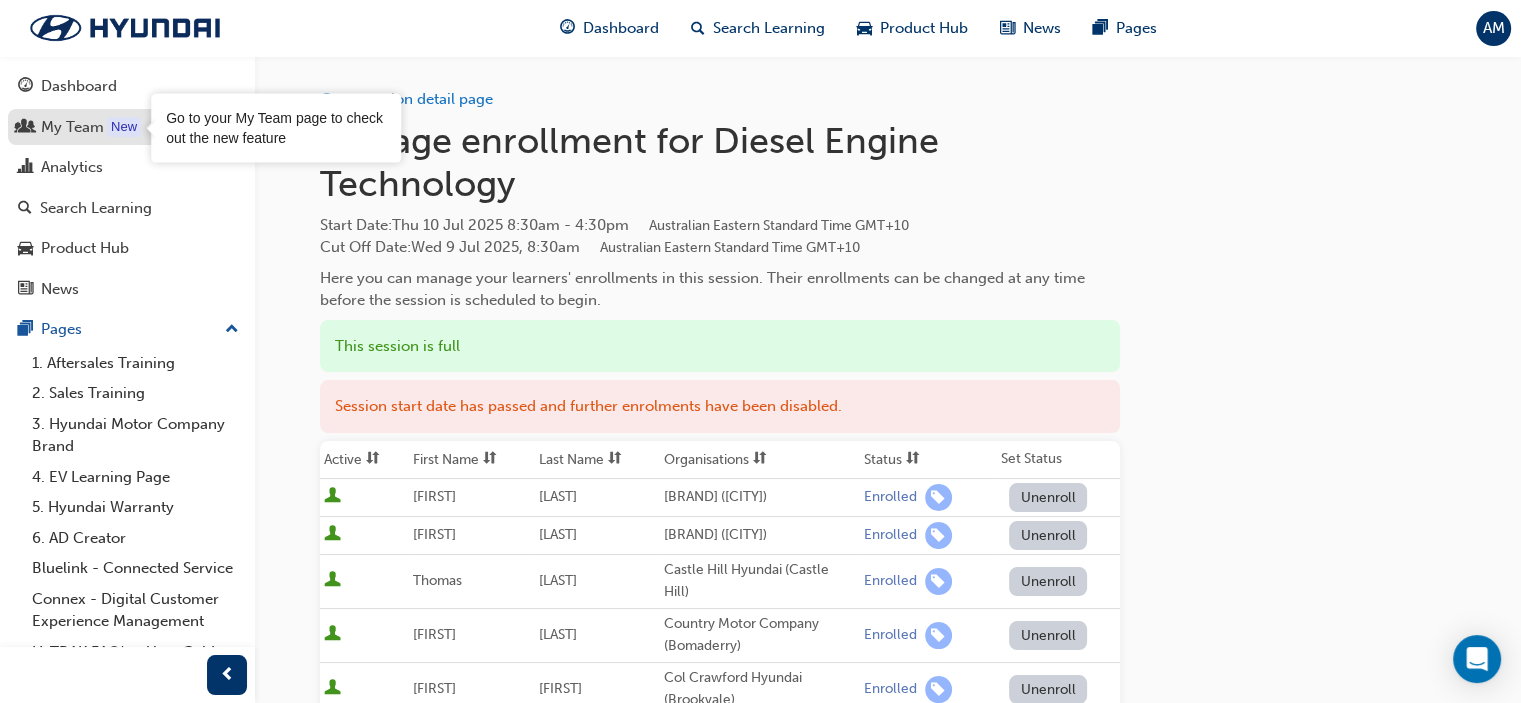 click on "New" at bounding box center (124, 127) 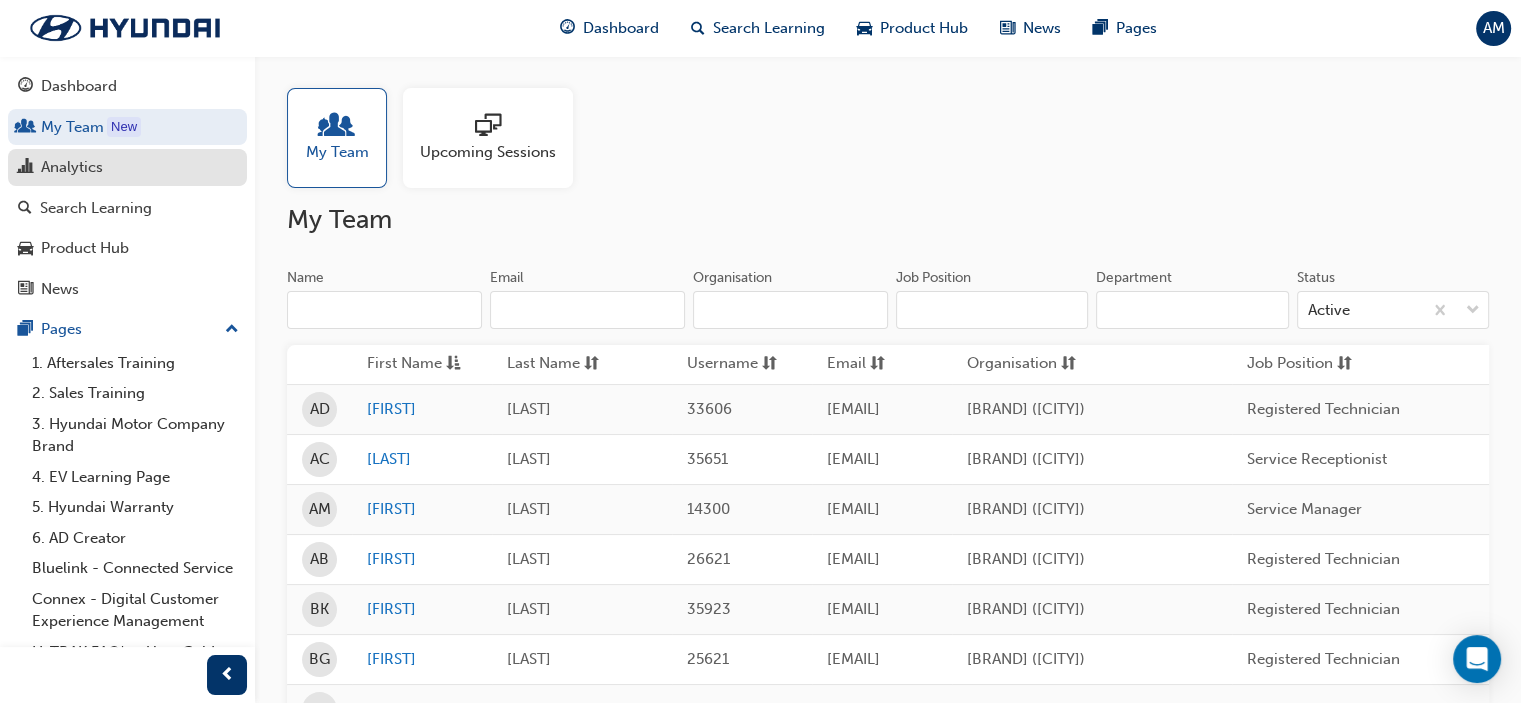 click on "Analytics" at bounding box center (127, 167) 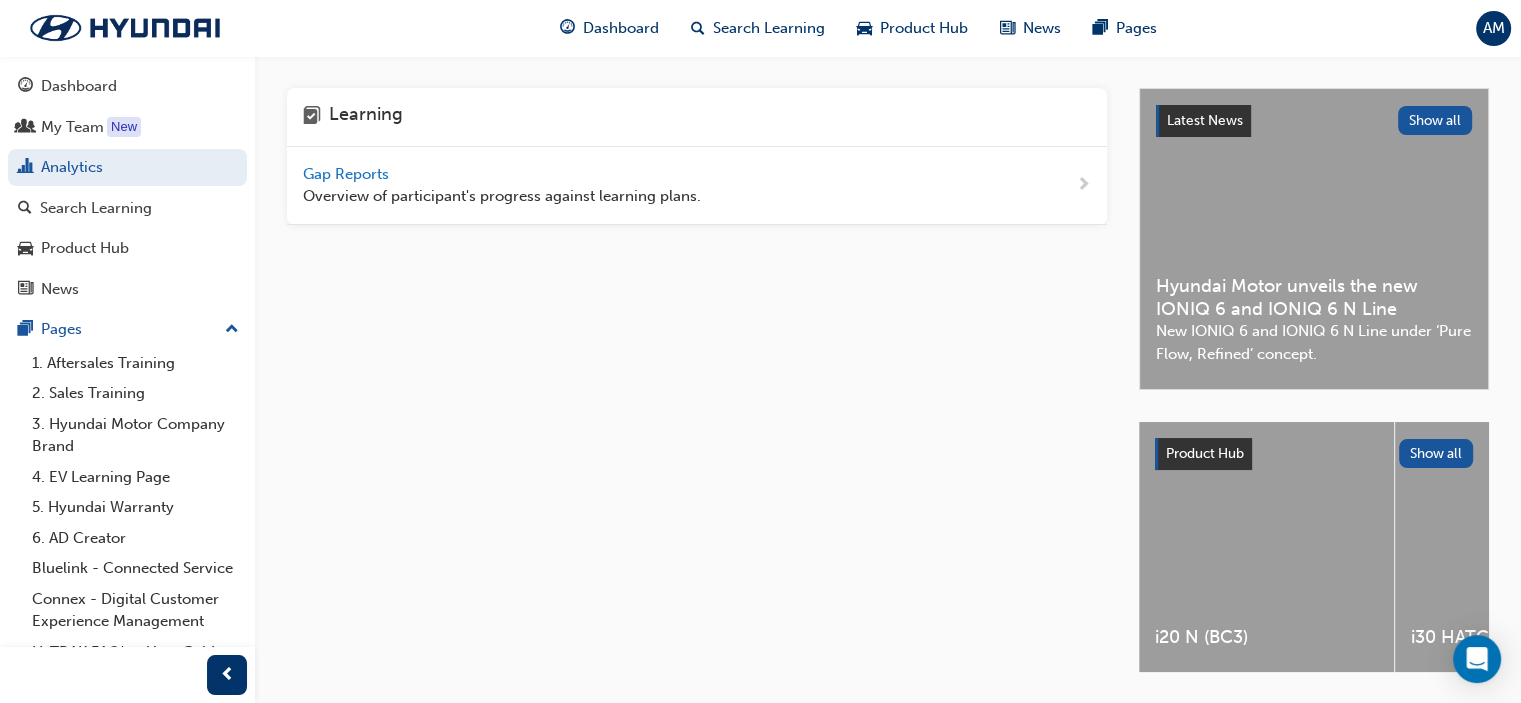 click on "Gap Reports" at bounding box center [348, 174] 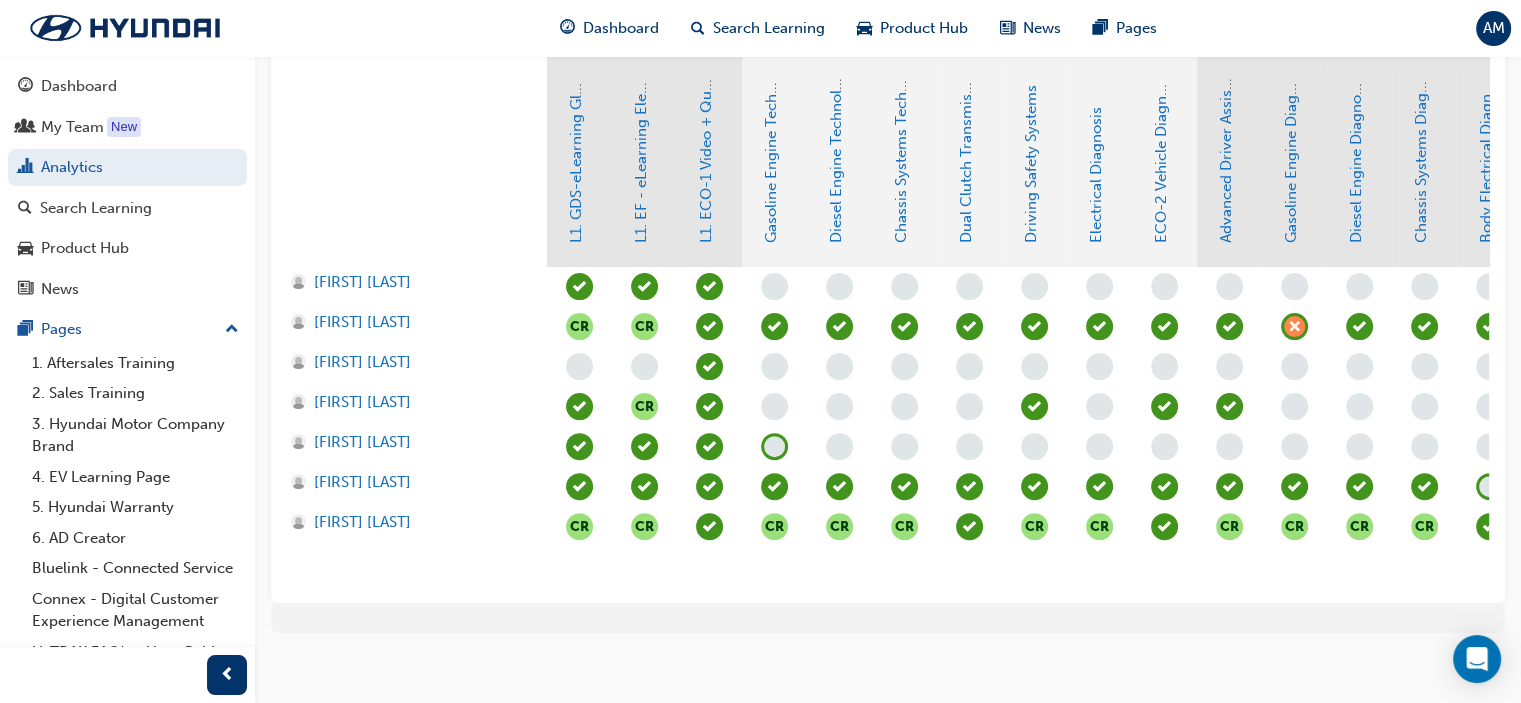 scroll, scrollTop: 553, scrollLeft: 0, axis: vertical 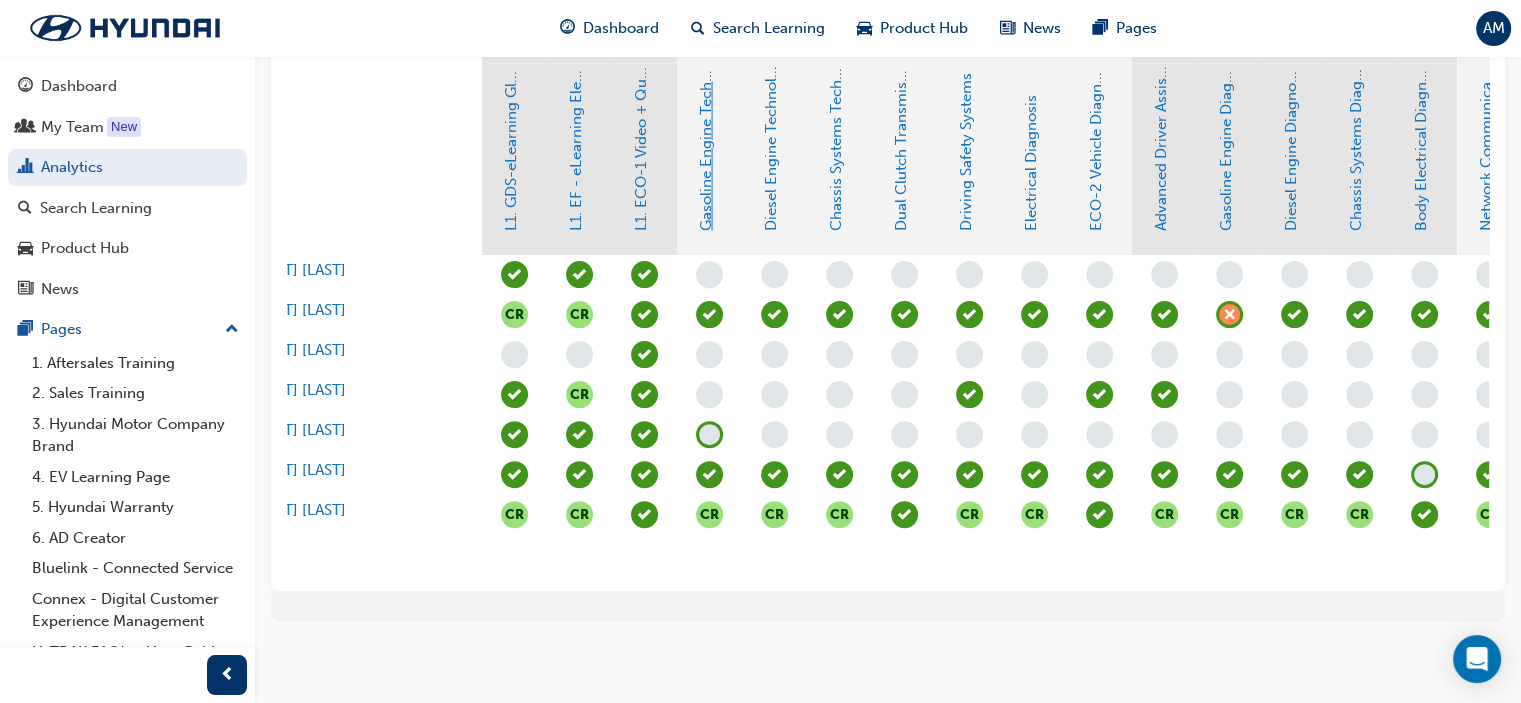 click on "Gasoline Engine Technology" at bounding box center (706, 132) 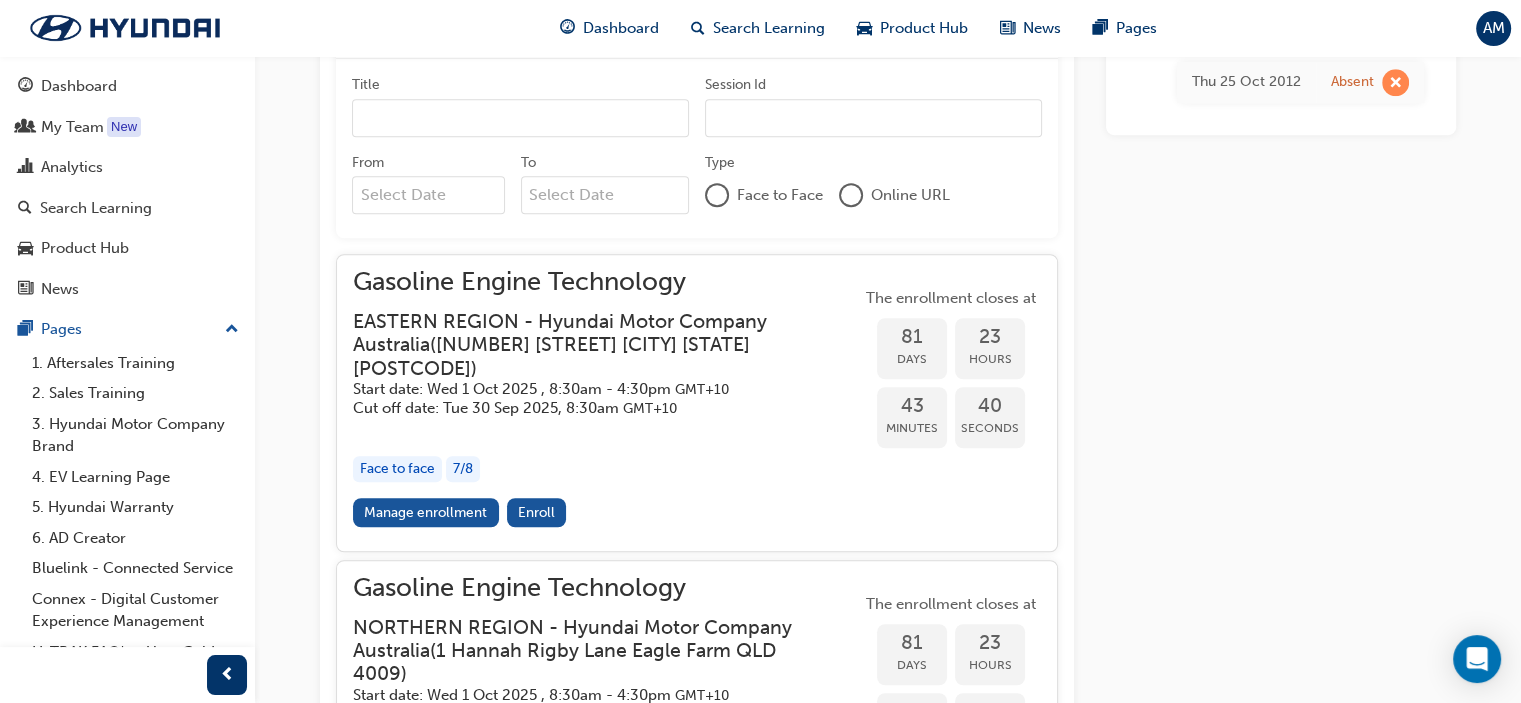 scroll, scrollTop: 1464, scrollLeft: 0, axis: vertical 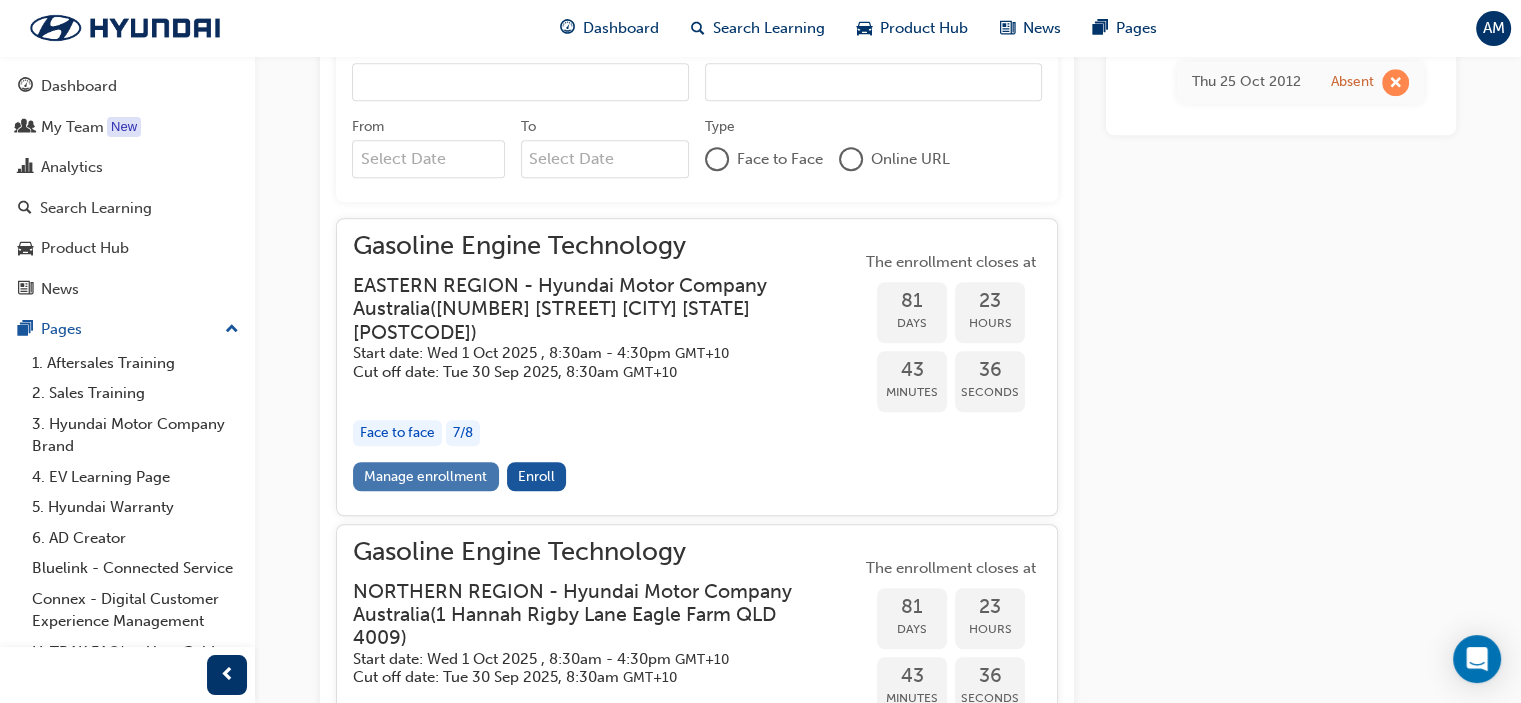 click on "Manage enrollment" at bounding box center [426, 476] 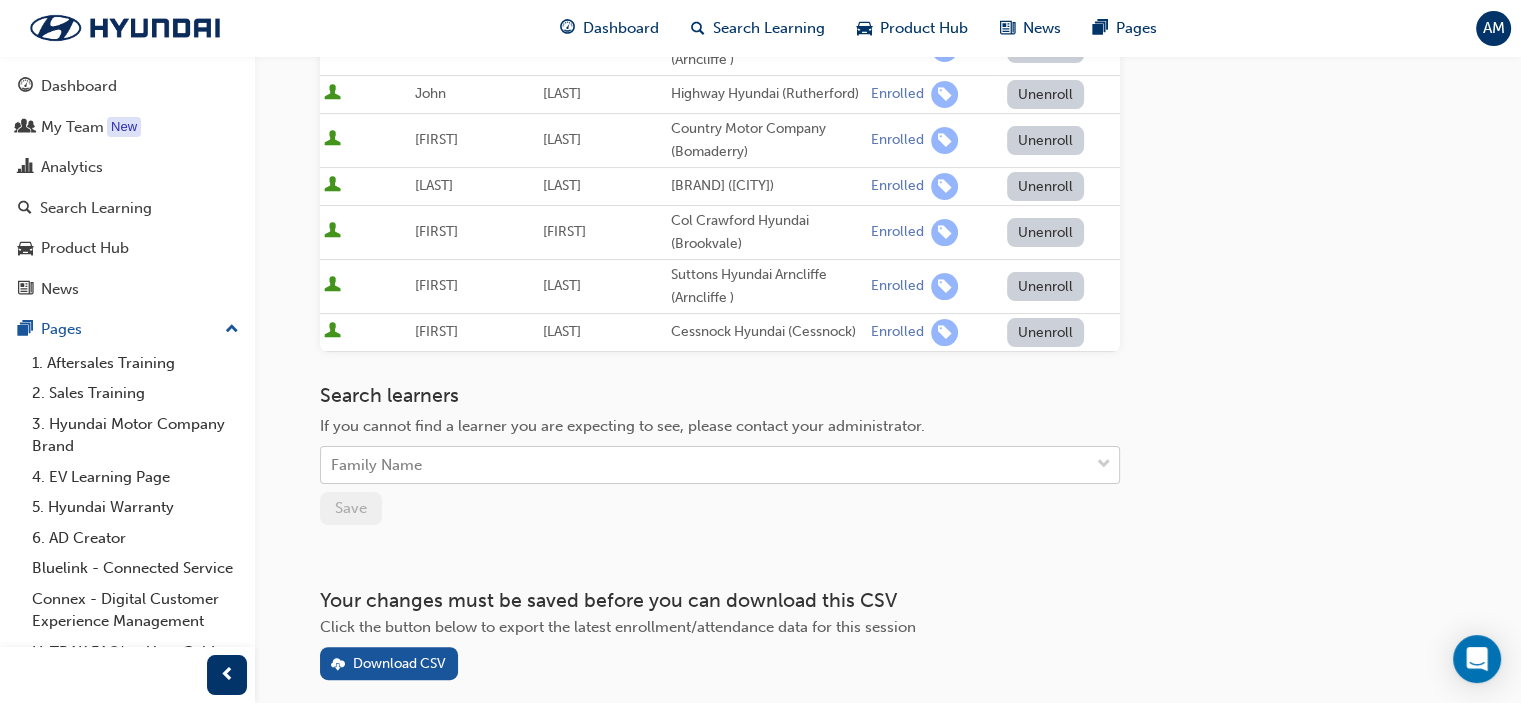 scroll, scrollTop: 400, scrollLeft: 0, axis: vertical 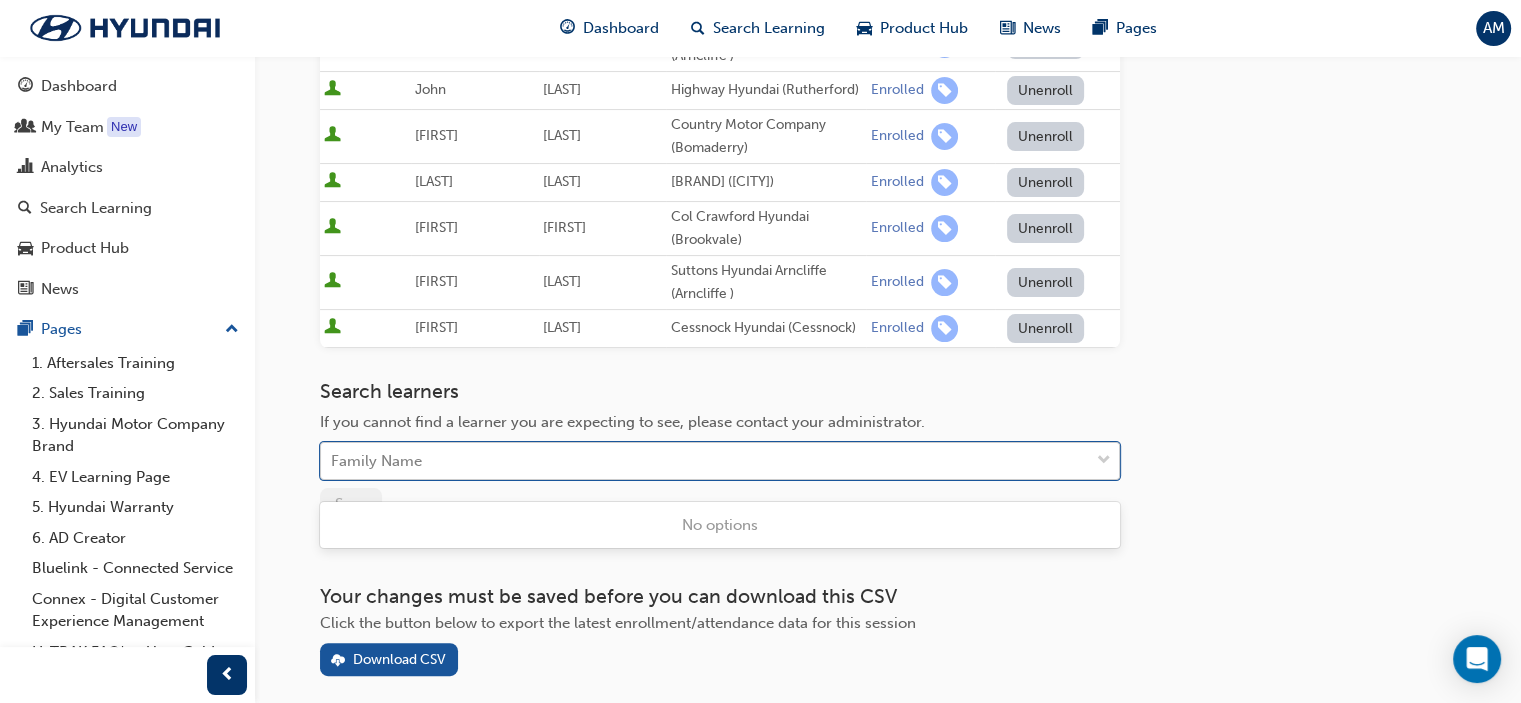 click on "Family Name" at bounding box center (705, 461) 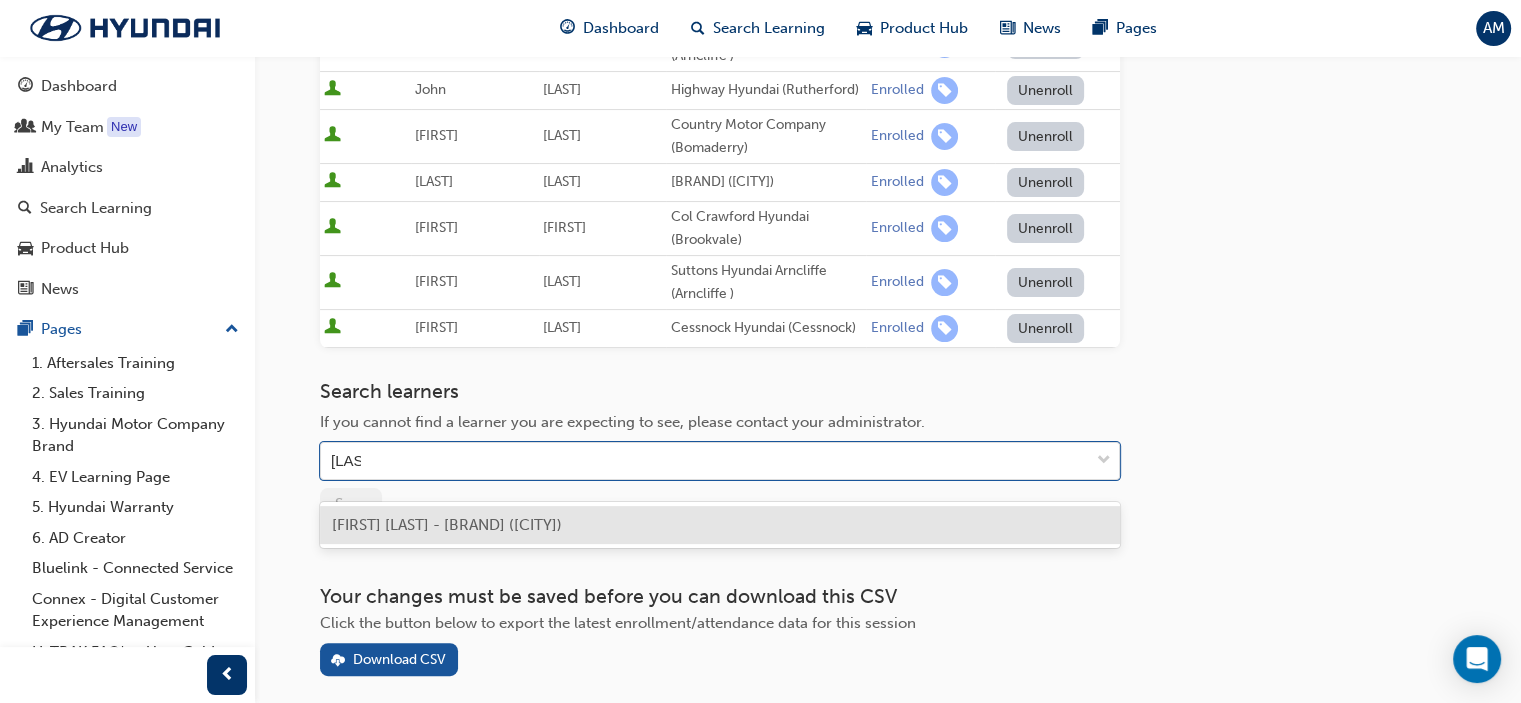 click on "[FIRST] [LAST] - [BRAND] ([CITY])" at bounding box center (447, 525) 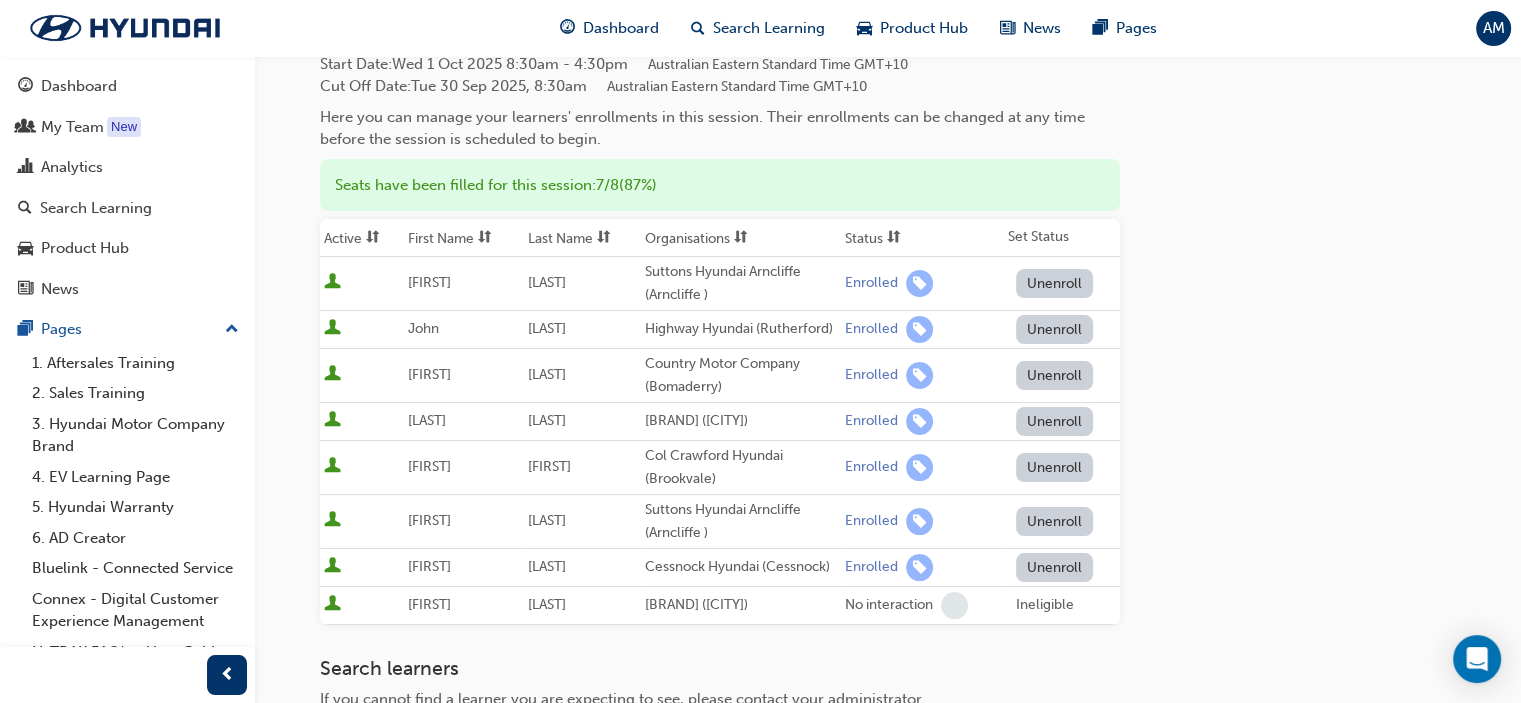 scroll, scrollTop: 100, scrollLeft: 0, axis: vertical 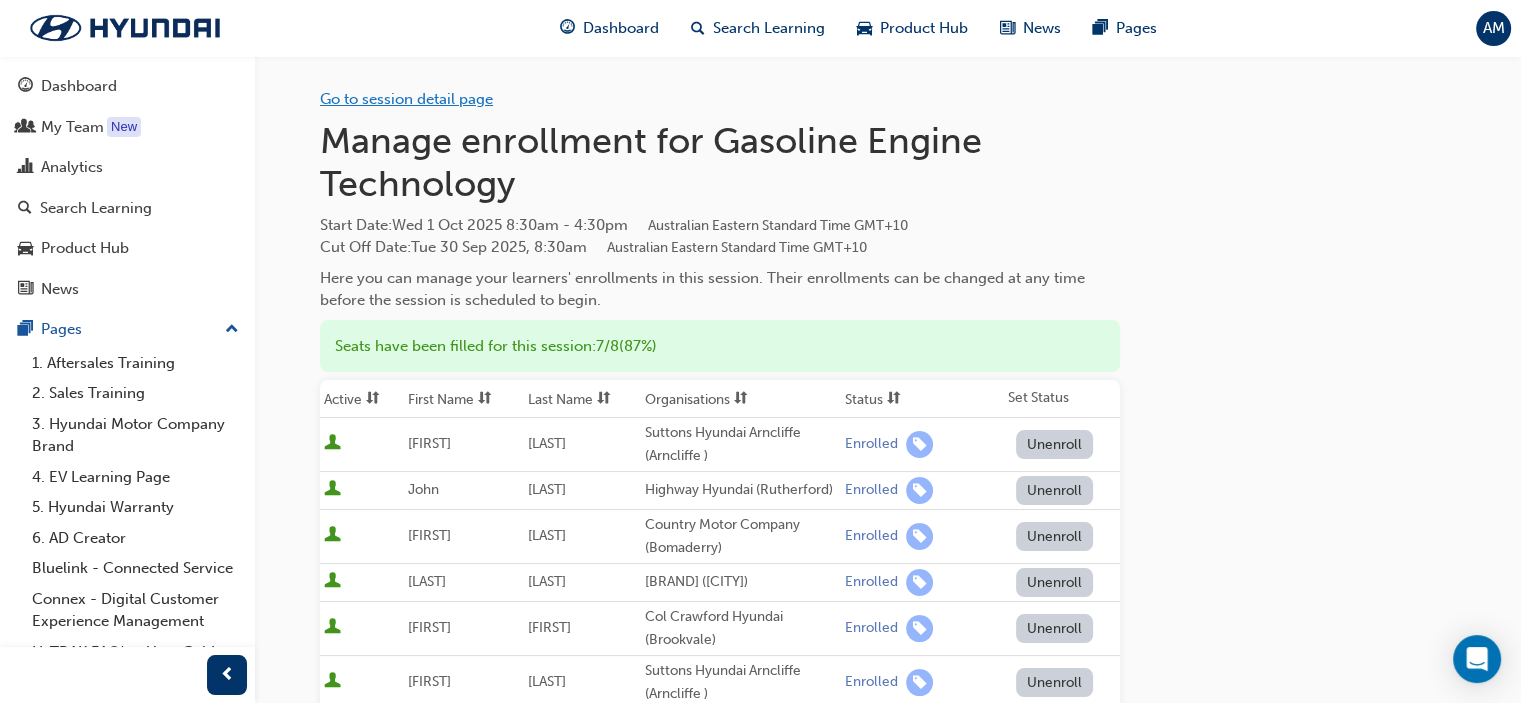 click on "Go to session detail page" at bounding box center [406, 99] 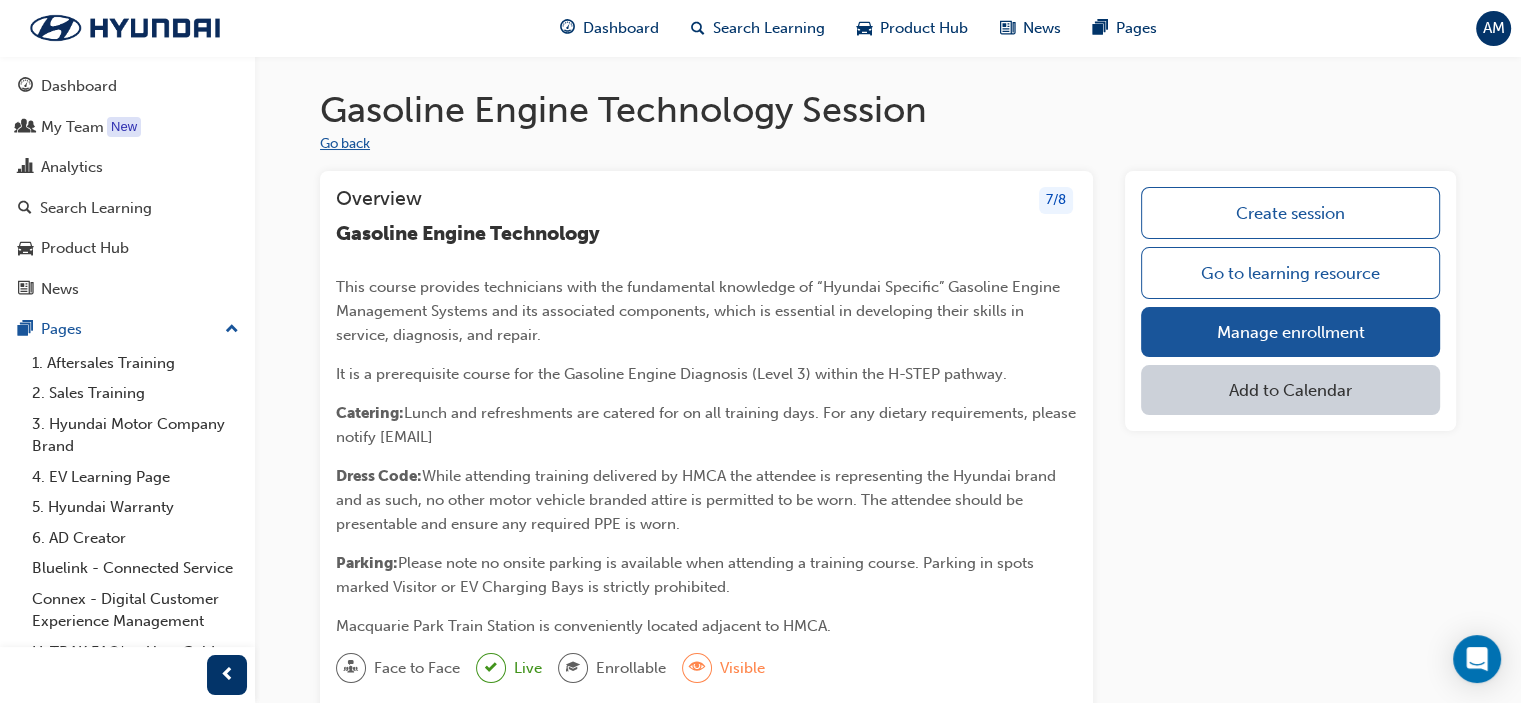 click on "Go back" at bounding box center [345, 144] 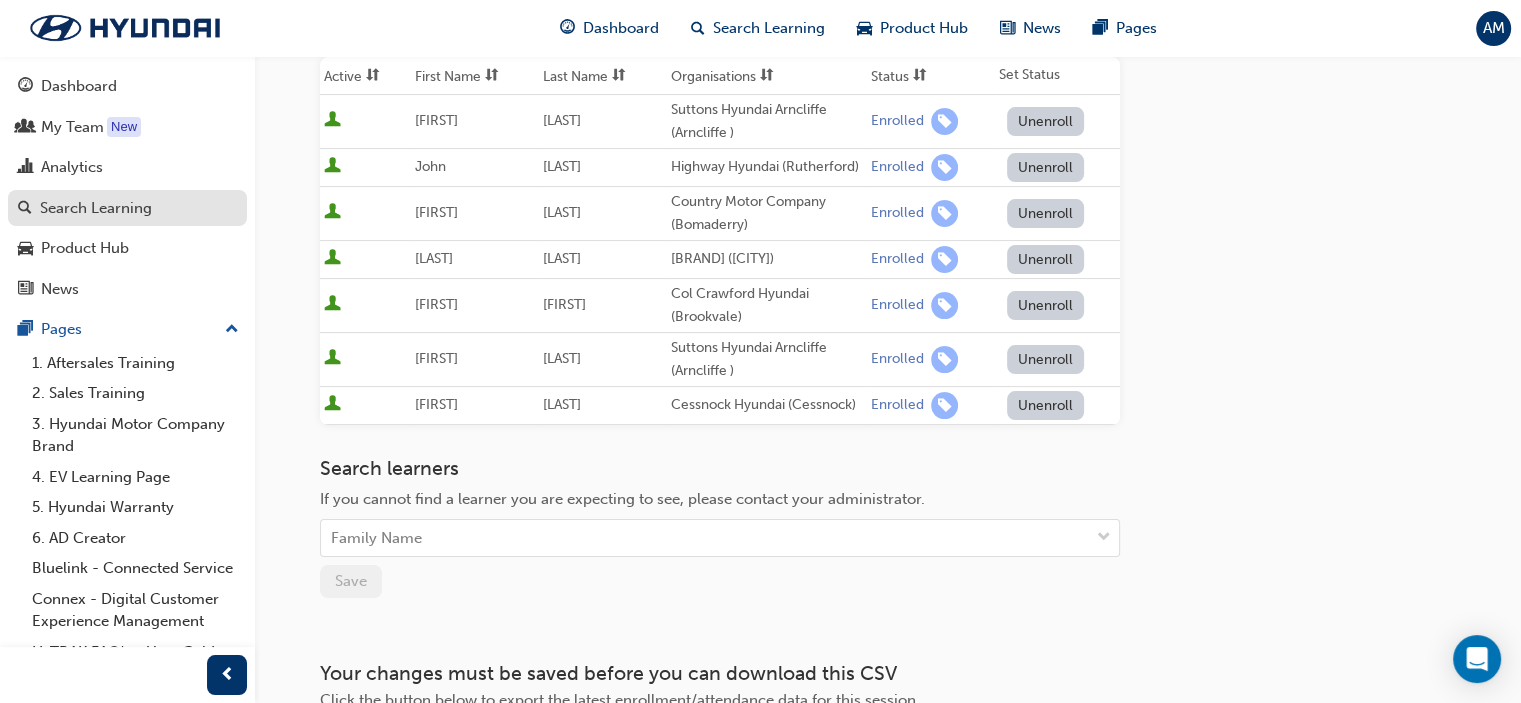 scroll, scrollTop: 200, scrollLeft: 0, axis: vertical 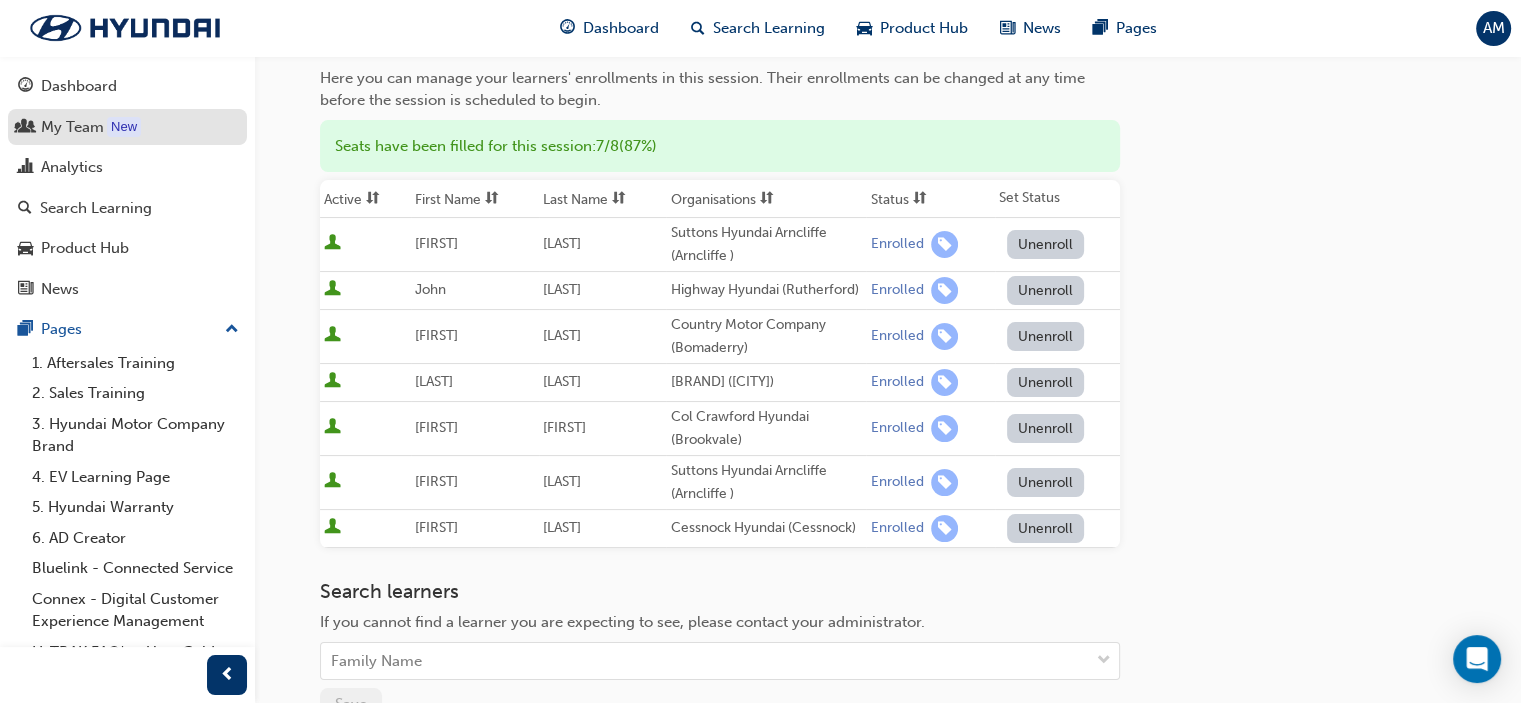 click on "New" at bounding box center [124, 127] 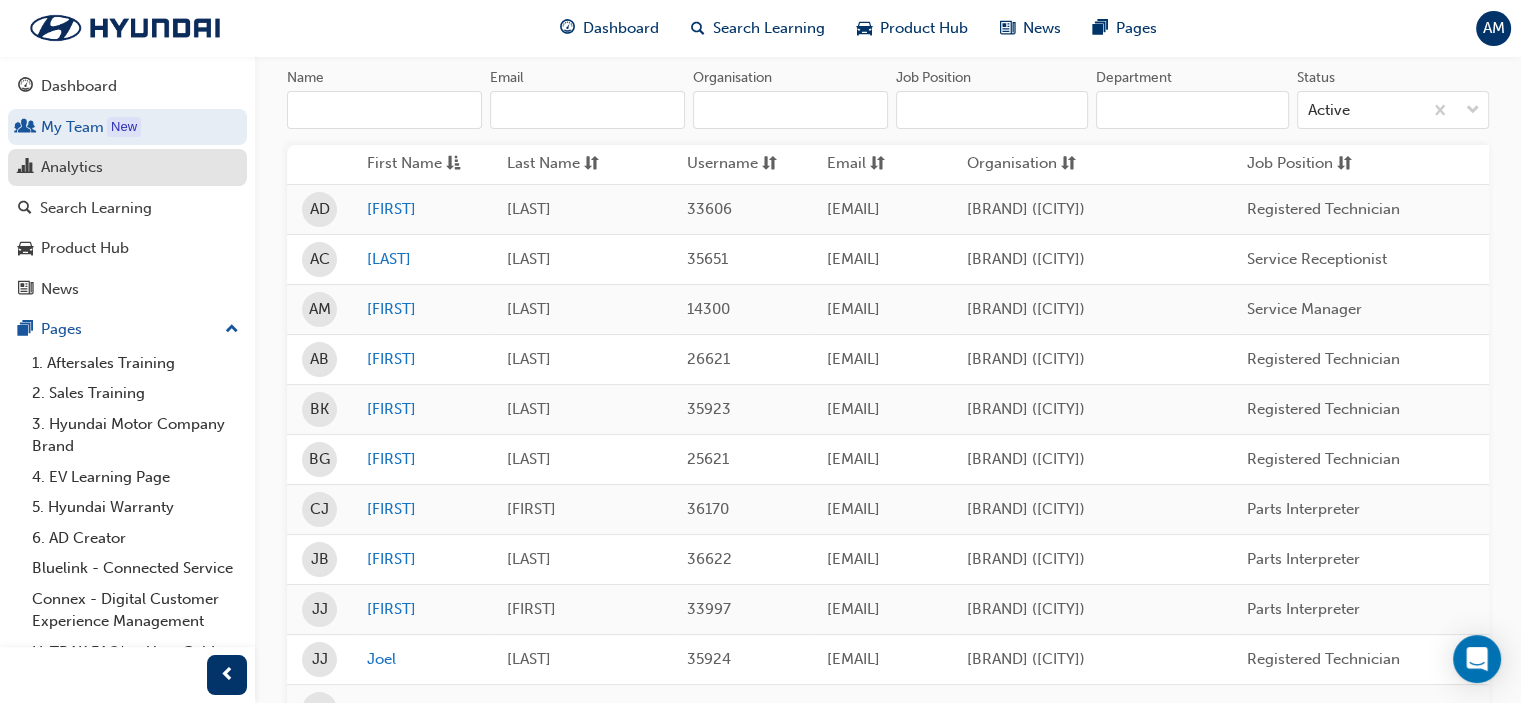 click on "Analytics" at bounding box center [72, 167] 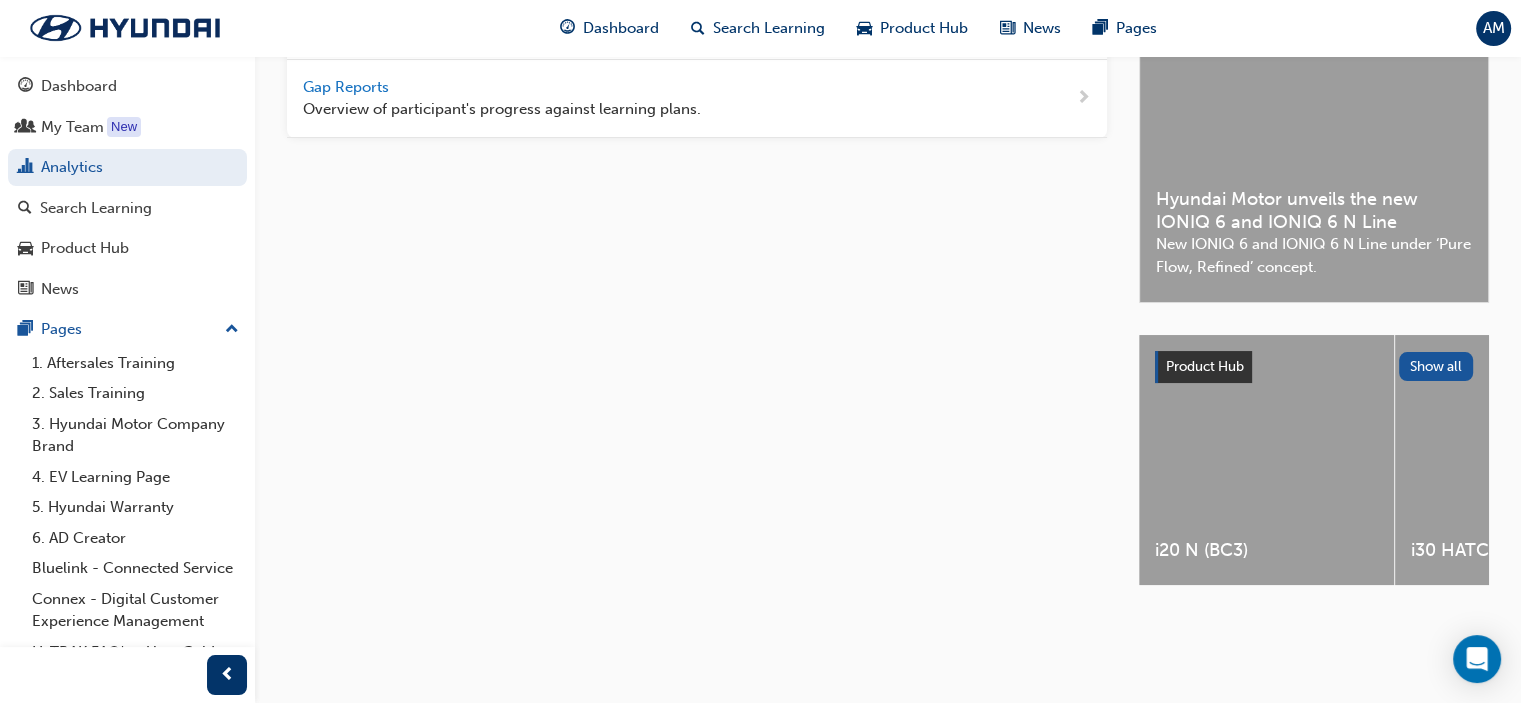 click on "Gap Reports" at bounding box center (348, 87) 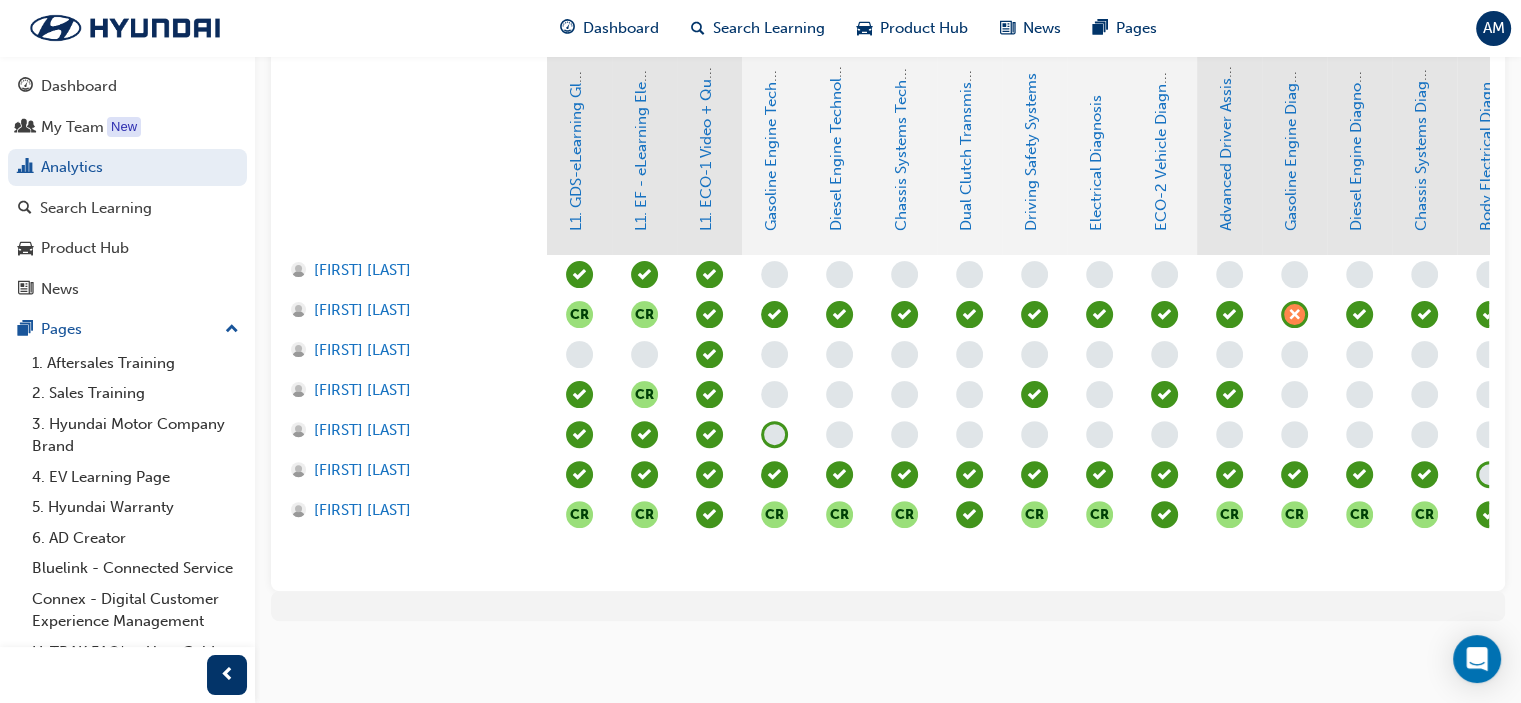 scroll, scrollTop: 553, scrollLeft: 0, axis: vertical 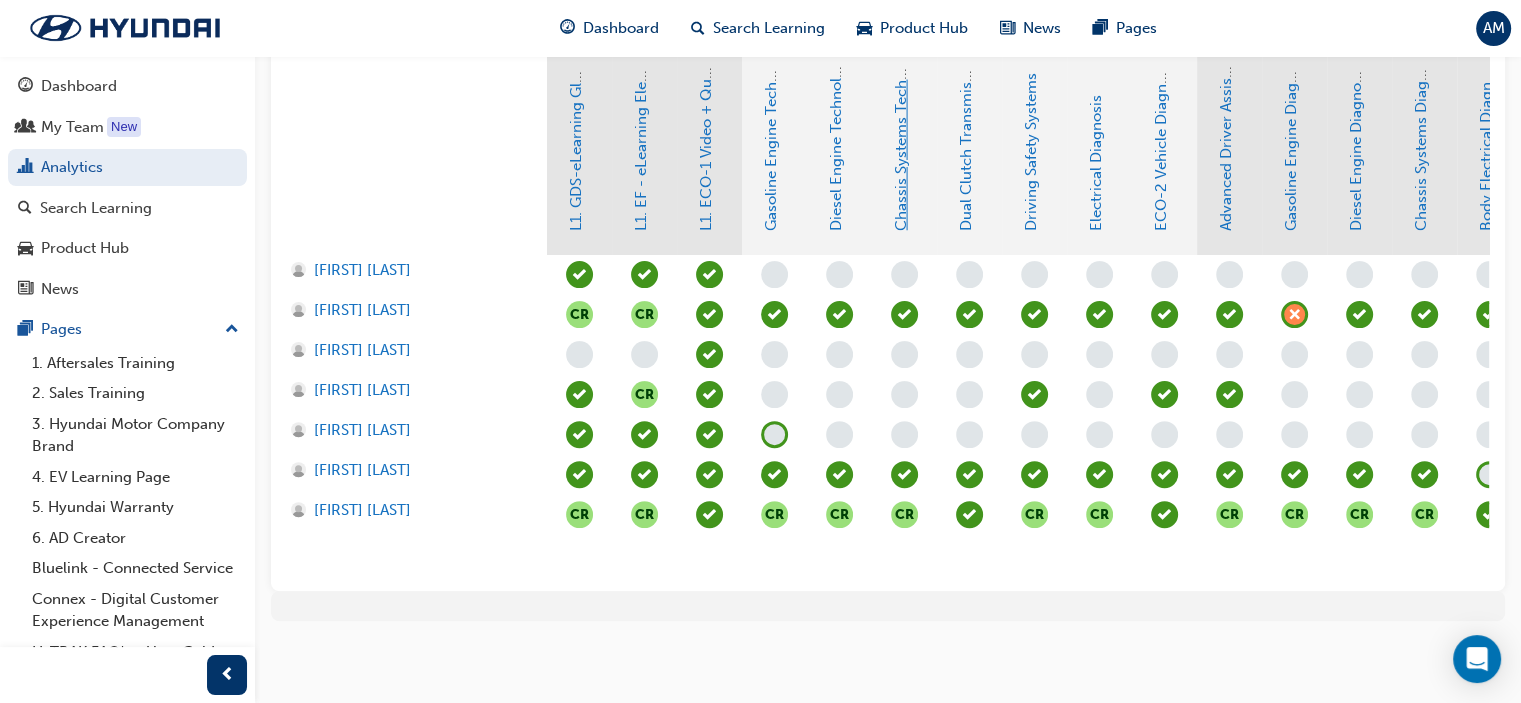 click on "Chassis Systems Technology" at bounding box center (901, 131) 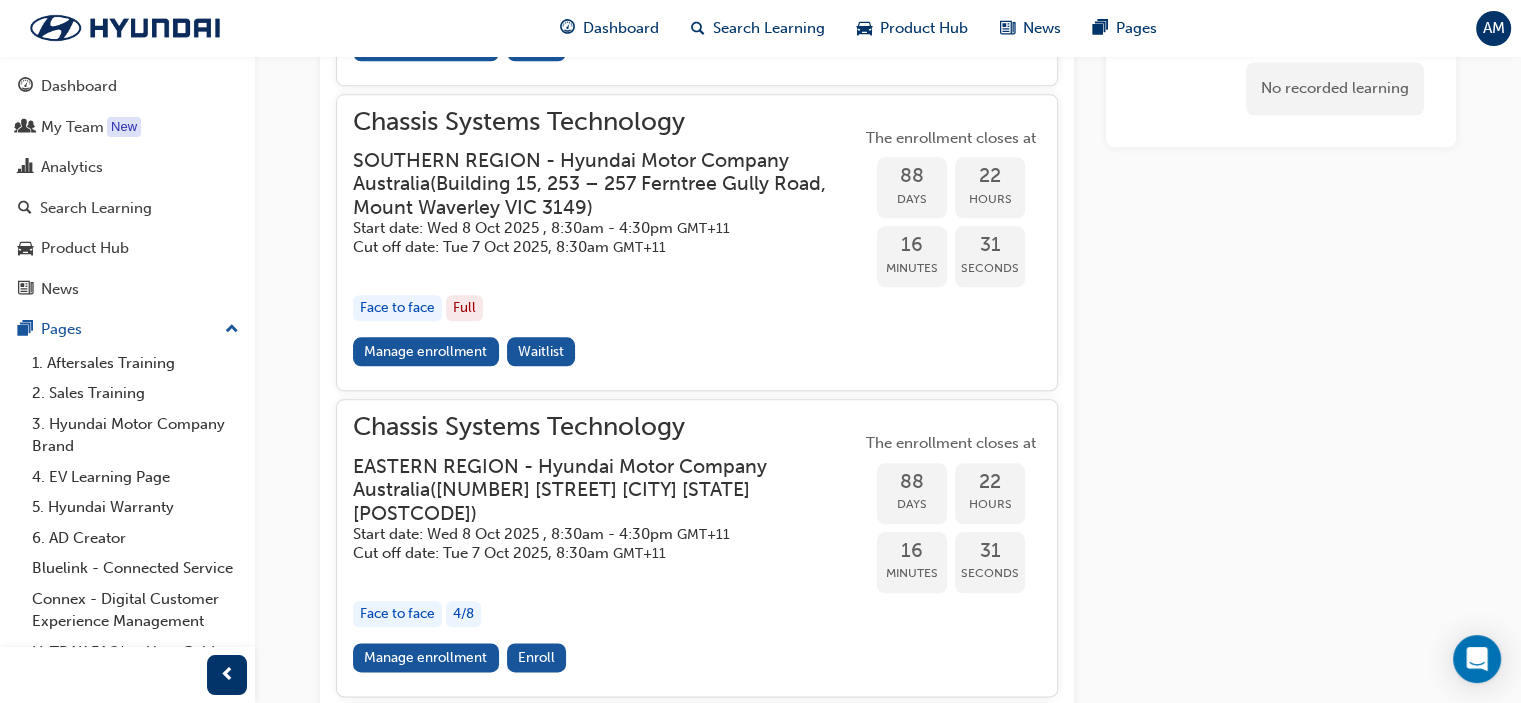 scroll, scrollTop: 2404, scrollLeft: 0, axis: vertical 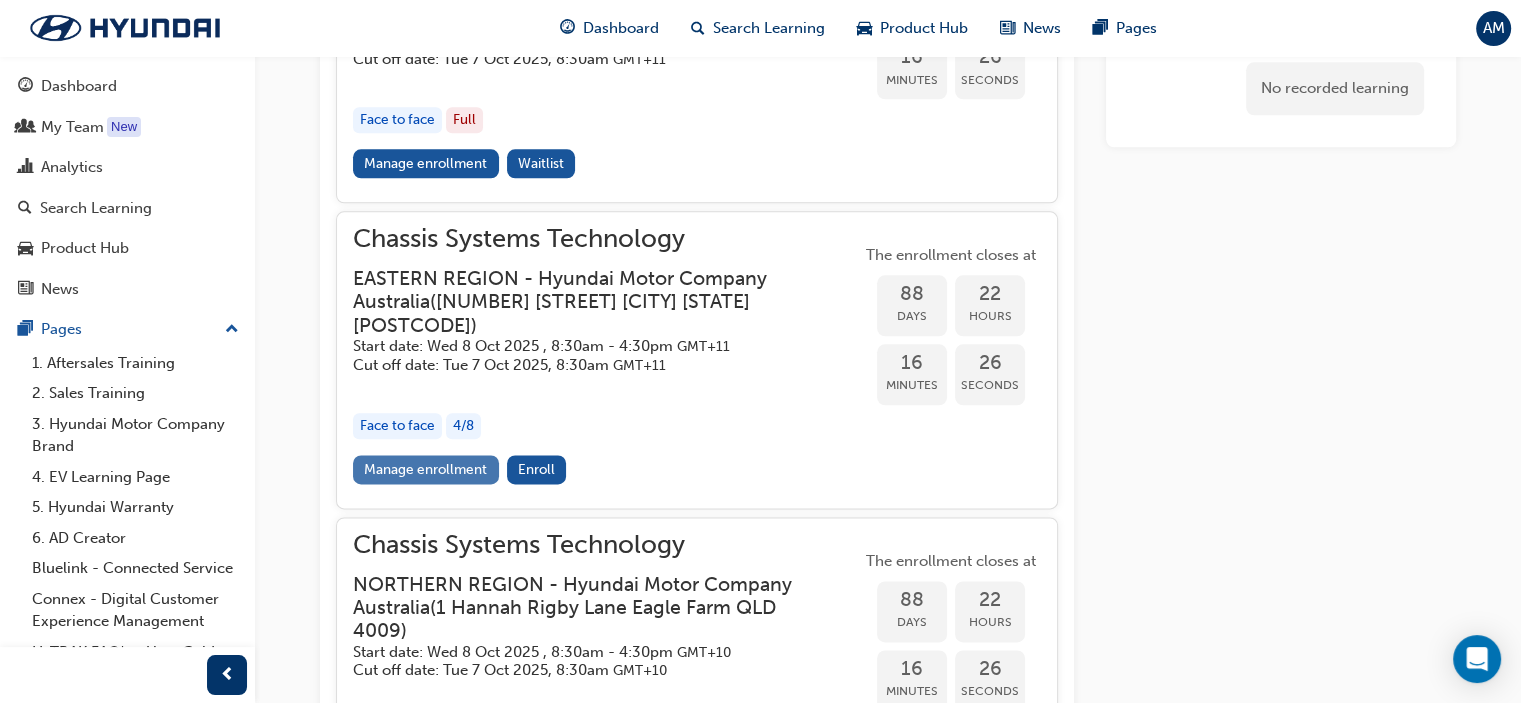 click on "Manage enrollment" at bounding box center [426, 469] 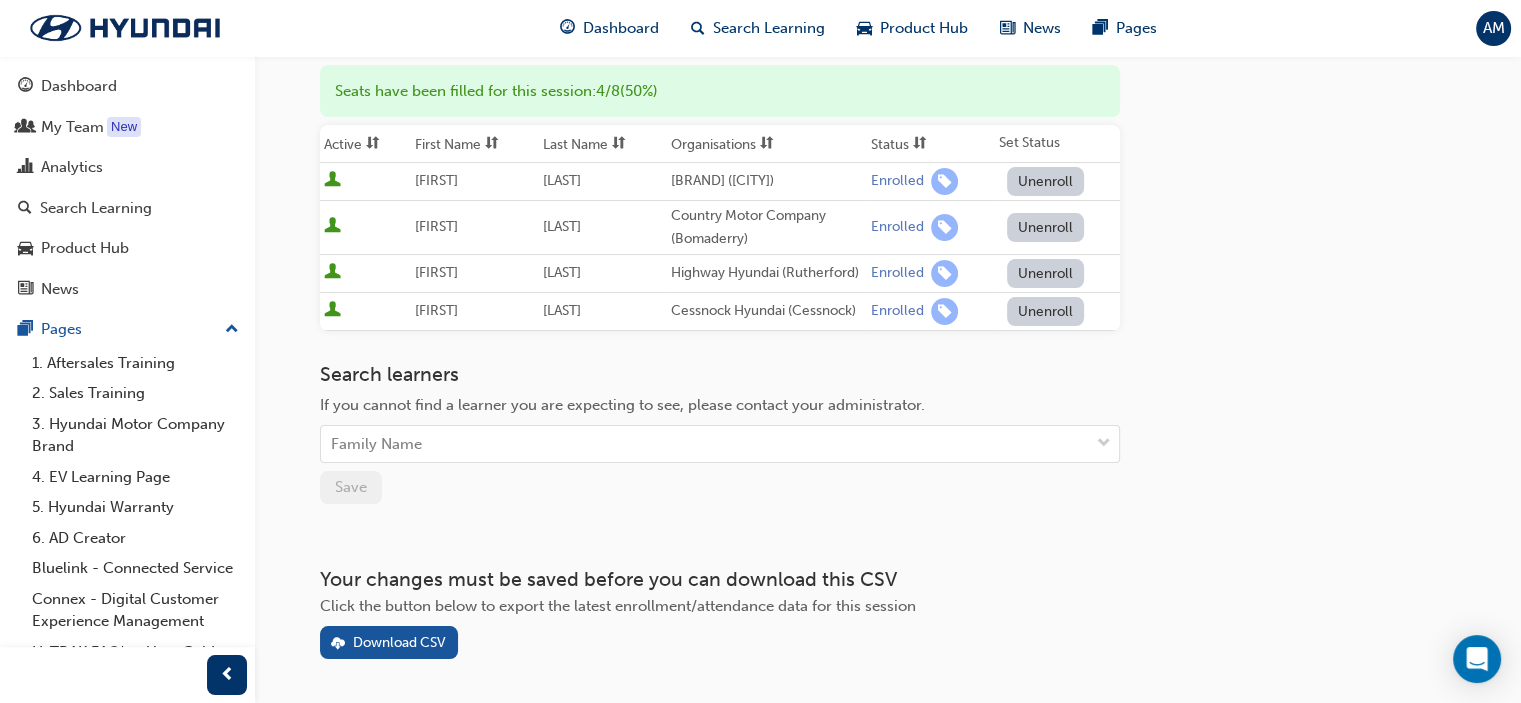 scroll, scrollTop: 300, scrollLeft: 0, axis: vertical 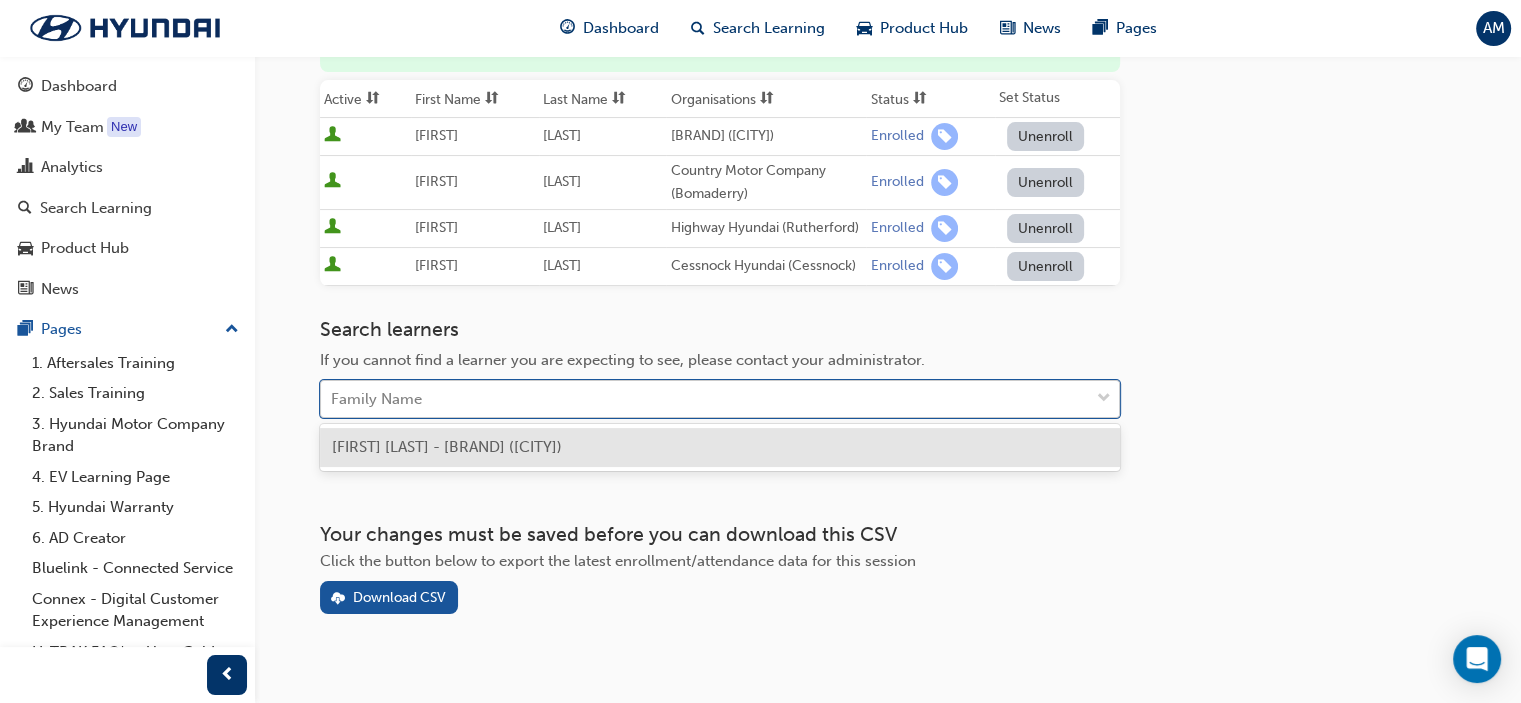 click on "Family Name" at bounding box center (376, 399) 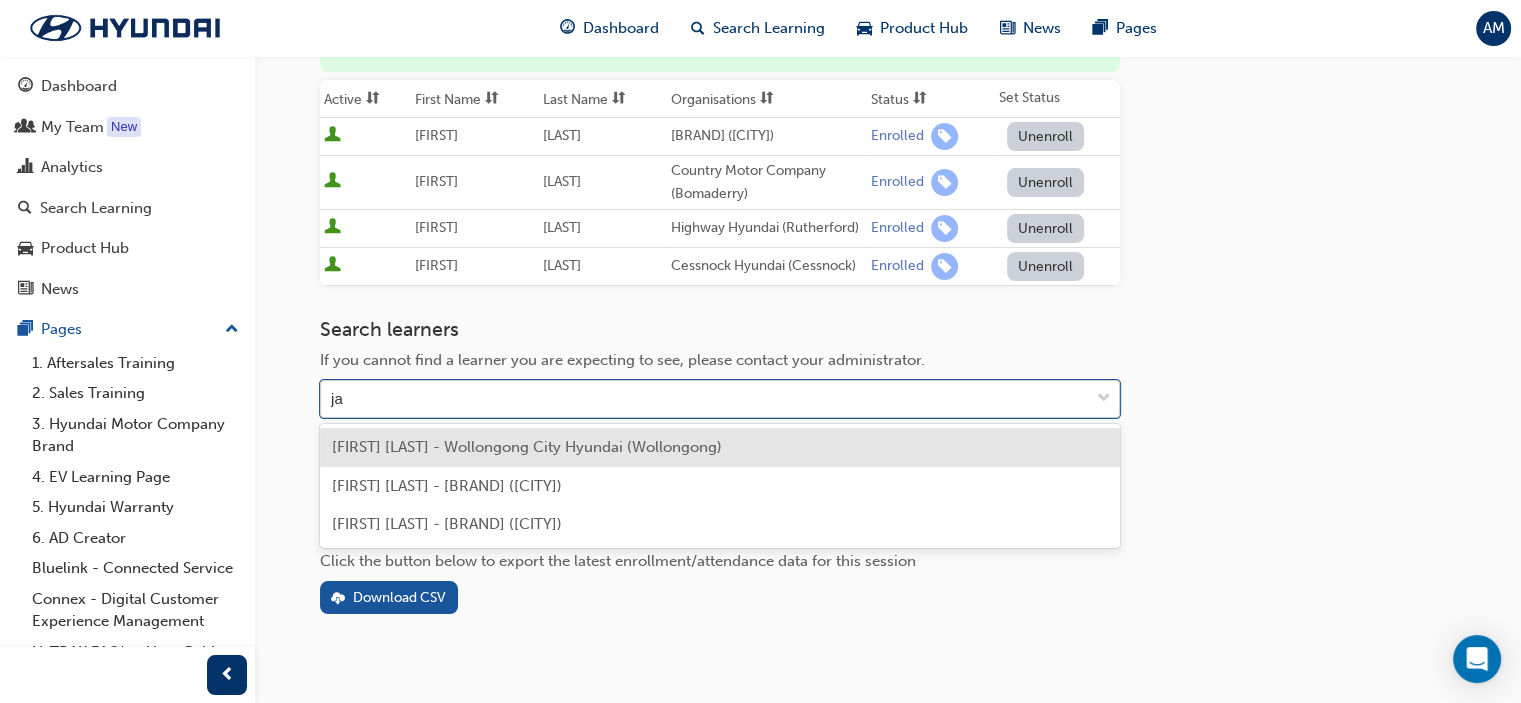 click on "[FIRST] [LAST] - Wollongong City Hyundai (Wollongong)" at bounding box center (527, 447) 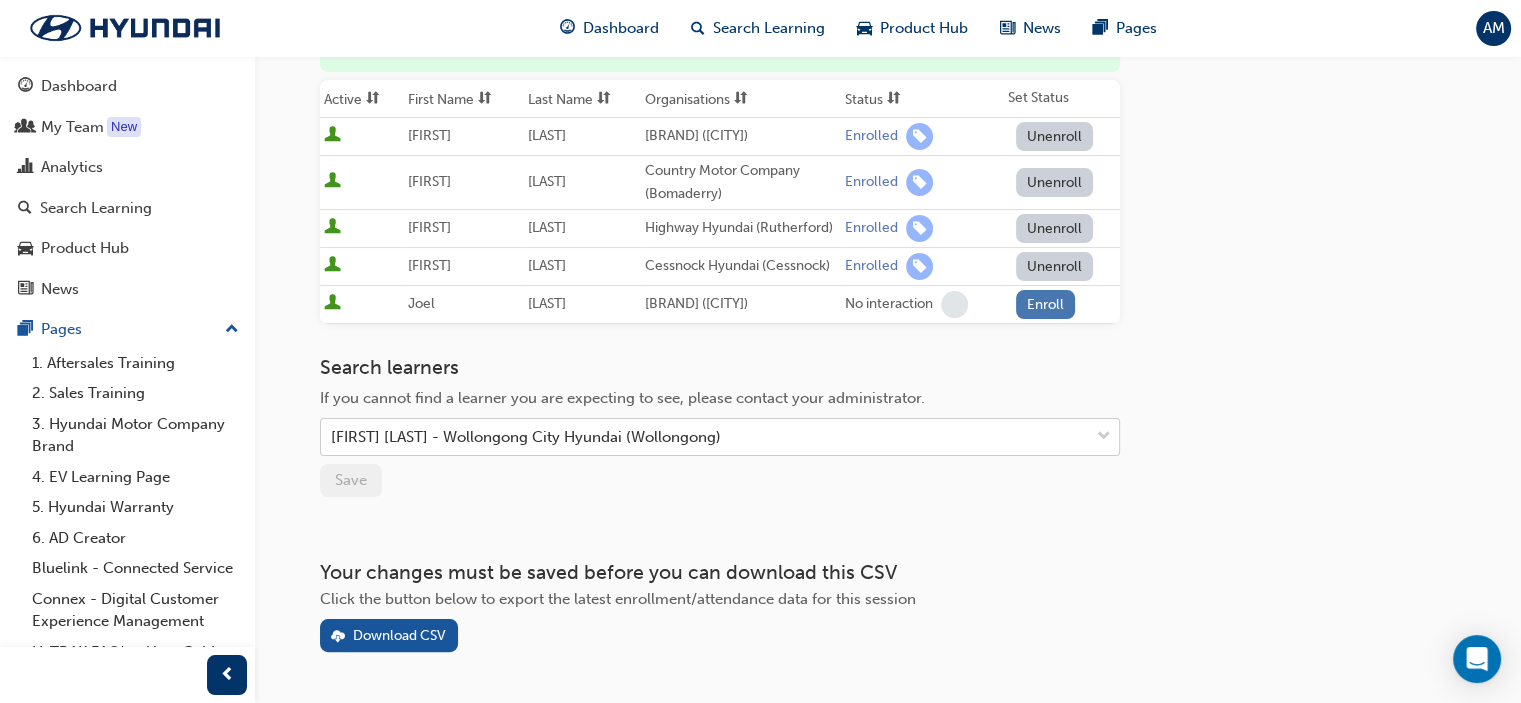 click on "Enroll" at bounding box center (1046, 304) 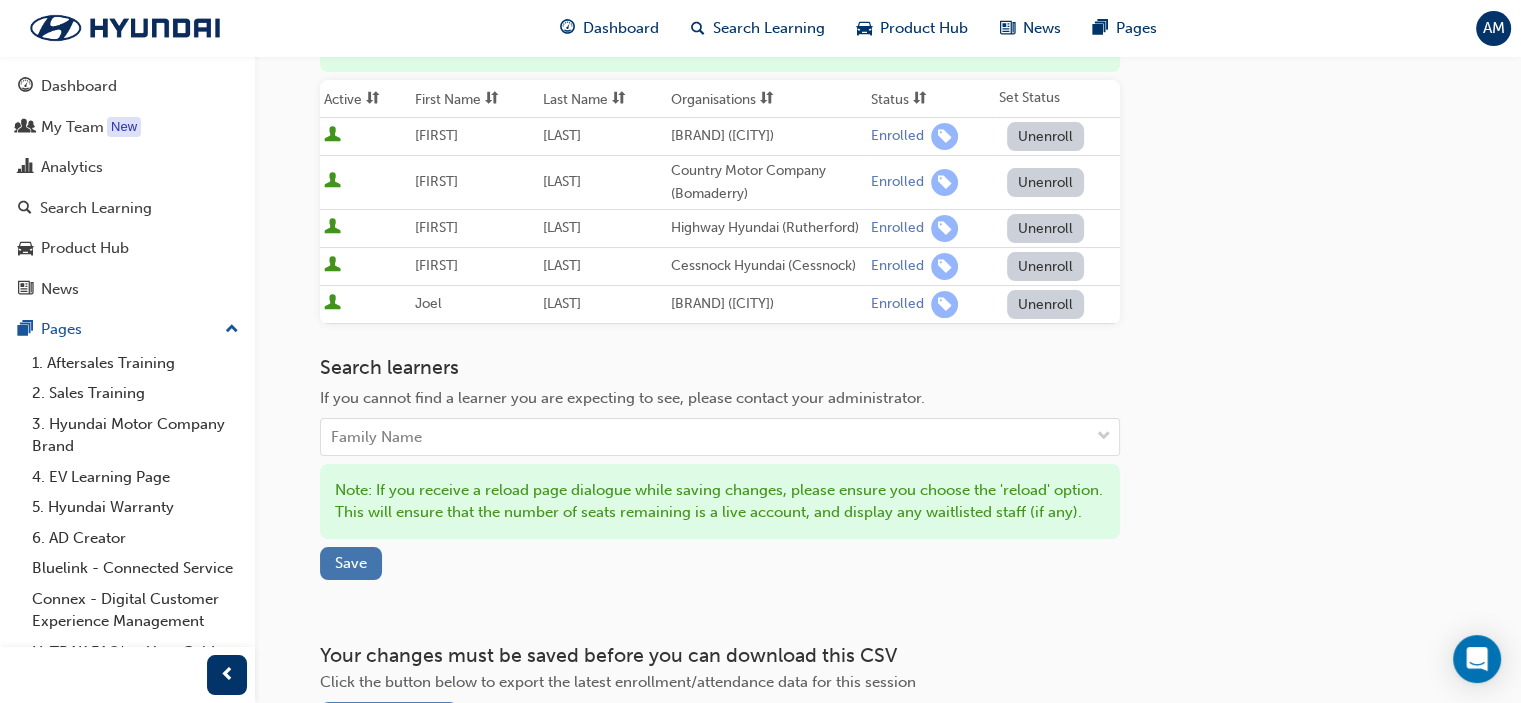 click on "Save" at bounding box center [351, 563] 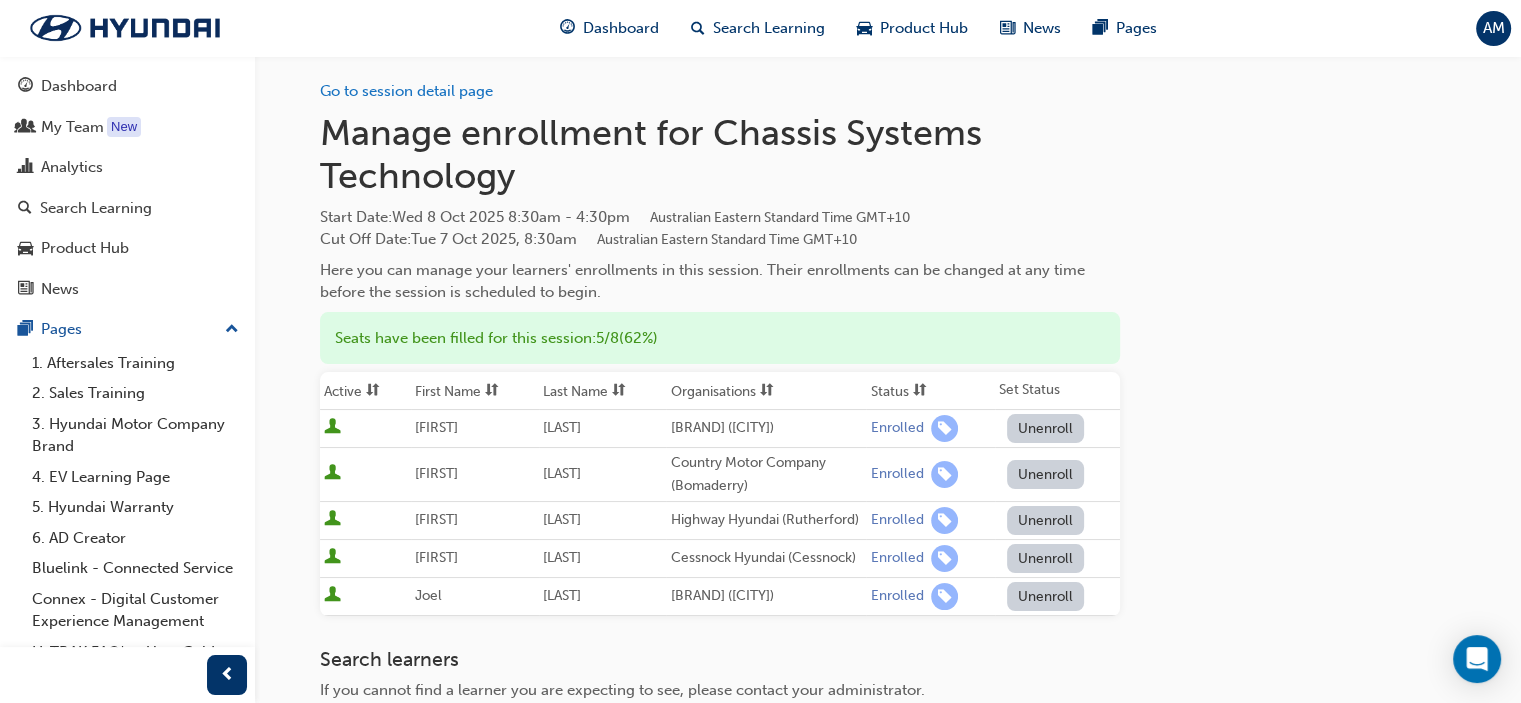 scroll, scrollTop: 0, scrollLeft: 0, axis: both 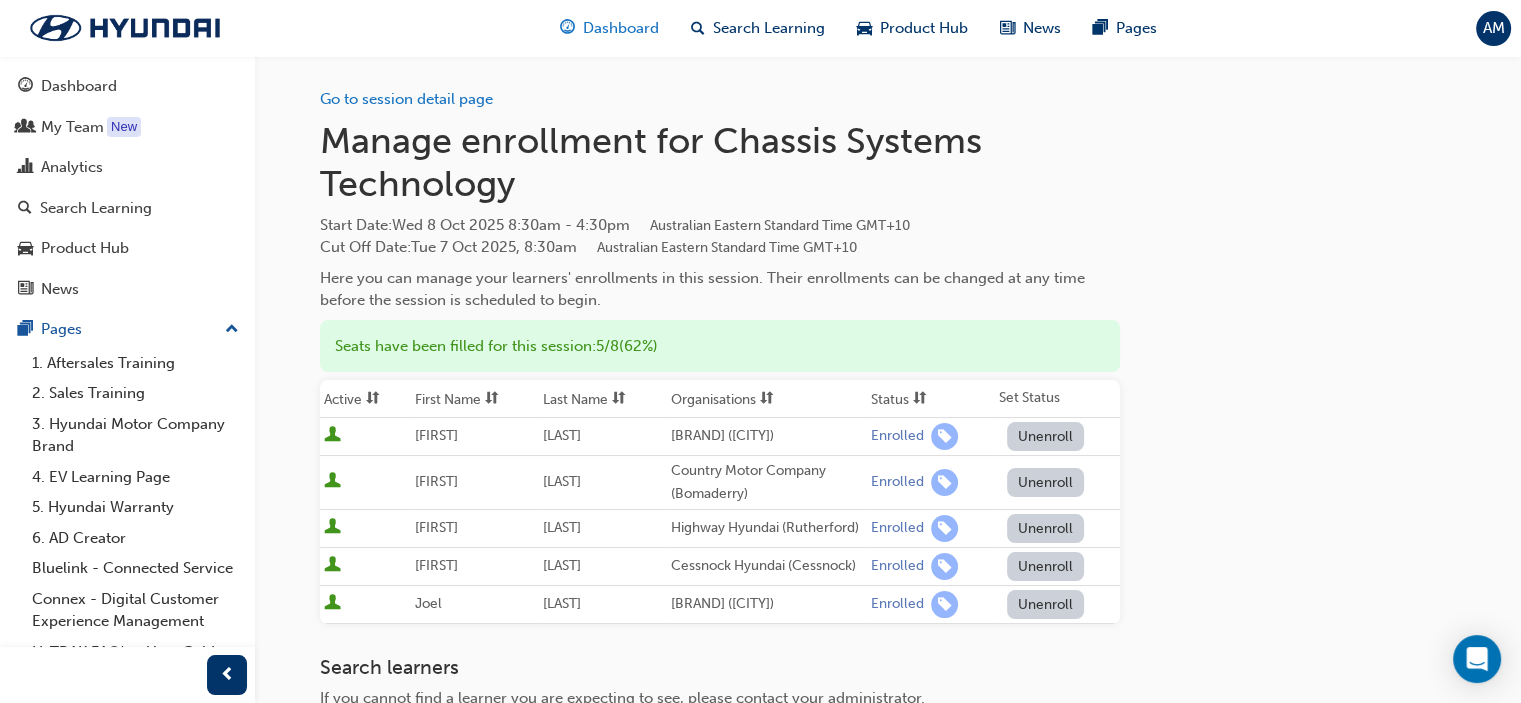click on "Dashboard" at bounding box center [621, 28] 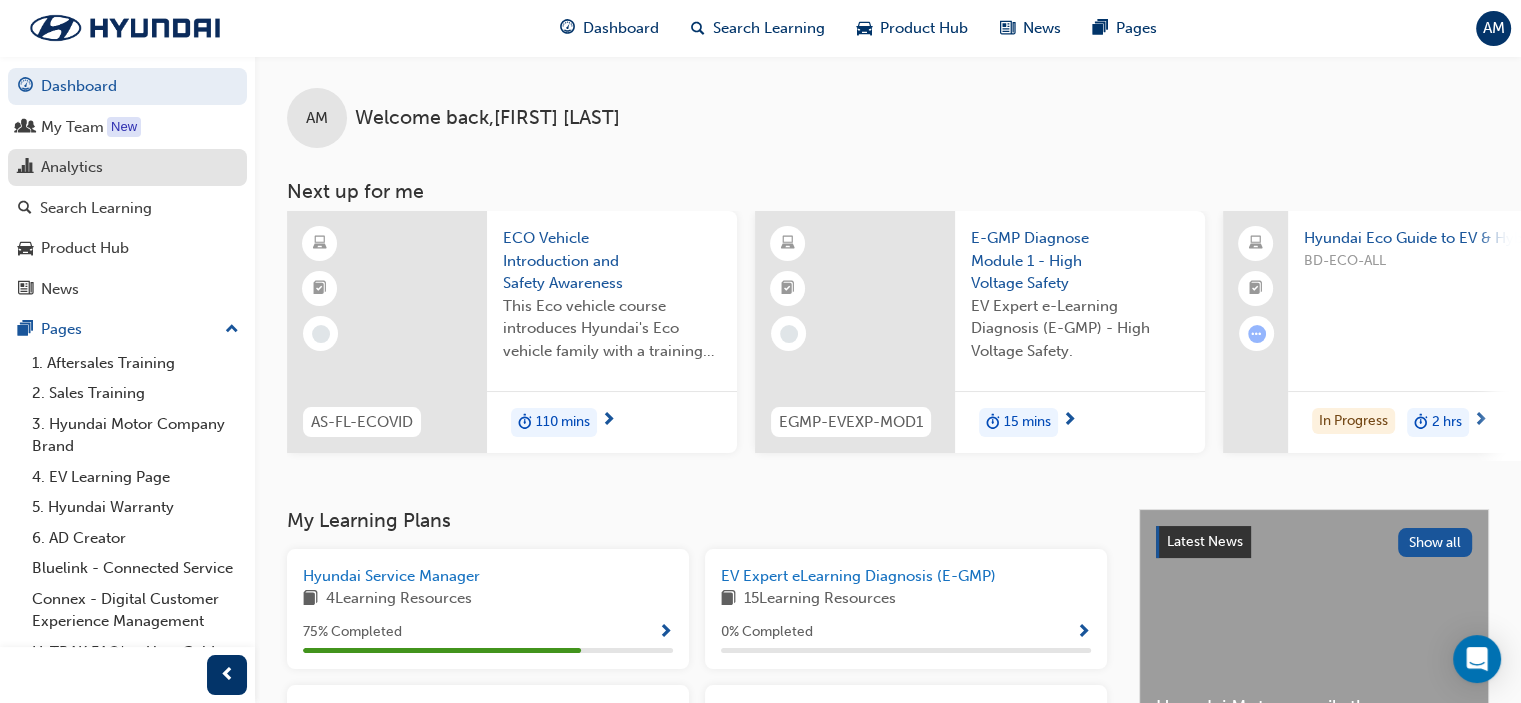 click on "Analytics" at bounding box center [127, 167] 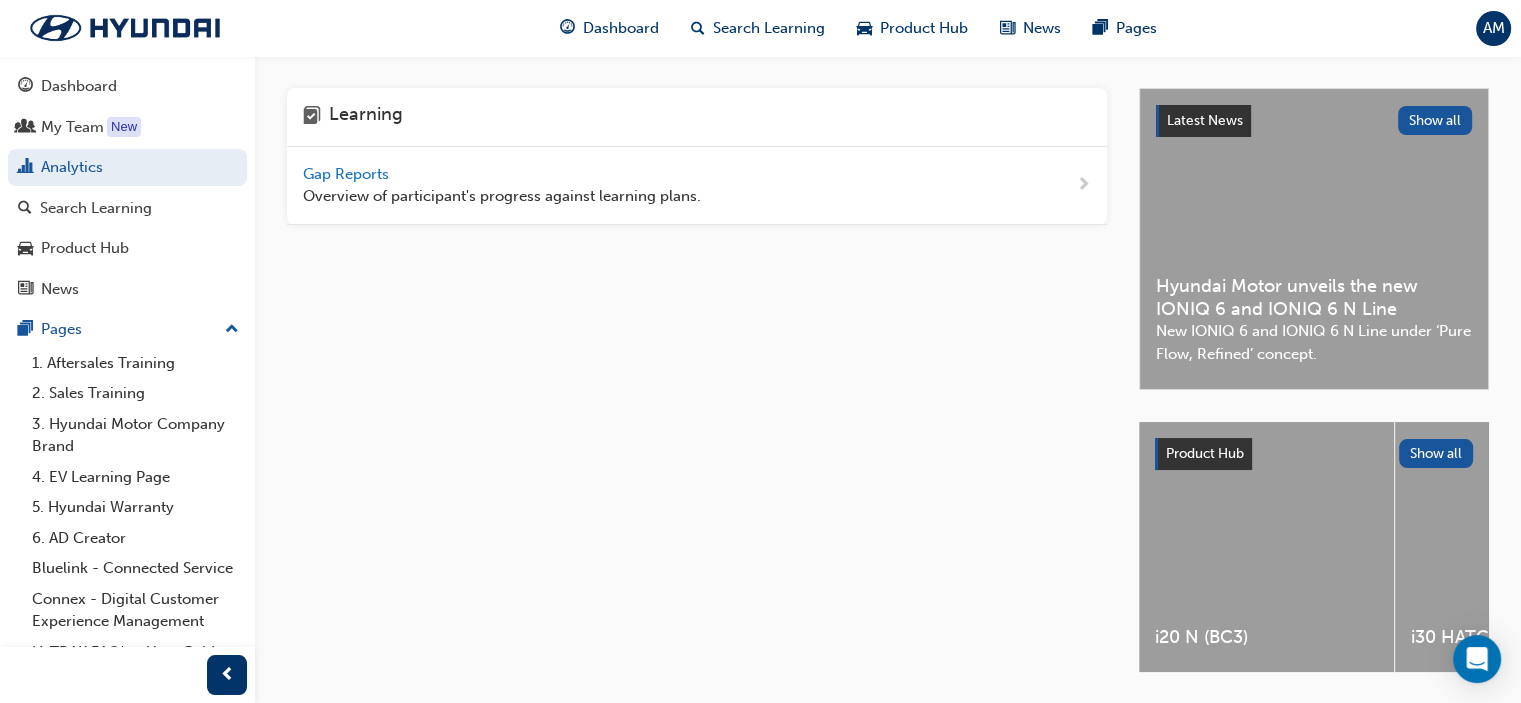 click on "Gap Reports" at bounding box center [348, 174] 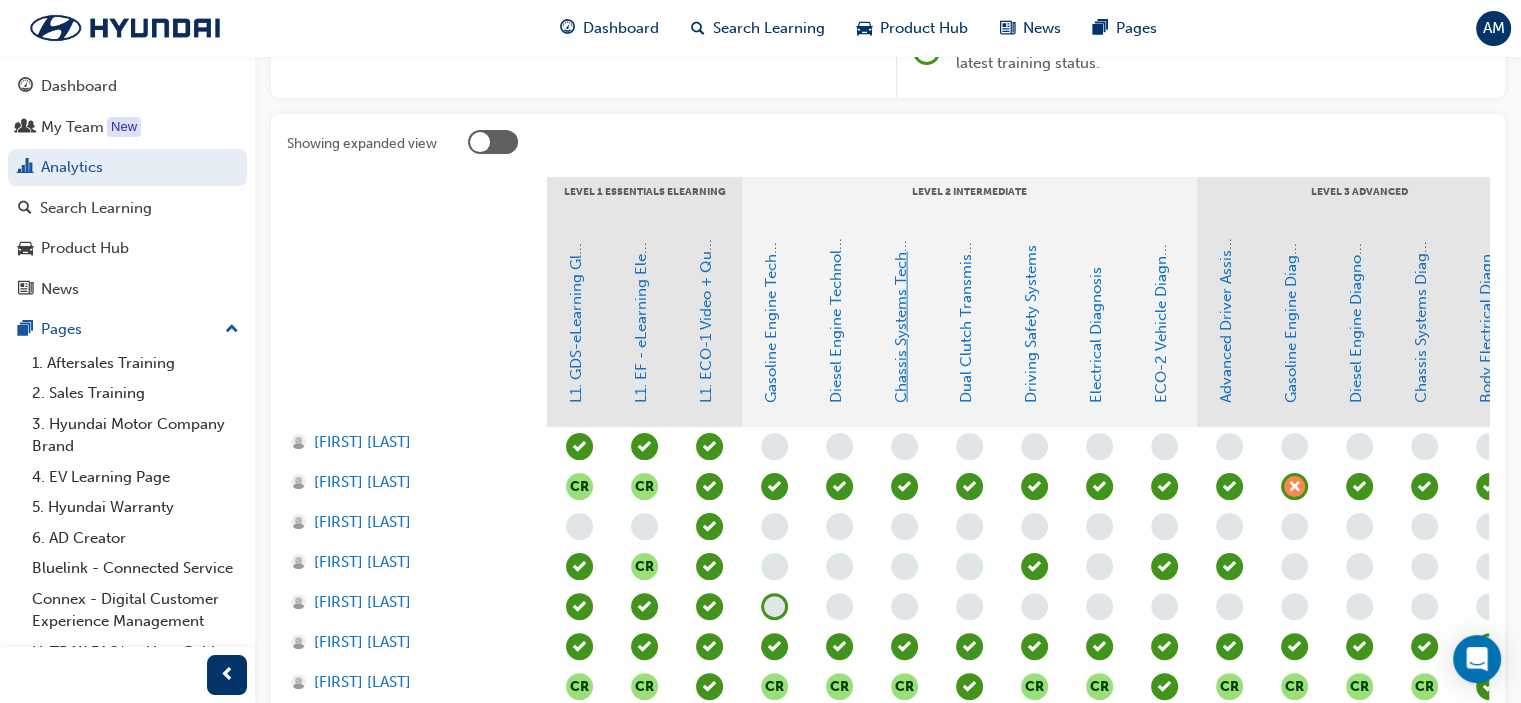 scroll, scrollTop: 400, scrollLeft: 0, axis: vertical 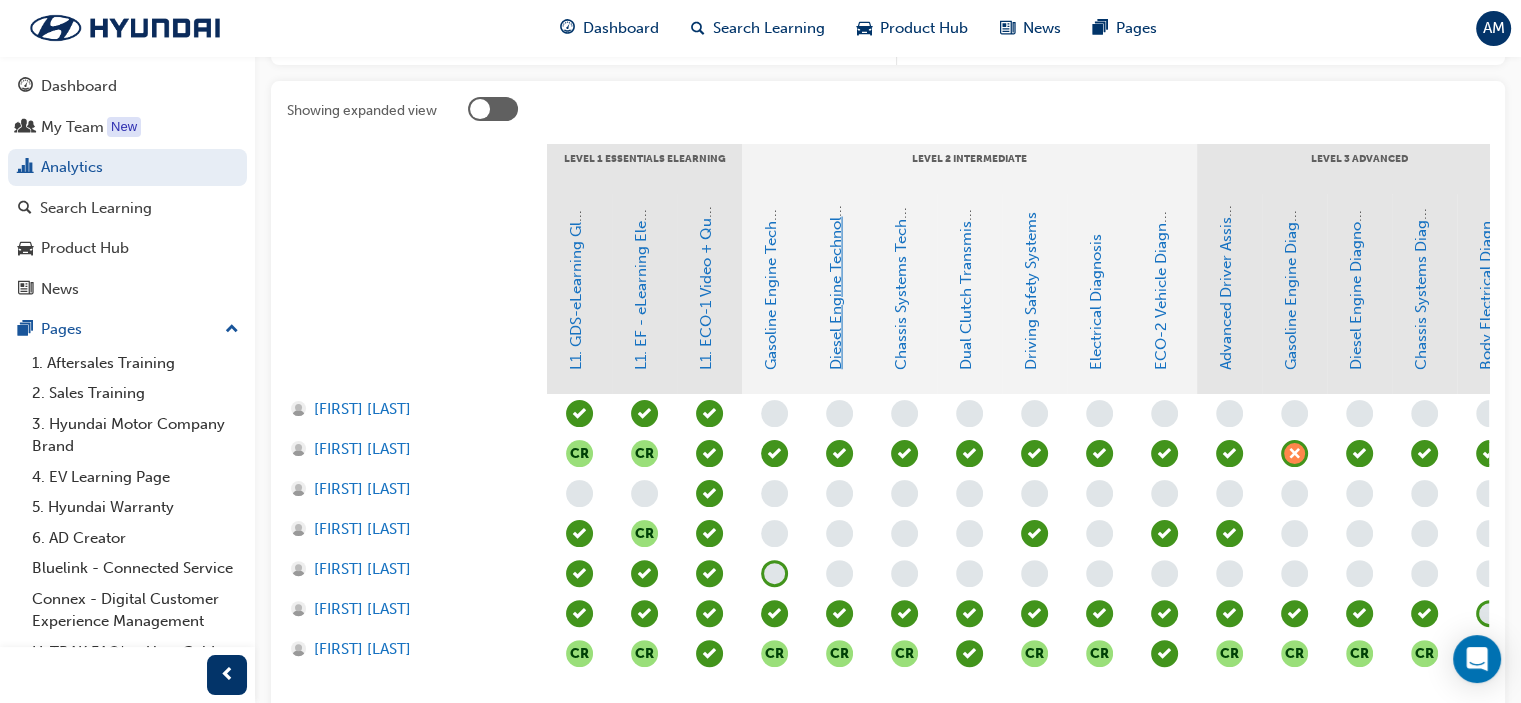 click on "Diesel Engine Technology" at bounding box center (836, 280) 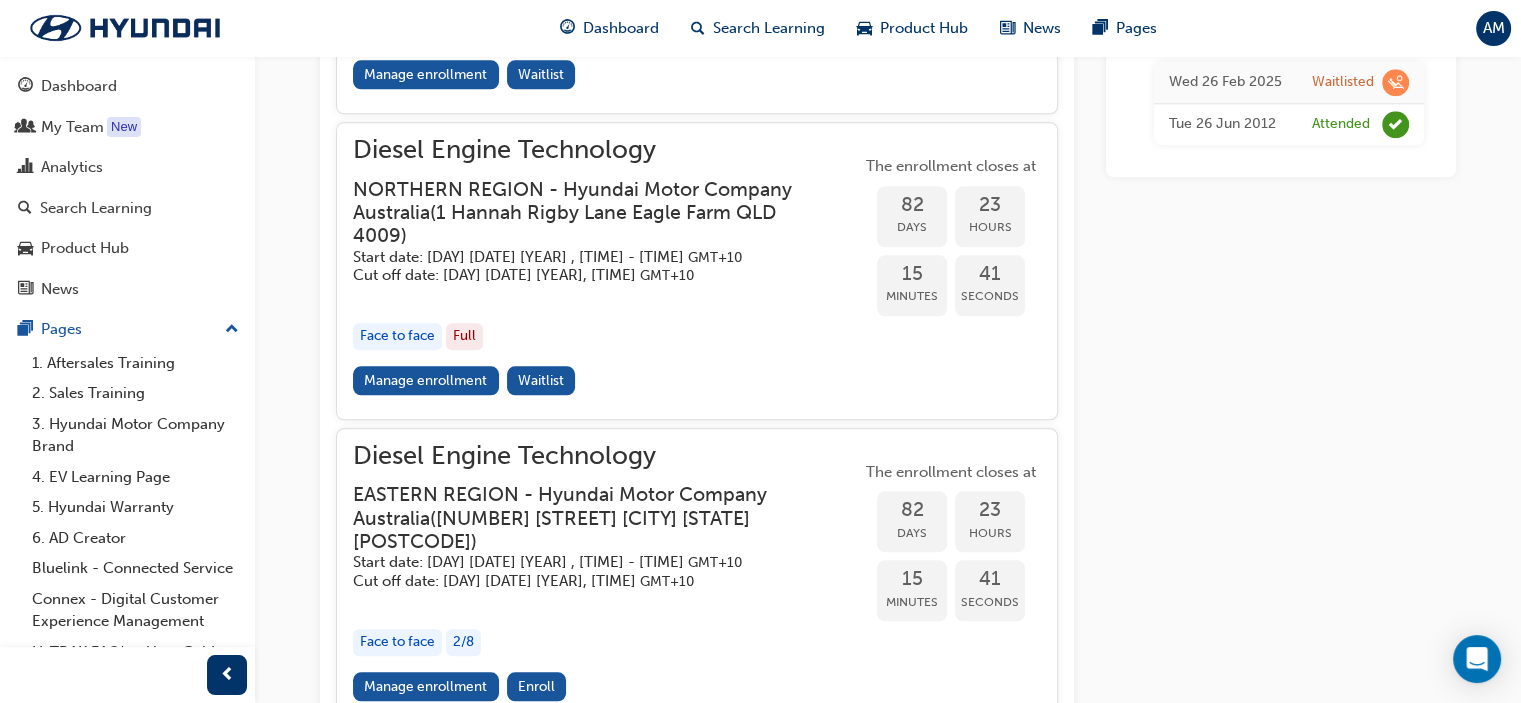 scroll, scrollTop: 2305, scrollLeft: 0, axis: vertical 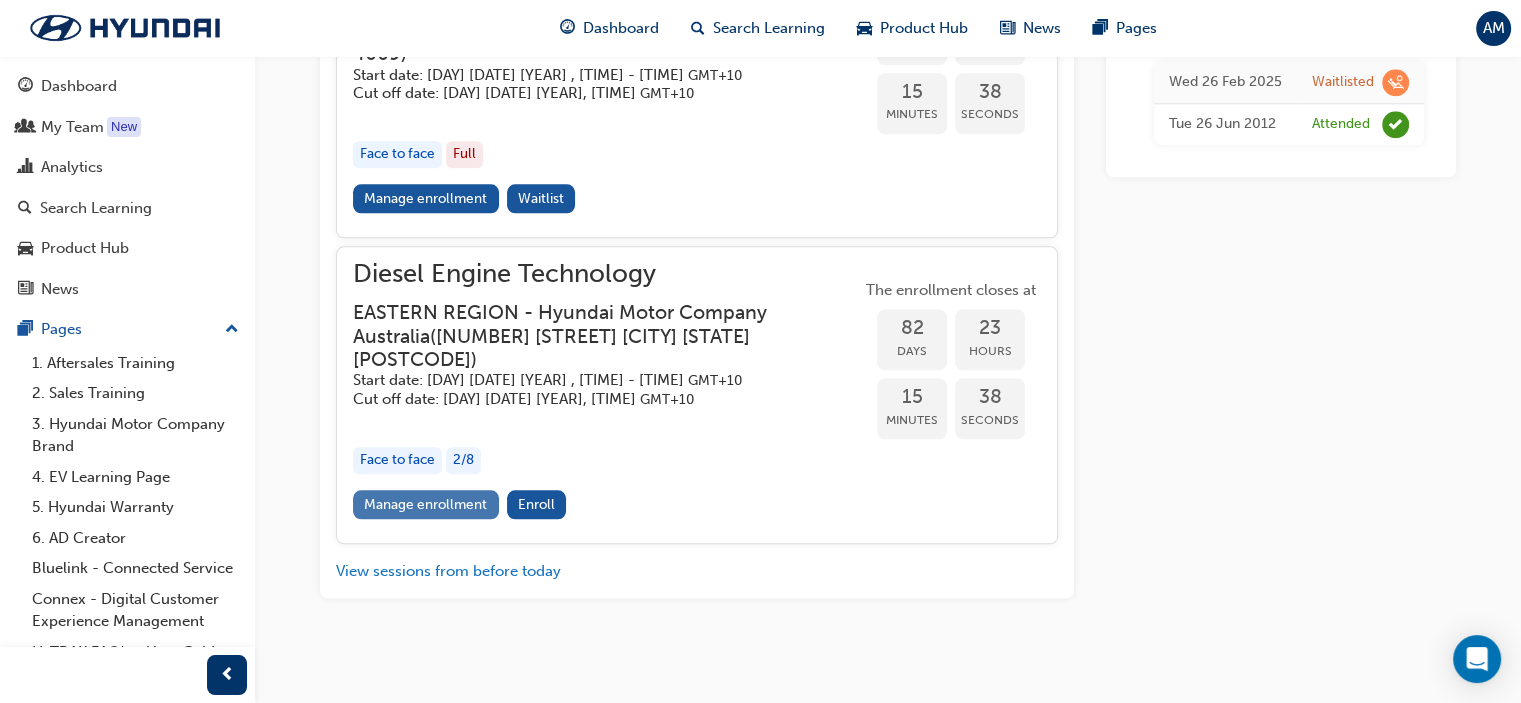 click on "Manage enrollment" at bounding box center (426, 504) 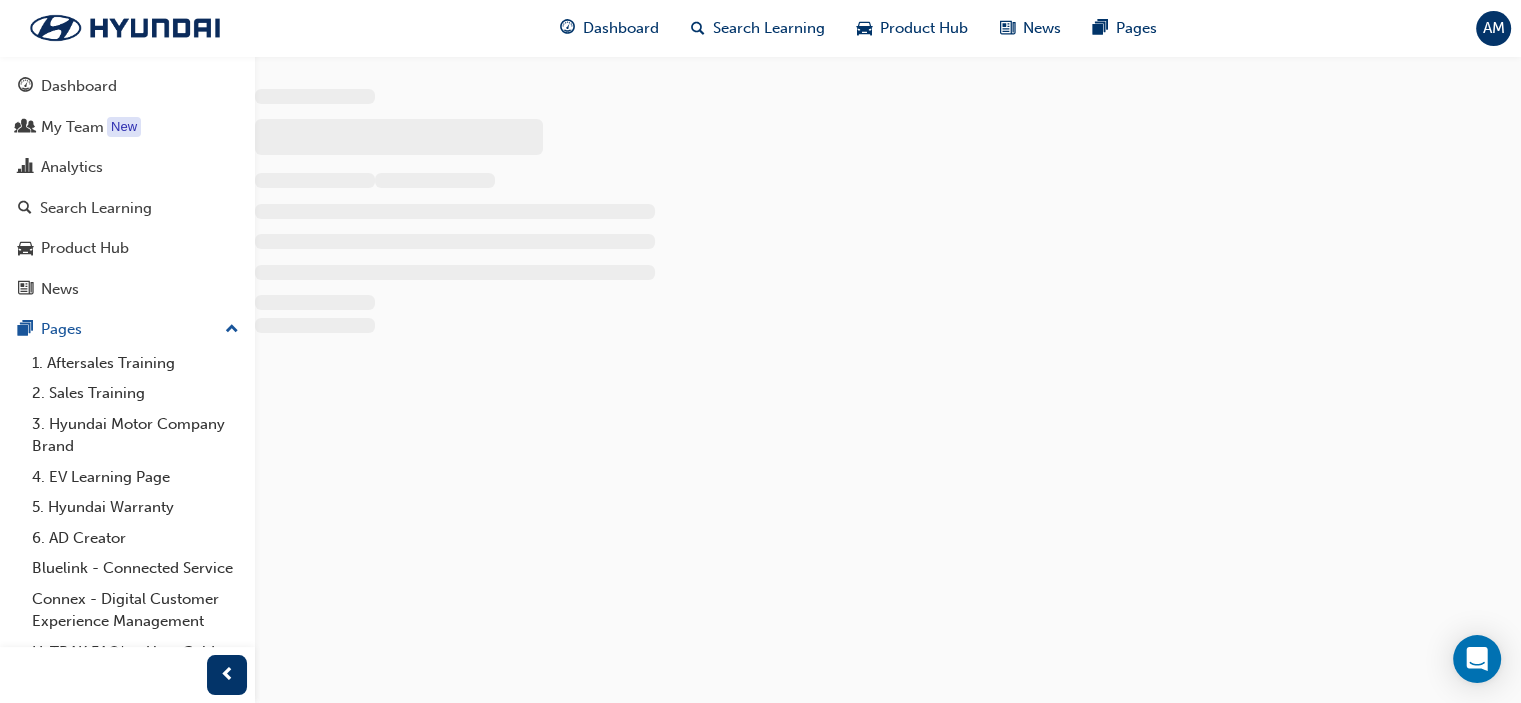 scroll, scrollTop: 0, scrollLeft: 0, axis: both 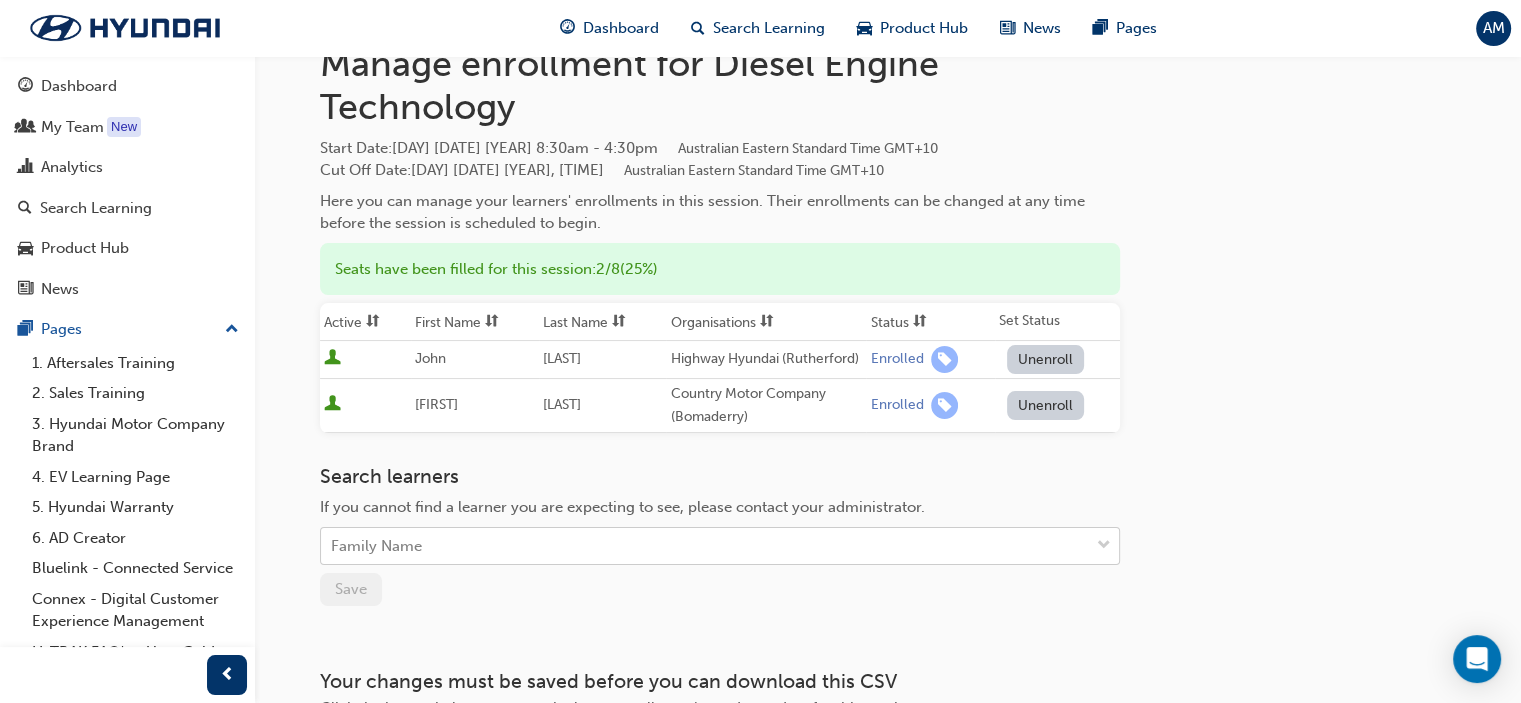 click on "Your version of Internet Explorer is outdated and not supported. Please upgrade to a  modern browser . Dashboard Search Learning Product Hub News Pages AM Dashboard My Team New Analytics Search Learning Product Hub News Pages Pages 1. Aftersales Training 2. Sales Training  3. Hyundai Motor Company Brand 4. EV Learning Page 5. Hyundai Warranty 6. AD Creator Bluelink - Connected Service Connex - Digital Customer Experience Management  HyTRAK FAQ's - User Guide Hyundai CX Championship 2024 All Pages Go to session detail page Manage enrollment for Diesel Engine Technology Start Date :  Thu 2 Oct 2025   8:30am - 4:30pm   Australian Eastern Standard Time GMT+10 Cut Off Date :  Wed 1 Oct 2025, 8:30am   Australian Eastern Standard Time GMT+10 Here you can manage your learners' enrollments in this session. Their enrollments can be changed at any time before the session is scheduled to begin. Seats have been filled for this session :  2 / 8  ( 25% ) Active First Name Last Name Organisations Status Set Status [FIRST] [FIRST]" at bounding box center (760, 274) 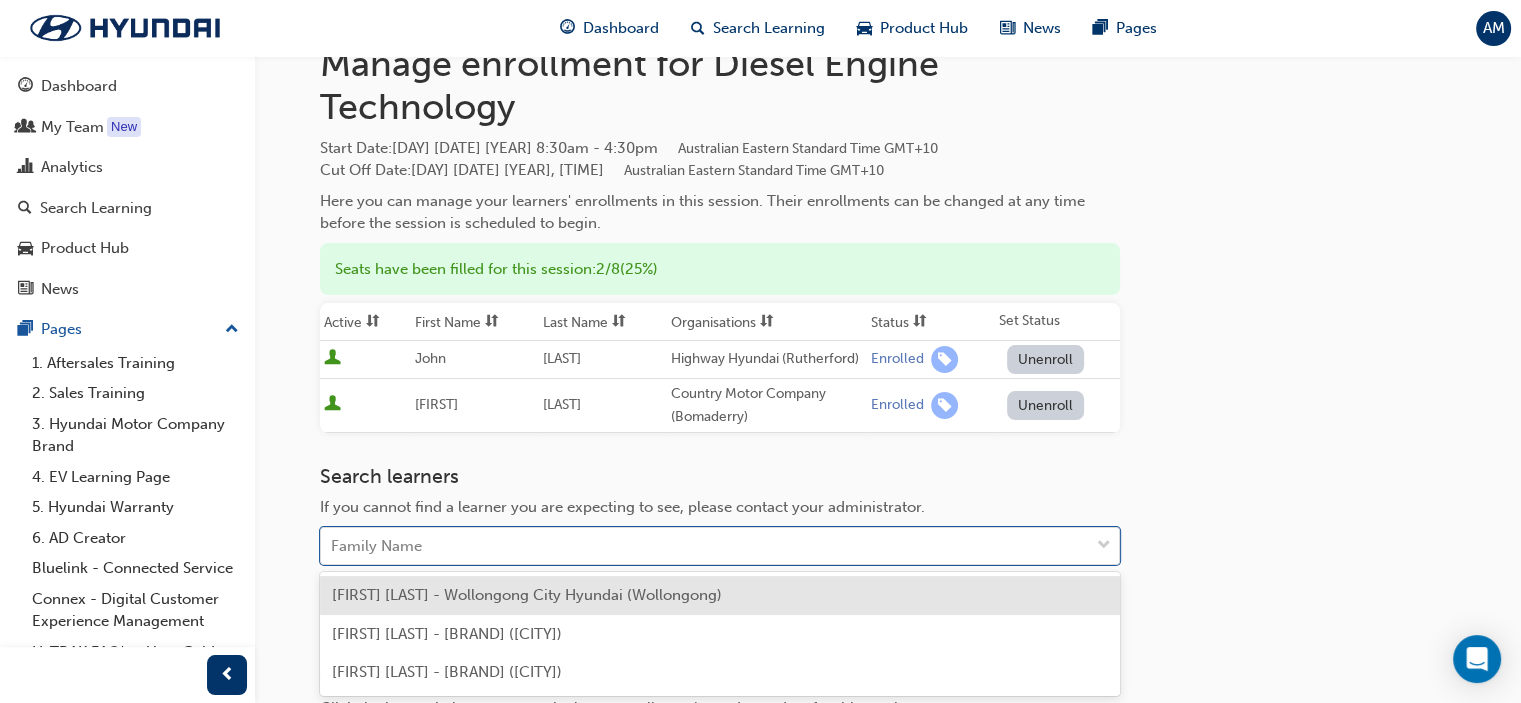 click on "[FIRST] [LAST] - Wollongong City Hyundai (Wollongong)" at bounding box center [527, 595] 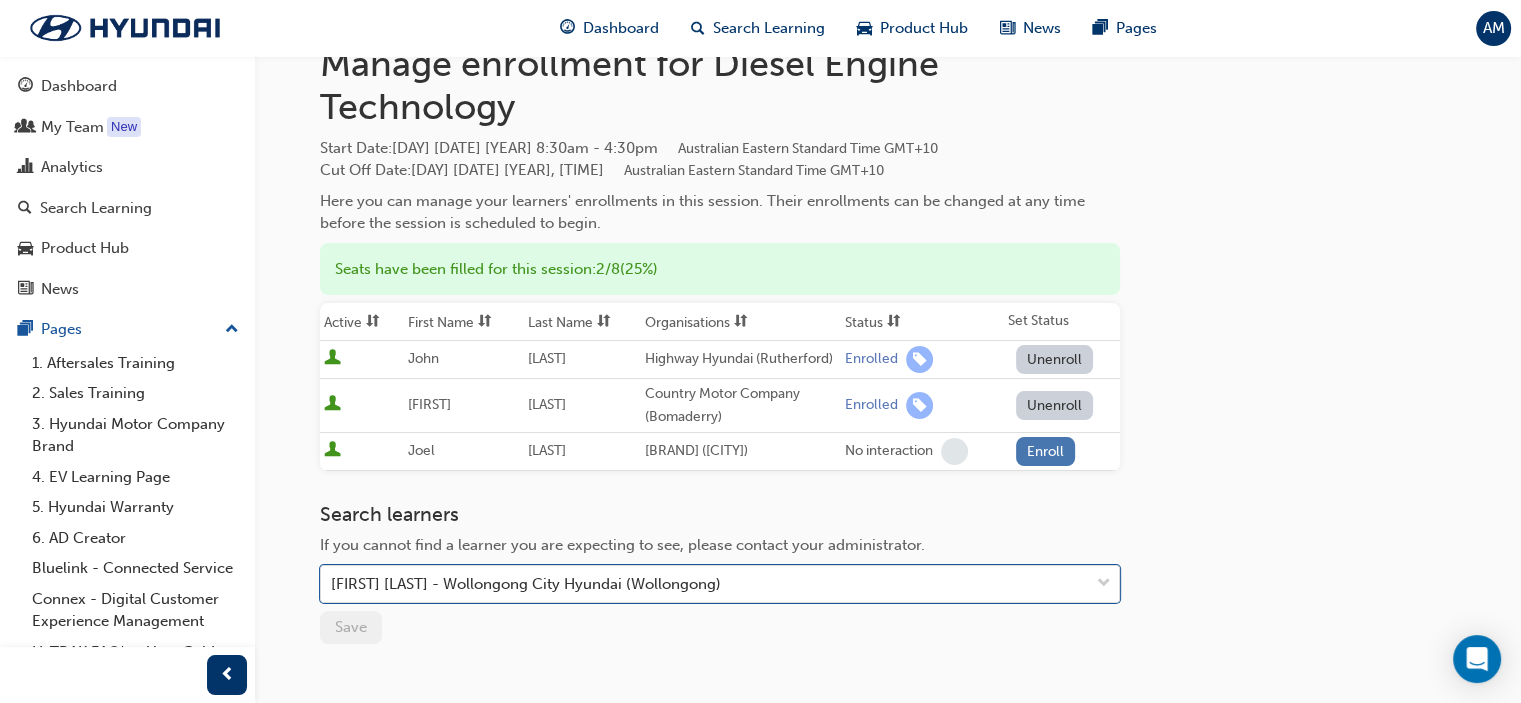 click on "Enroll" at bounding box center [1046, 451] 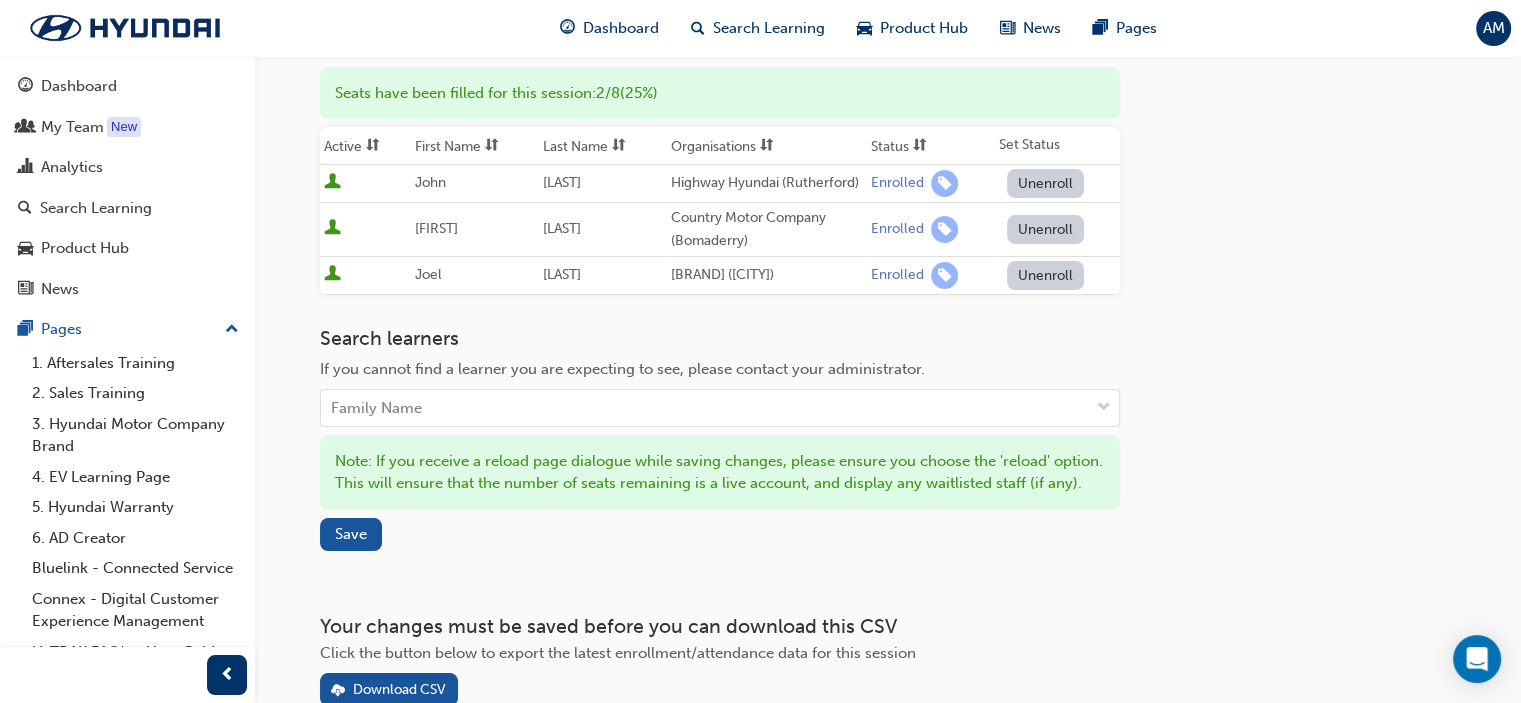 scroll, scrollTop: 277, scrollLeft: 0, axis: vertical 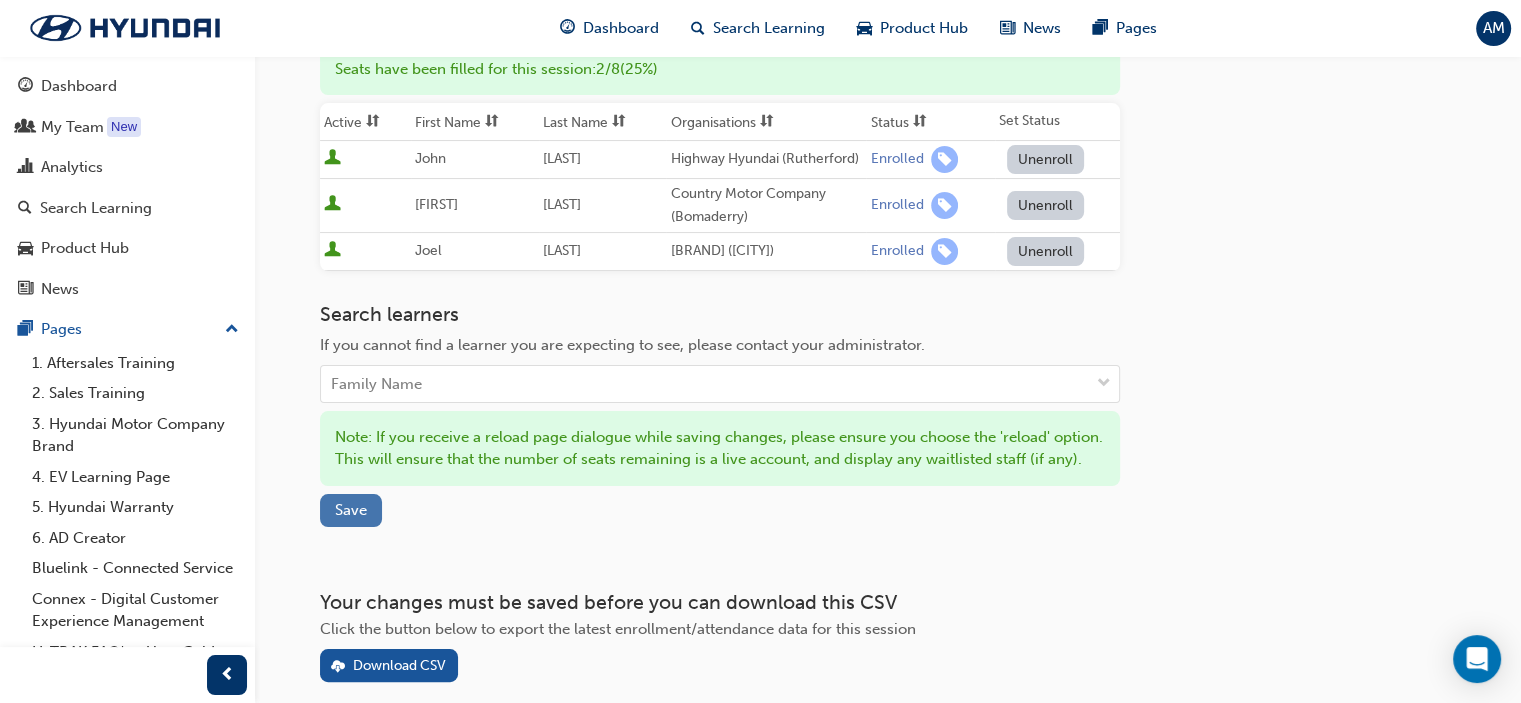 click on "Save" at bounding box center (351, 510) 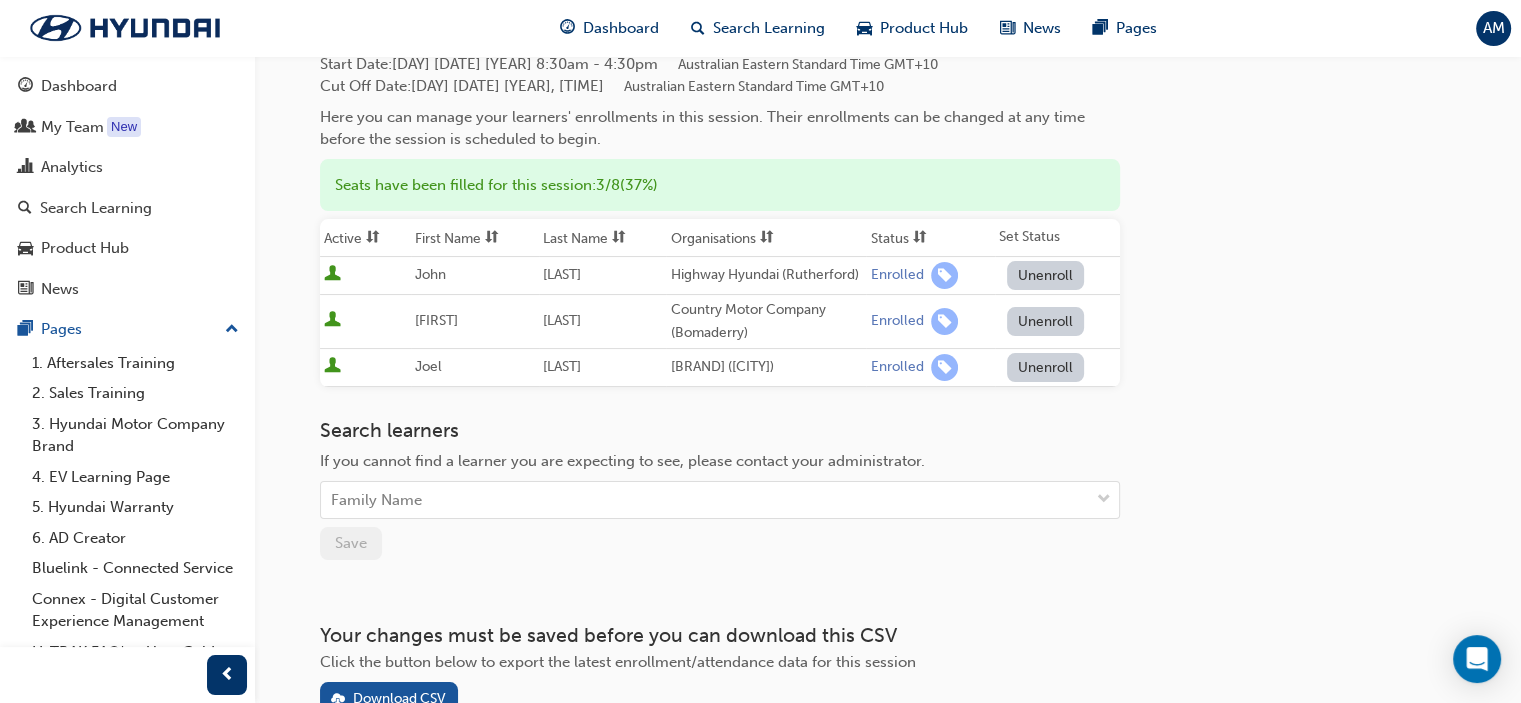 scroll, scrollTop: 0, scrollLeft: 0, axis: both 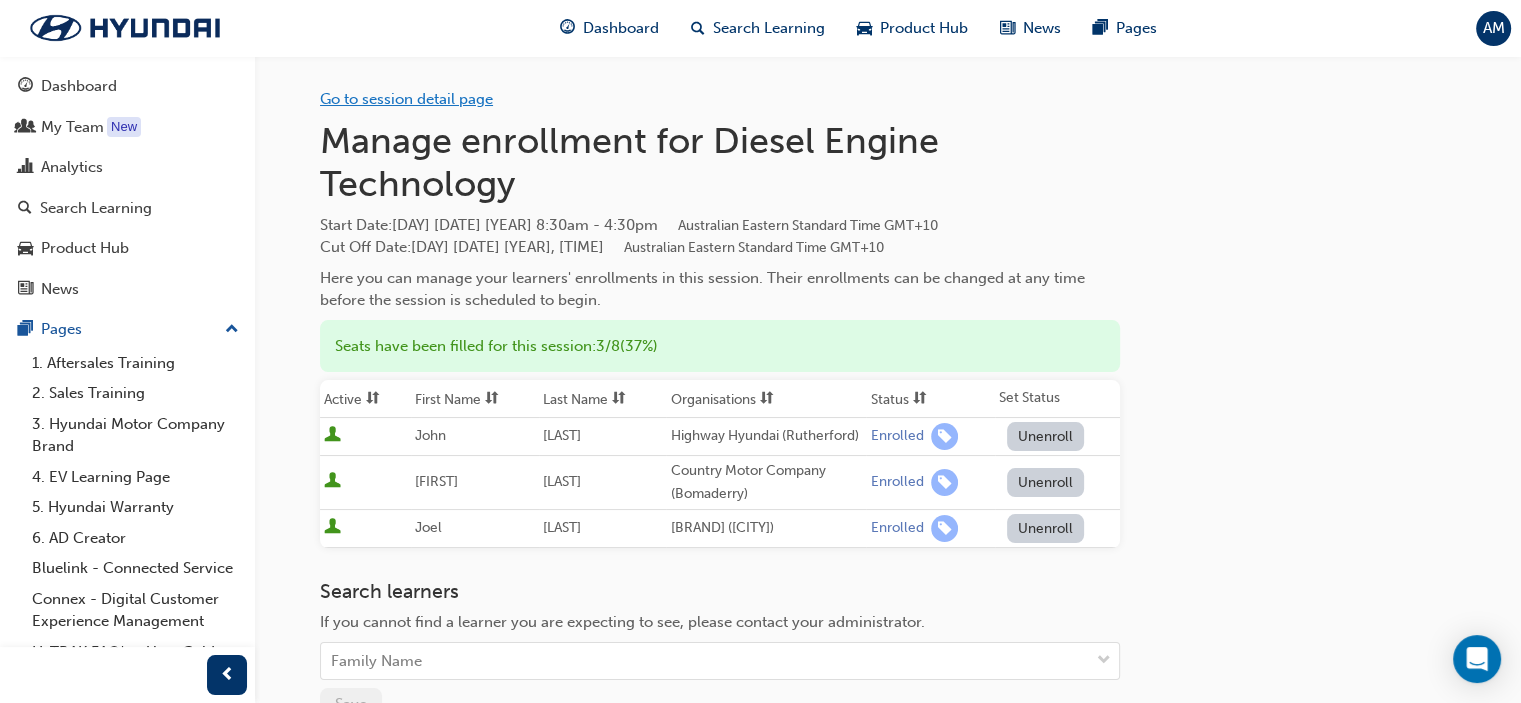 click on "Go to session detail page" at bounding box center [406, 99] 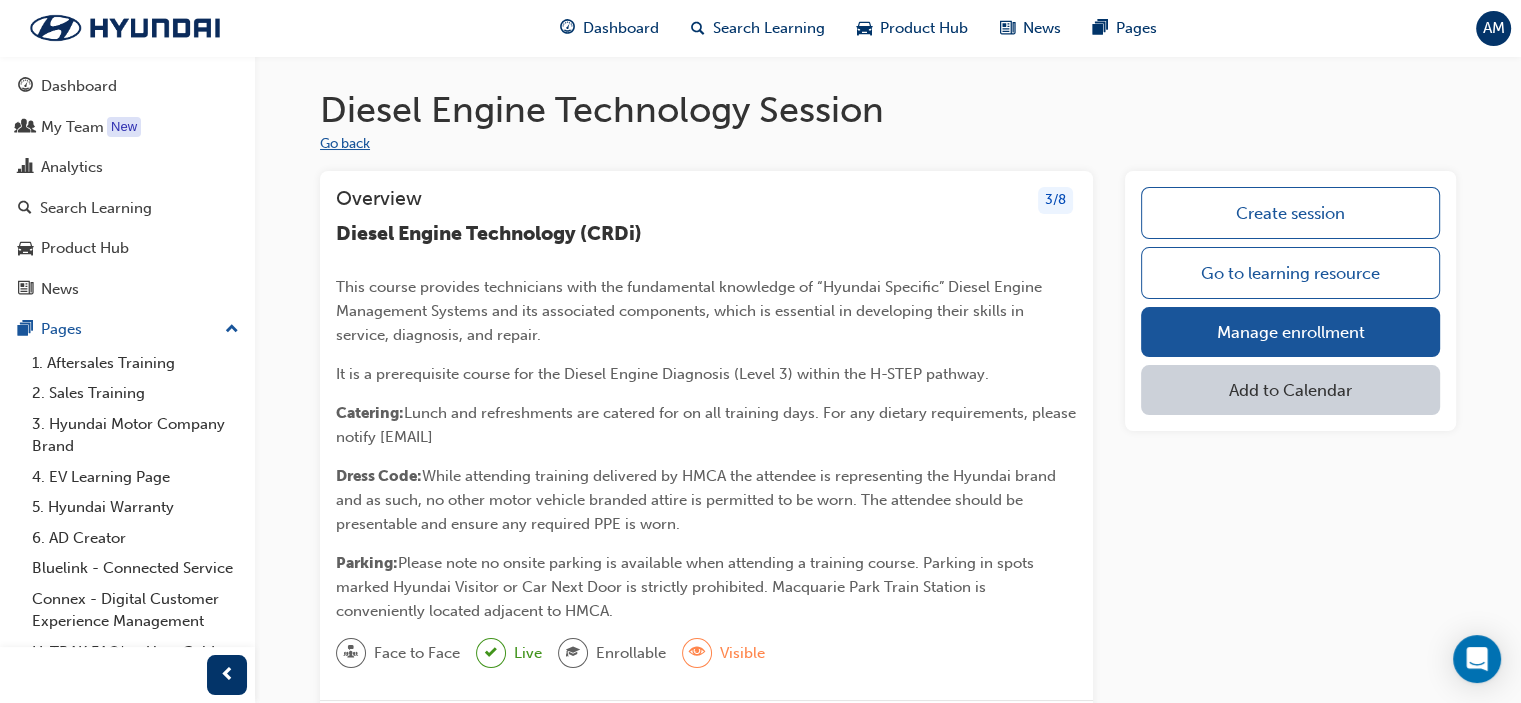 click on "Go back" at bounding box center (345, 144) 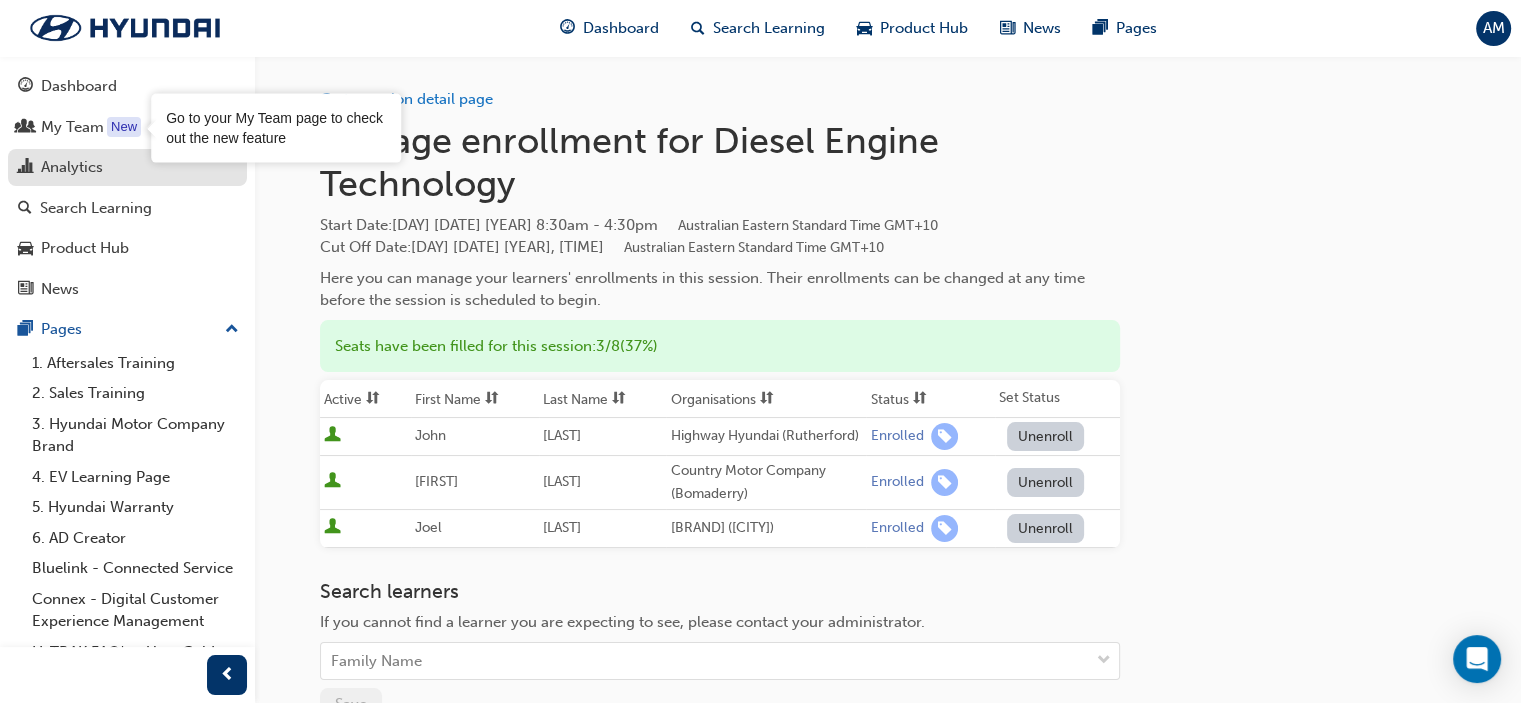 click on "Analytics" at bounding box center [72, 167] 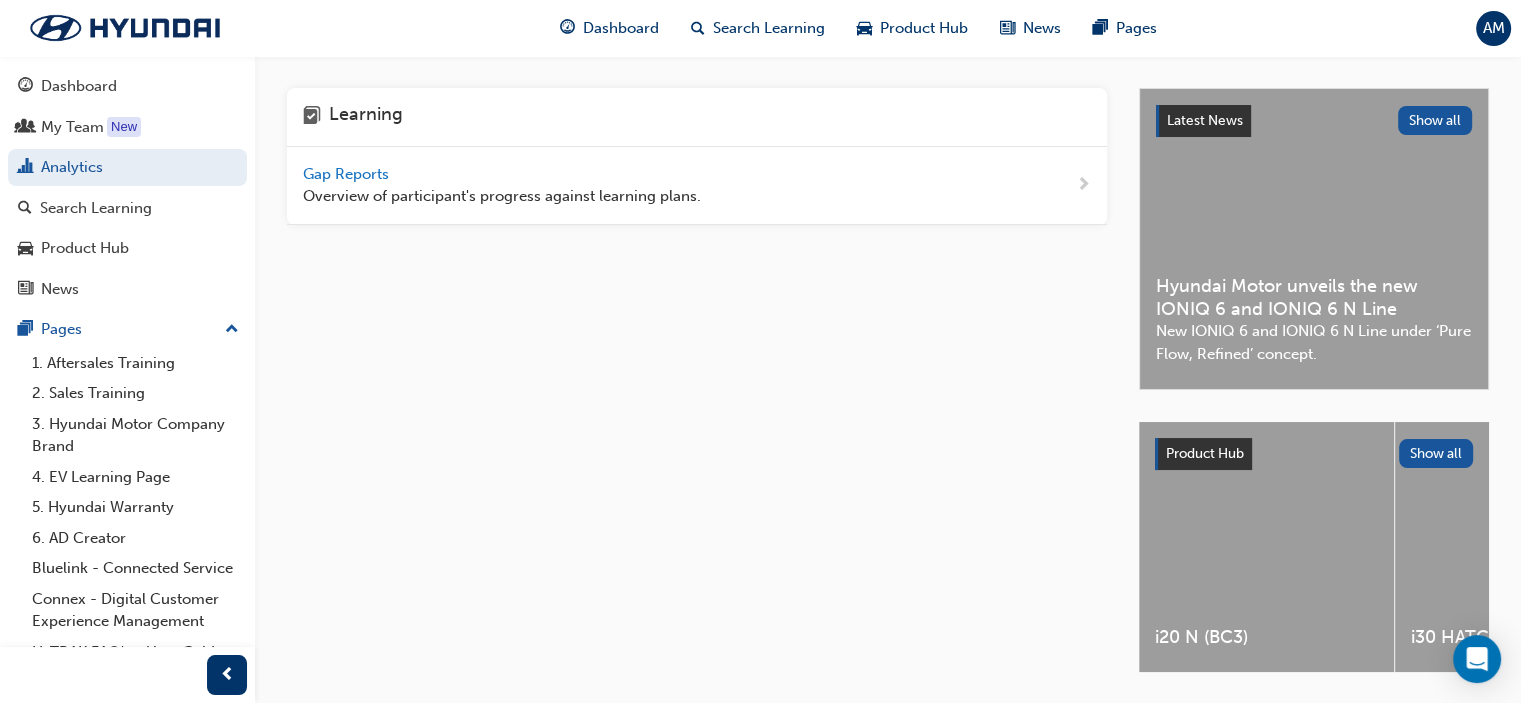 click on "Gap Reports" at bounding box center (348, 174) 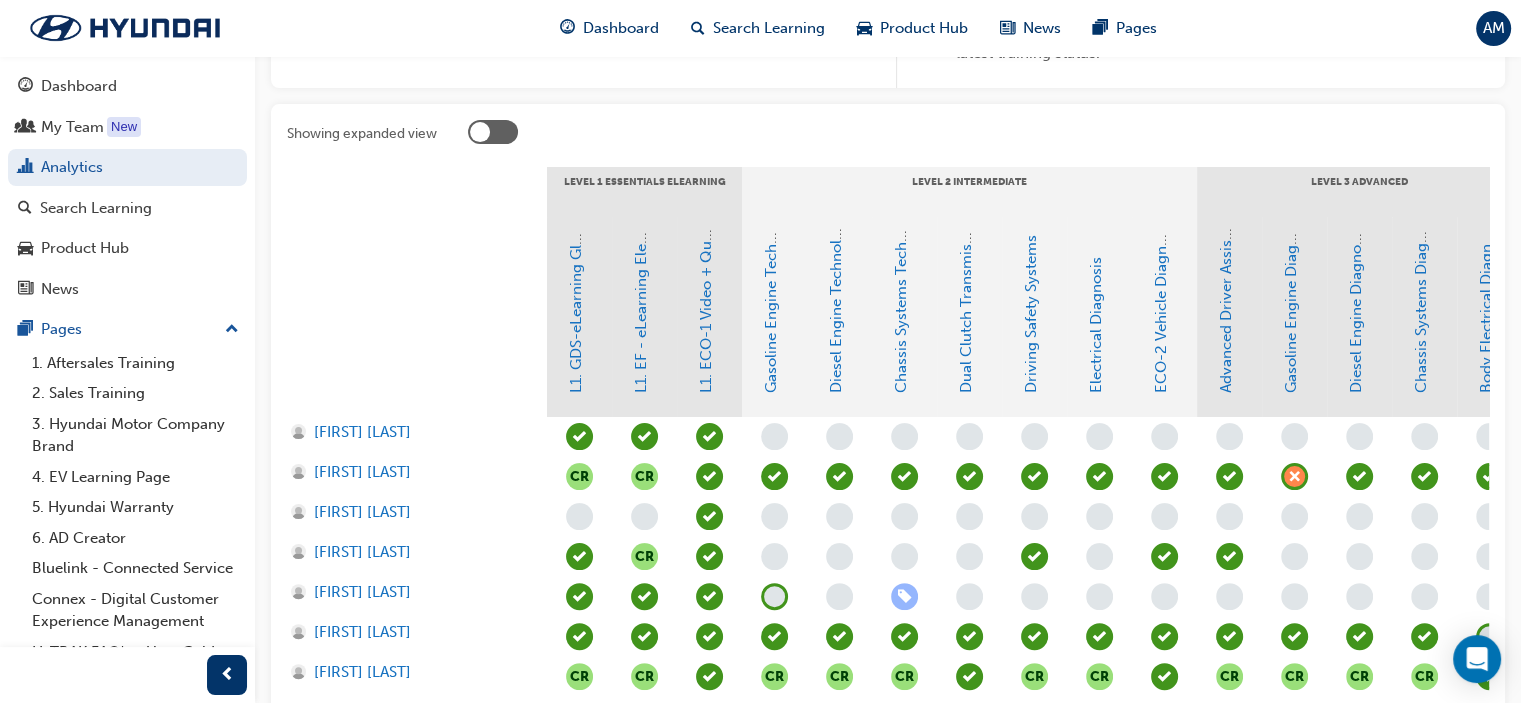 scroll, scrollTop: 400, scrollLeft: 0, axis: vertical 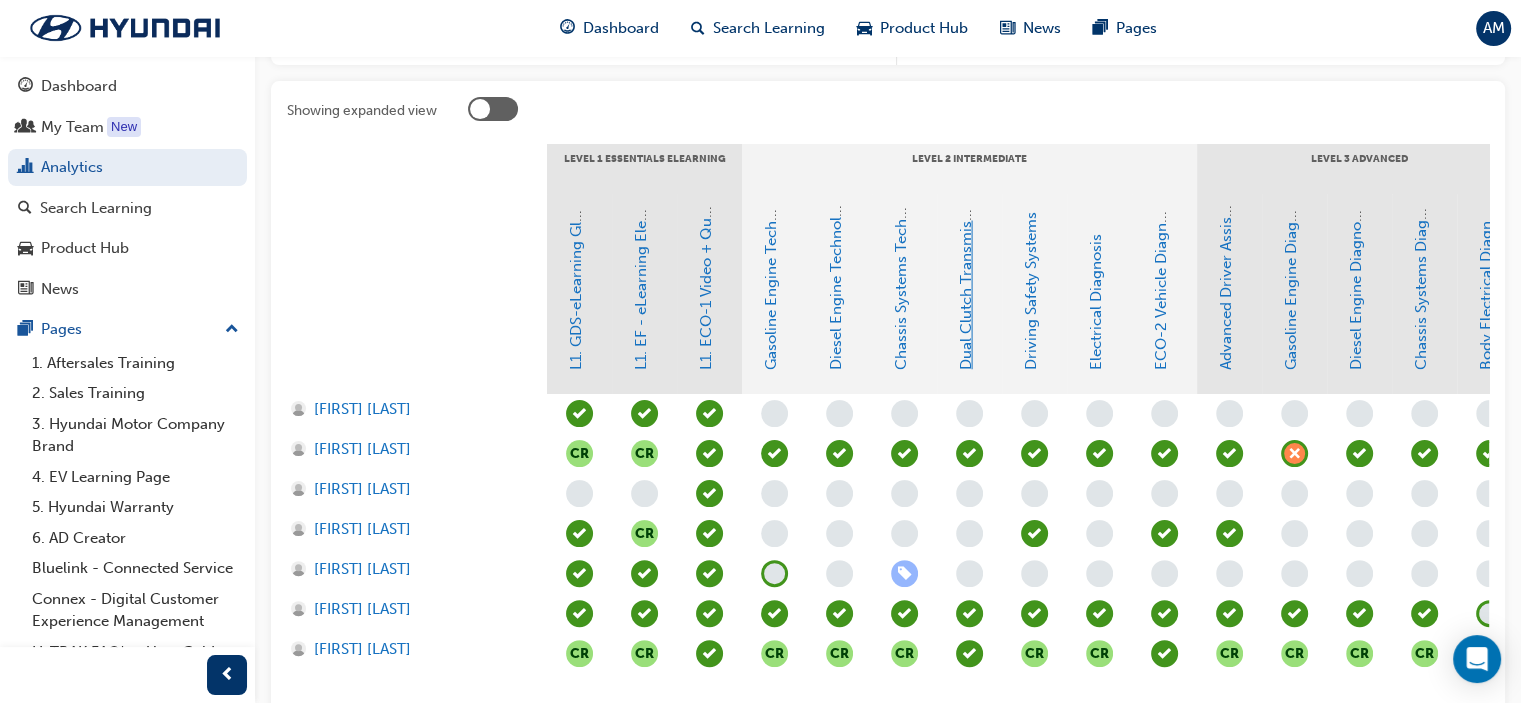 click on "Dual Clutch Transmissions" at bounding box center (966, 277) 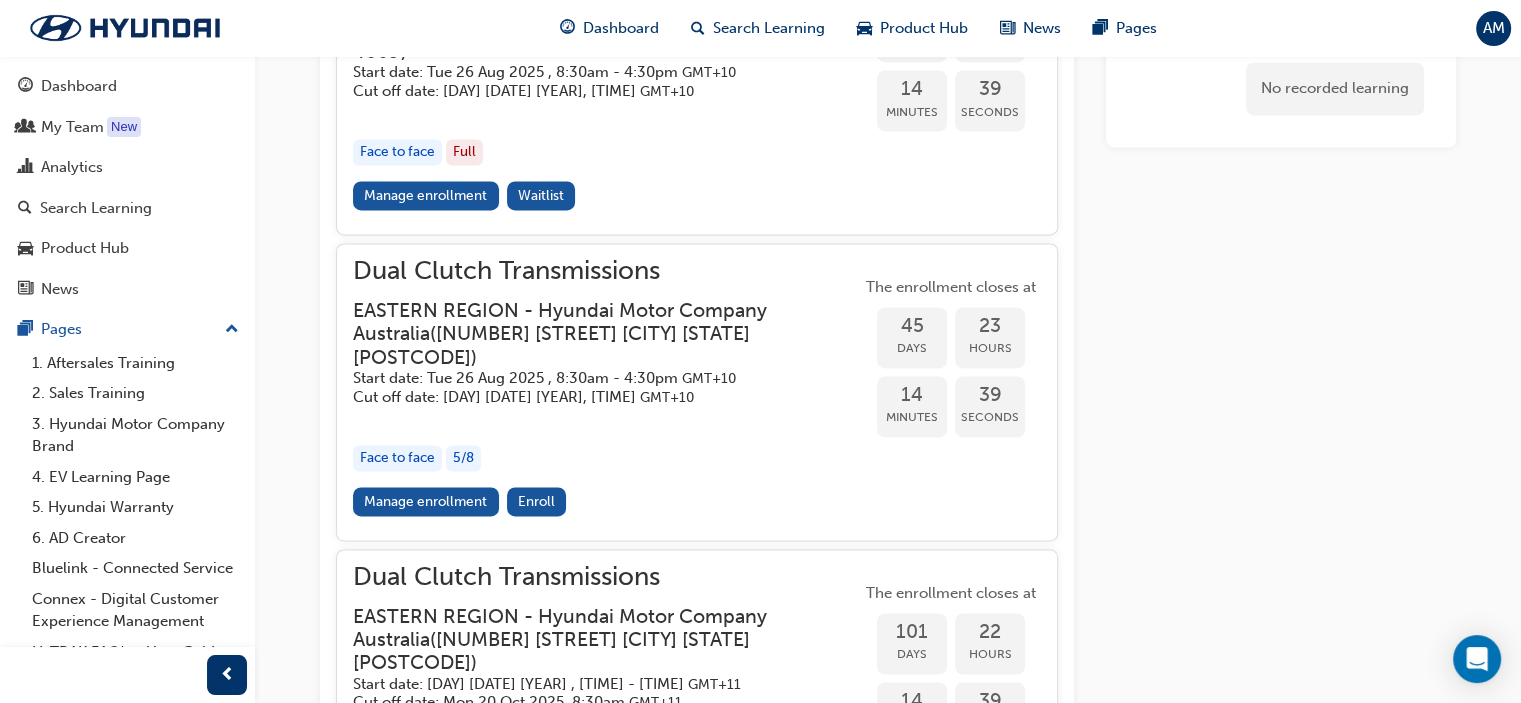 scroll, scrollTop: 3064, scrollLeft: 0, axis: vertical 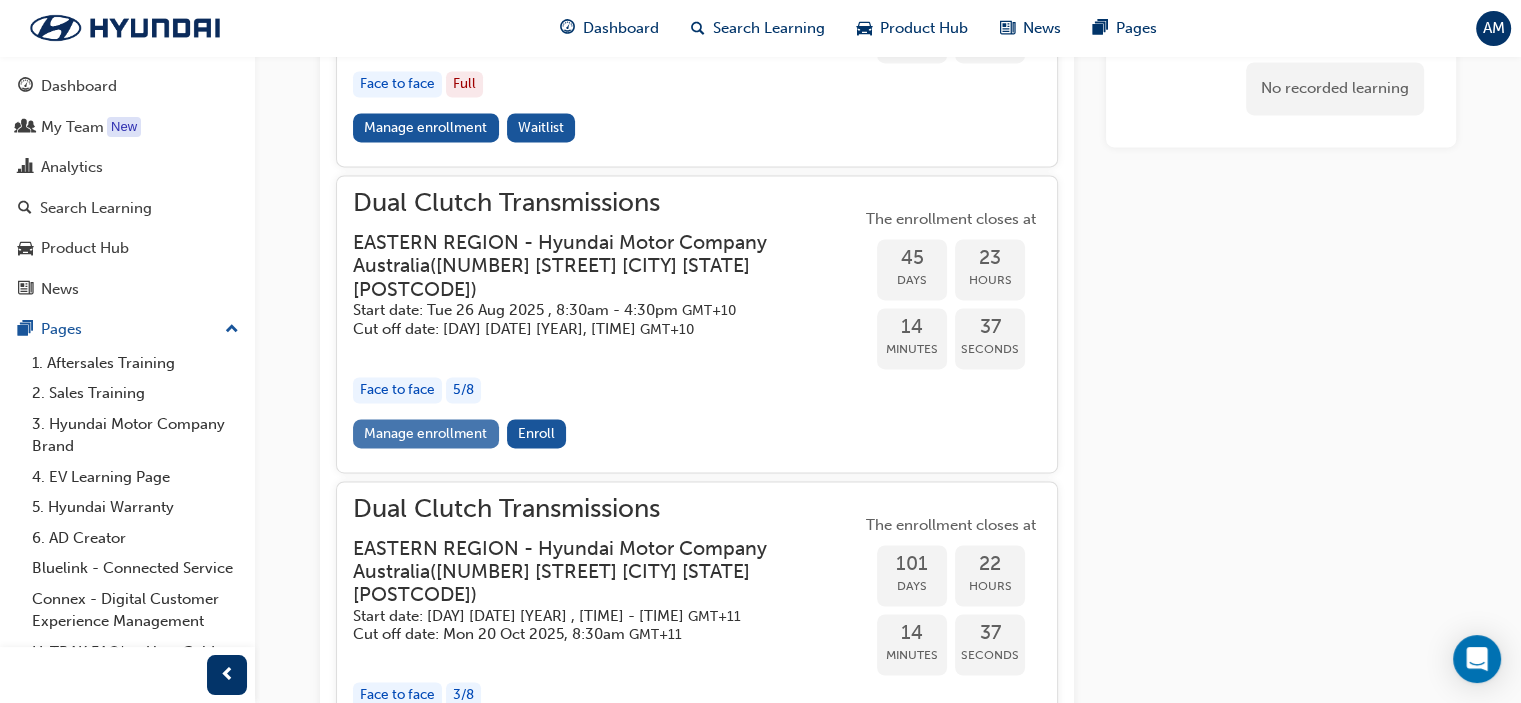 click on "Manage enrollment" at bounding box center [426, 433] 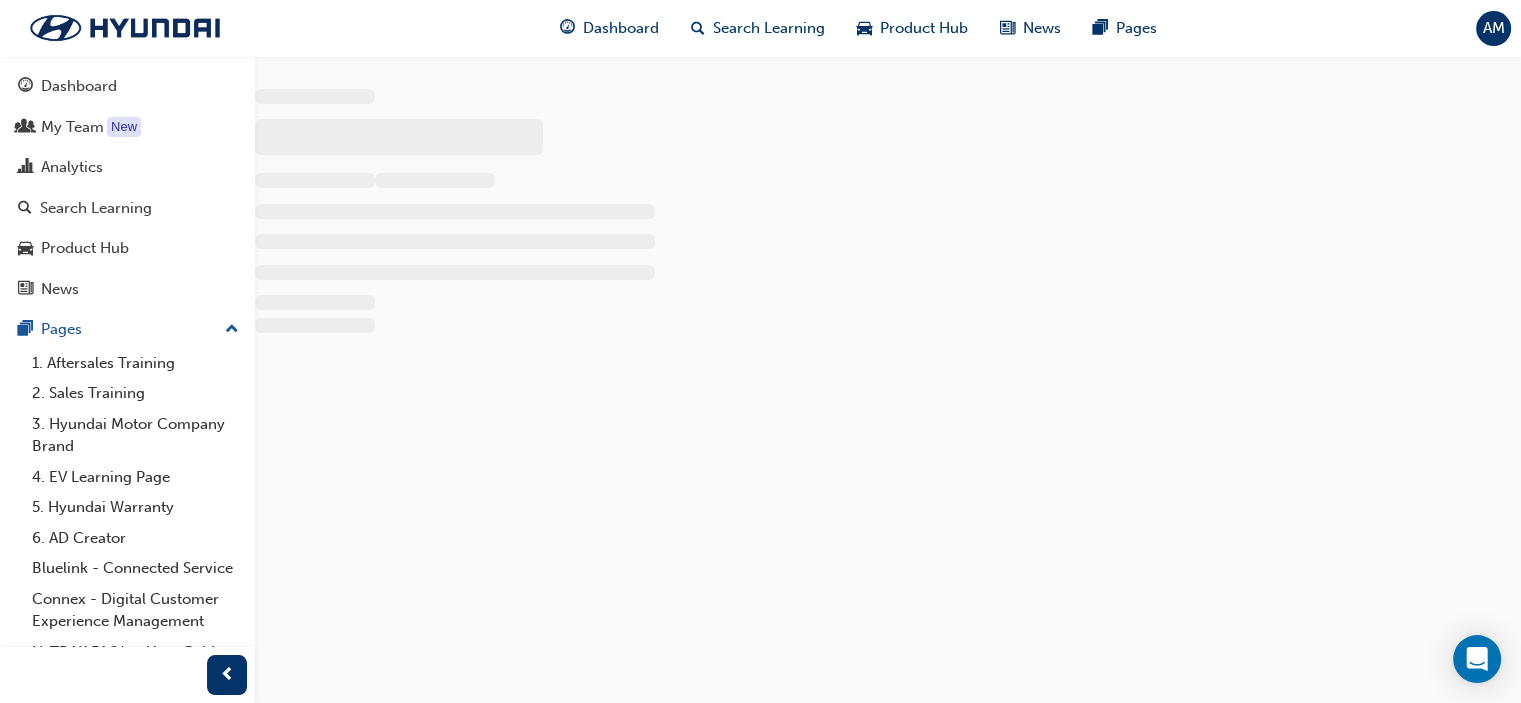 scroll, scrollTop: 0, scrollLeft: 0, axis: both 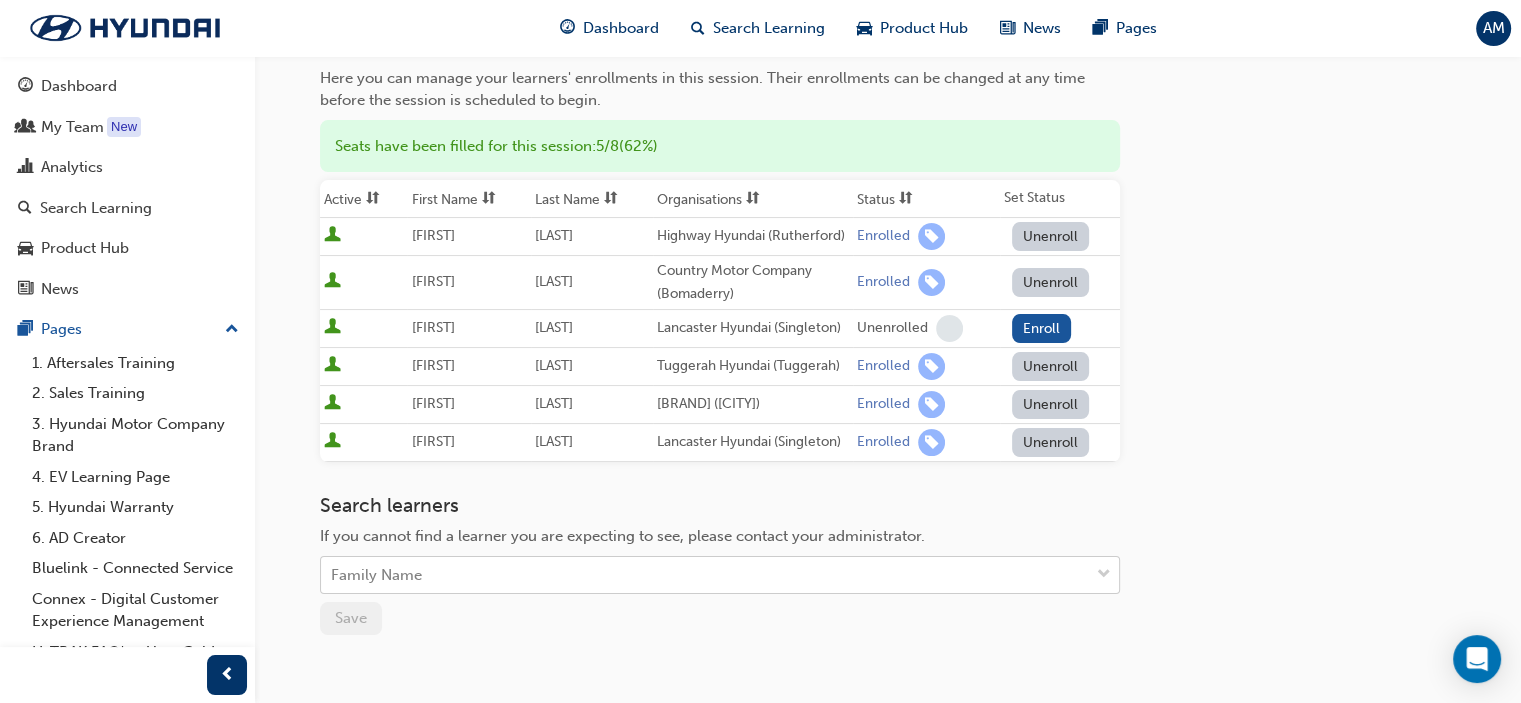 click on "Your version of Internet Explorer is outdated and not supported. Please upgrade to a  modern browser . Dashboard Search Learning Product Hub News Pages AM Dashboard My Team New Analytics Search Learning Product Hub News Pages Pages 1. Aftersales Training 2. Sales Training  3. Hyundai Motor Company Brand 4. EV Learning Page 5. Hyundai Warranty 6. AD Creator Bluelink - Connected Service Connex - Digital Customer Experience Management  HyTRAK FAQ's - User Guide Hyundai CX Championship 2024 All Pages Go to session detail page Manage enrollment for Dual Clutch Transmissions Start Date :  [DAY] [DATE] [YEAR]   [TIME] - [TIME]   Australian Eastern Standard Time GMT+10 Cut Off Date :  [DAY] [DATE] [YEAR], [TIME]   Australian Eastern Standard Time GMT+10 Here you can manage your learners' enrollments in this session. Their enrollments can be changed at any time before the session is scheduled to begin. Seats have been filled for this session :  5 / 8  ( 62% ) Active First Name Last Name Organisations Status Set Status [FIRST]" at bounding box center [760, 151] 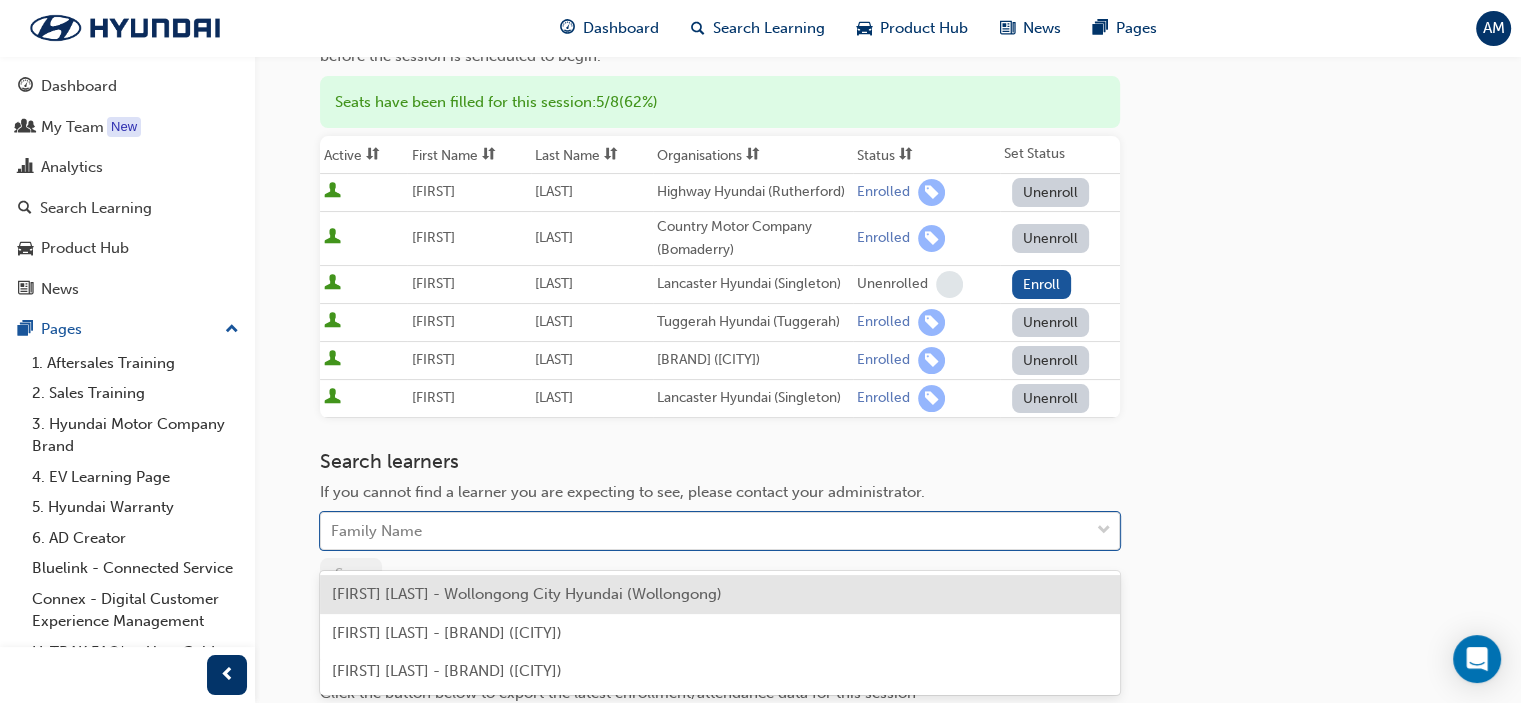 click on "[FIRST] [LAST] - Wollongong City Hyundai (Wollongong)" at bounding box center (527, 594) 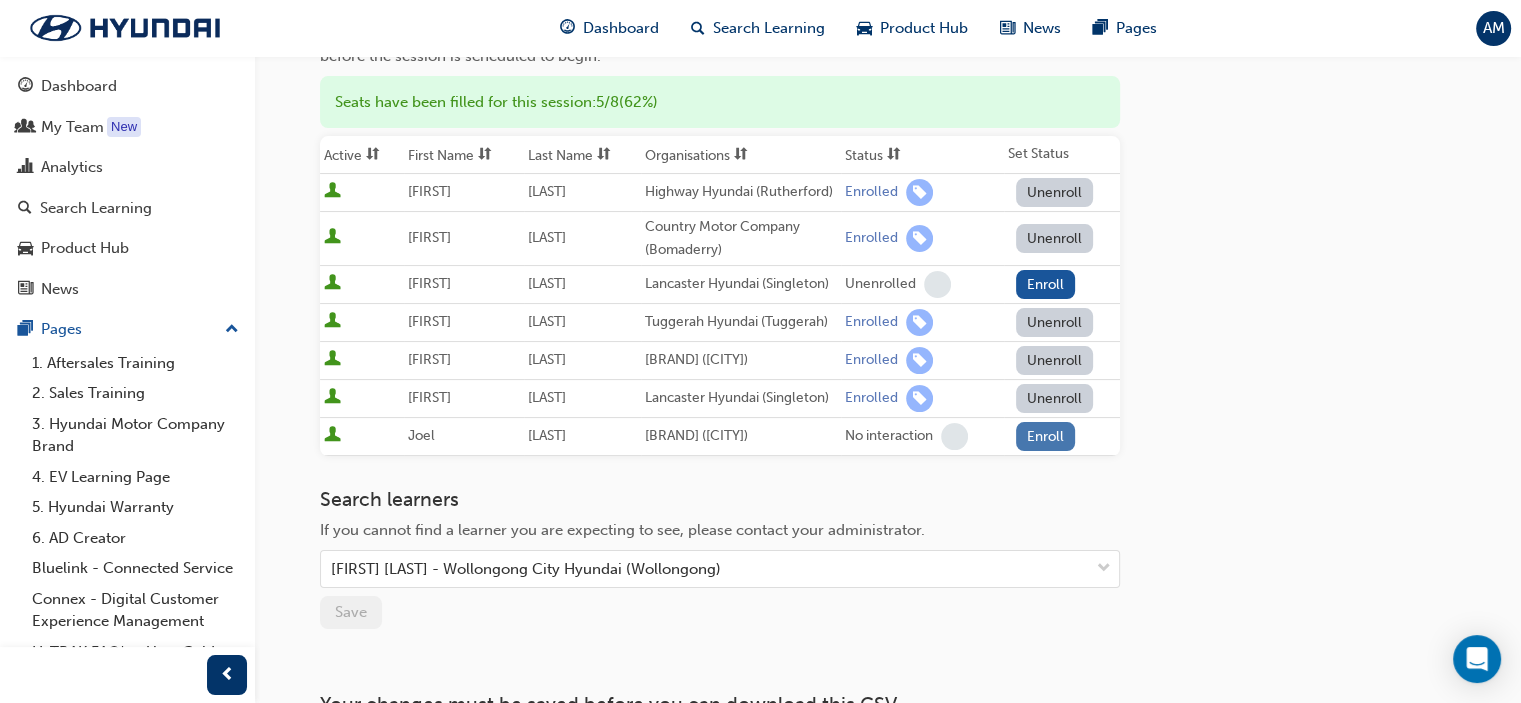 click on "Enroll" at bounding box center [1046, 284] 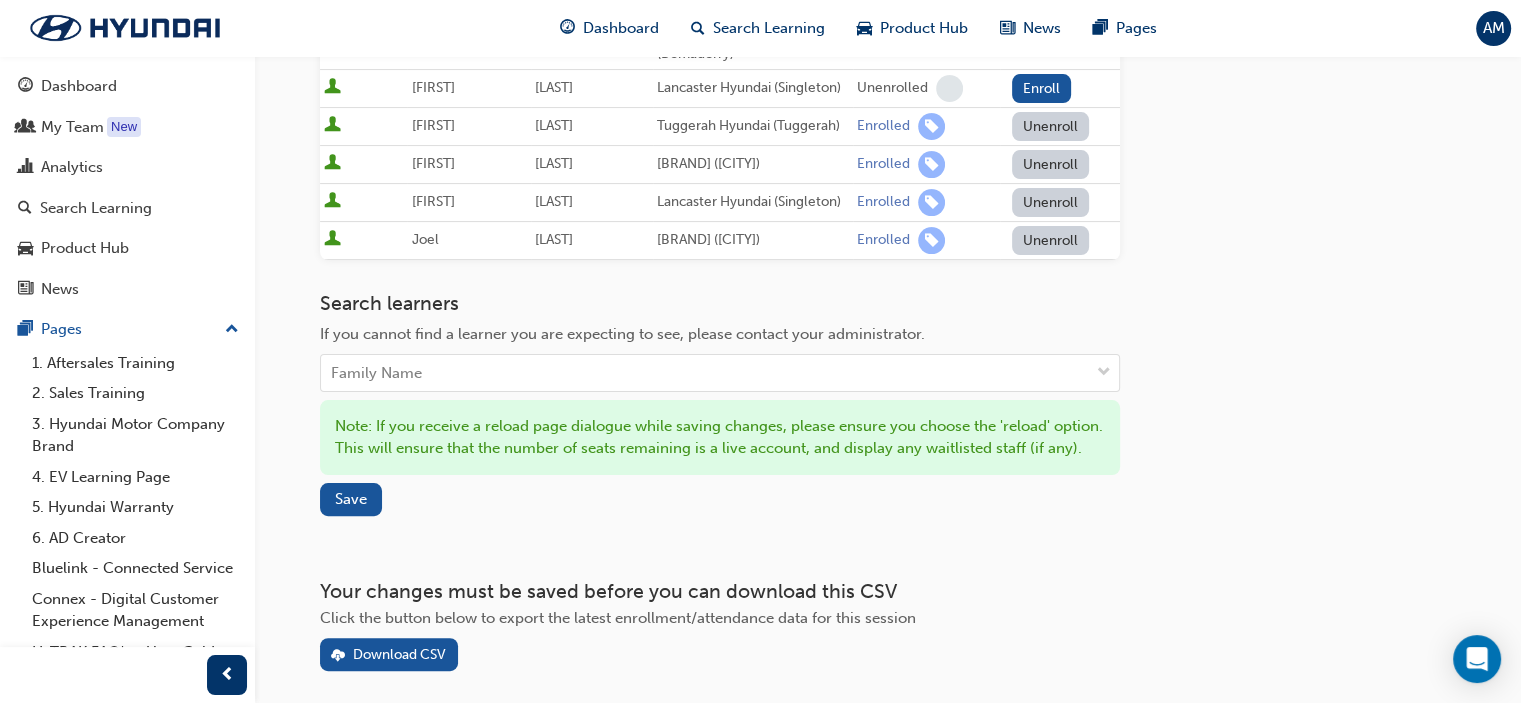 scroll, scrollTop: 444, scrollLeft: 0, axis: vertical 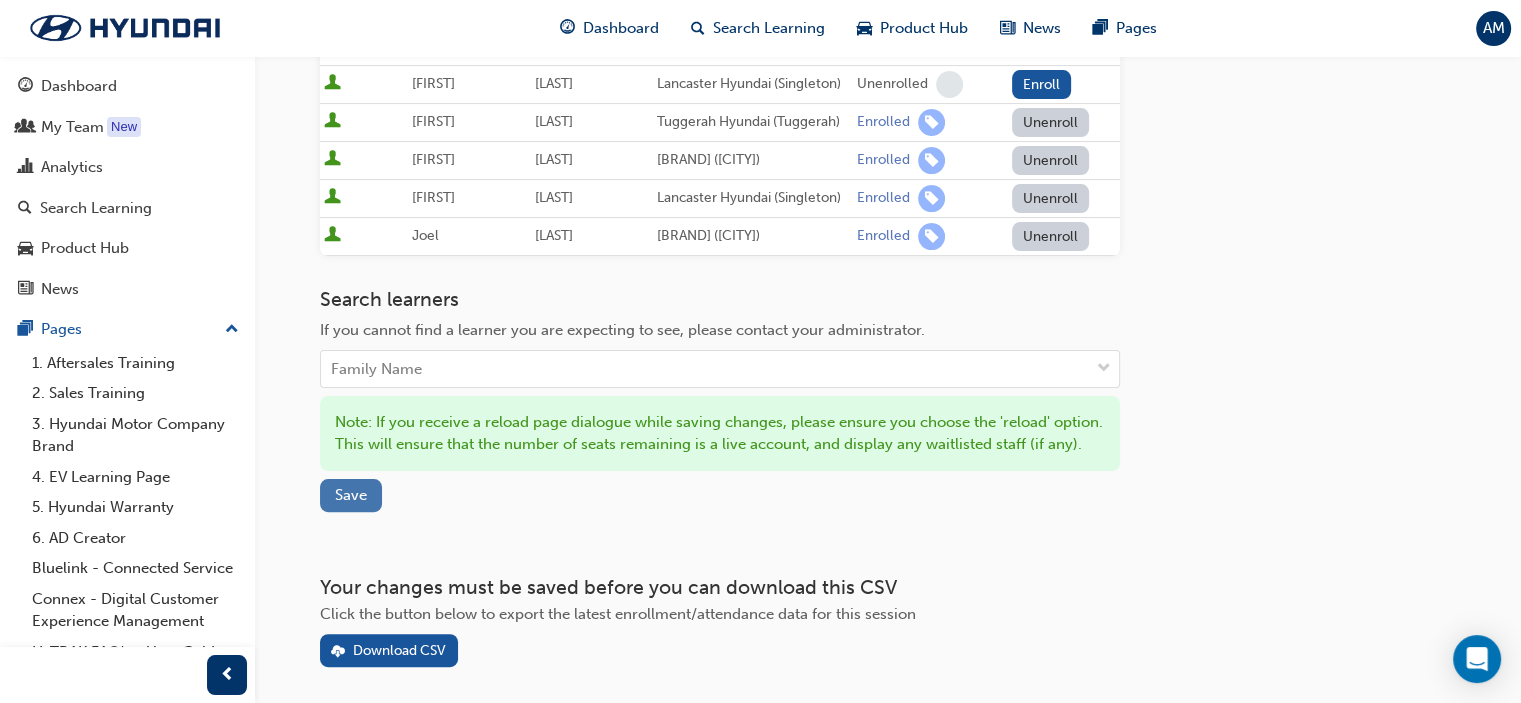 click on "Save" at bounding box center (351, 495) 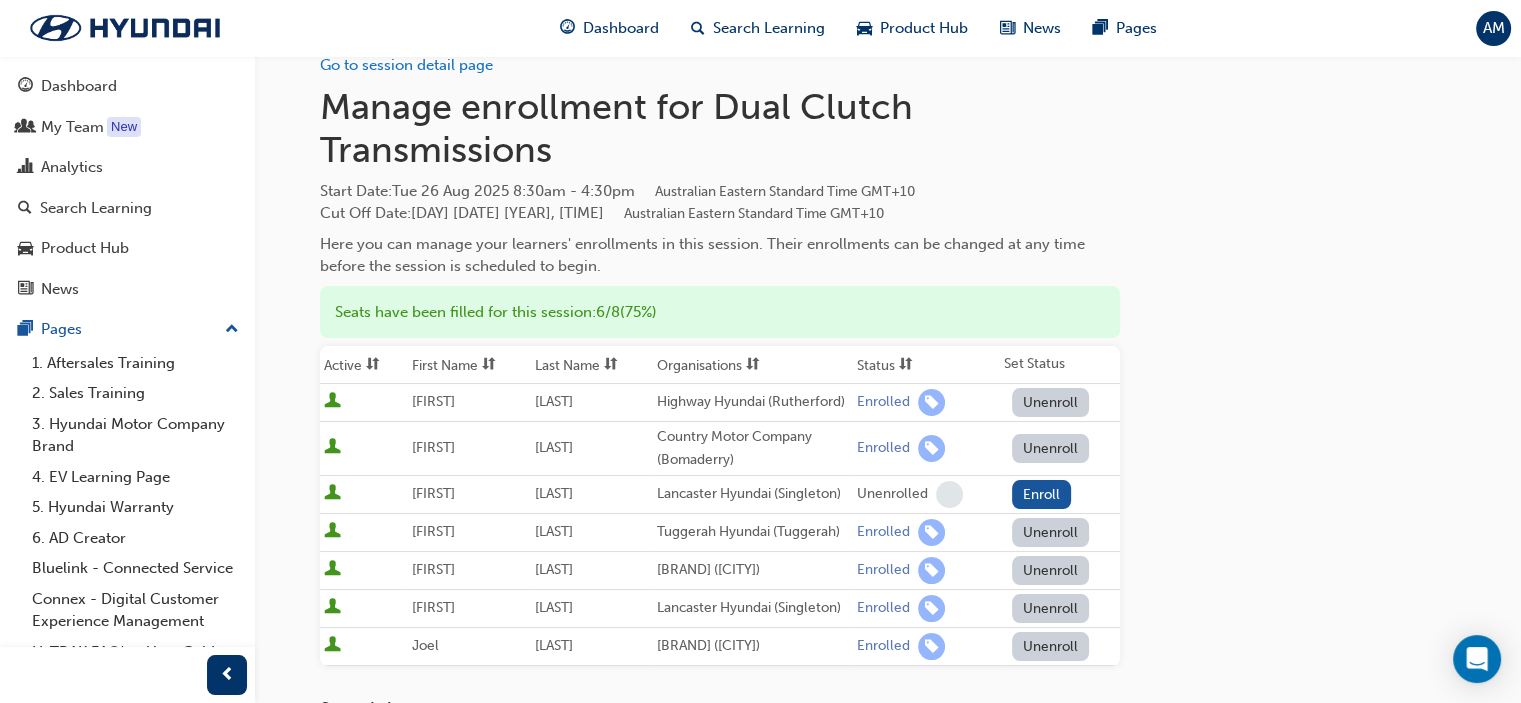 scroll, scrollTop: 0, scrollLeft: 0, axis: both 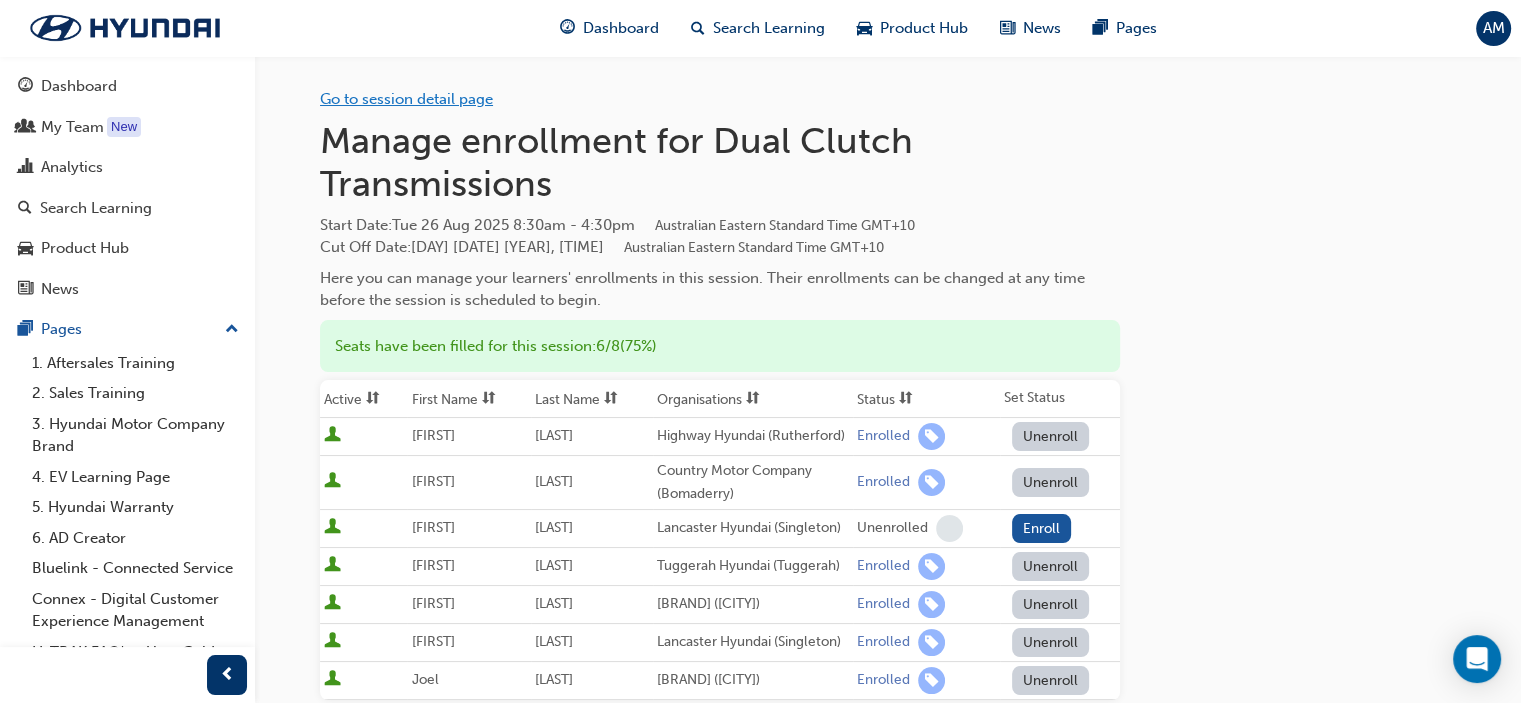 click on "Go to session detail page" at bounding box center (406, 99) 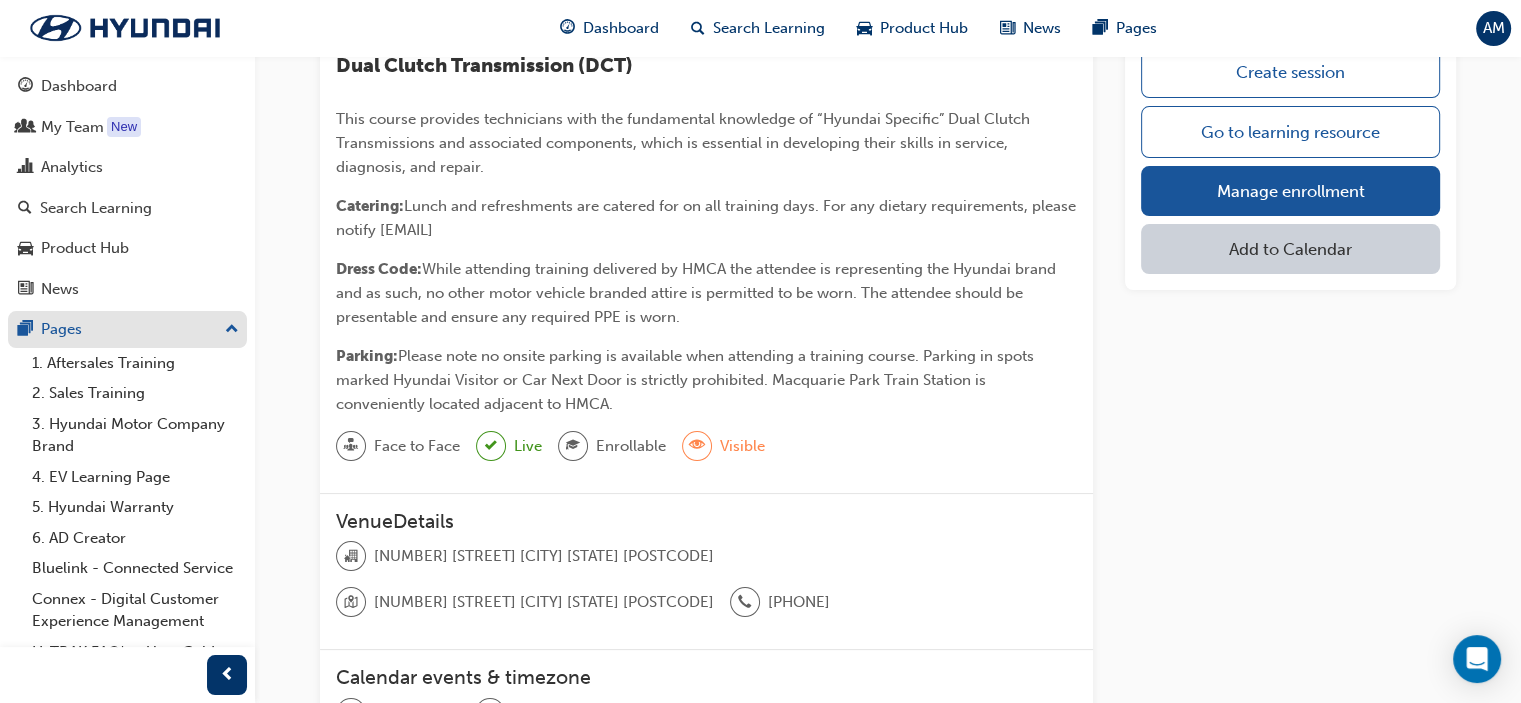 scroll, scrollTop: 0, scrollLeft: 0, axis: both 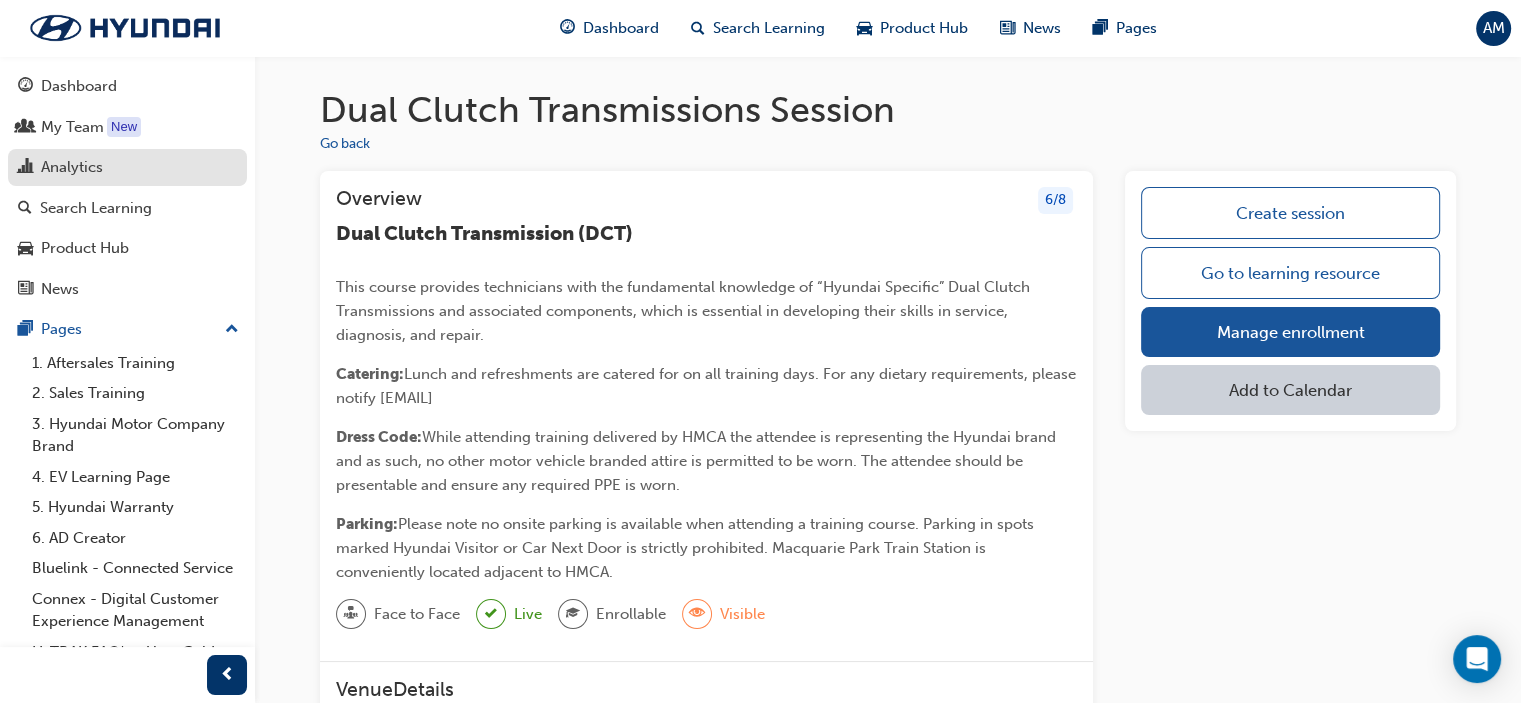 click on "Analytics" at bounding box center [72, 167] 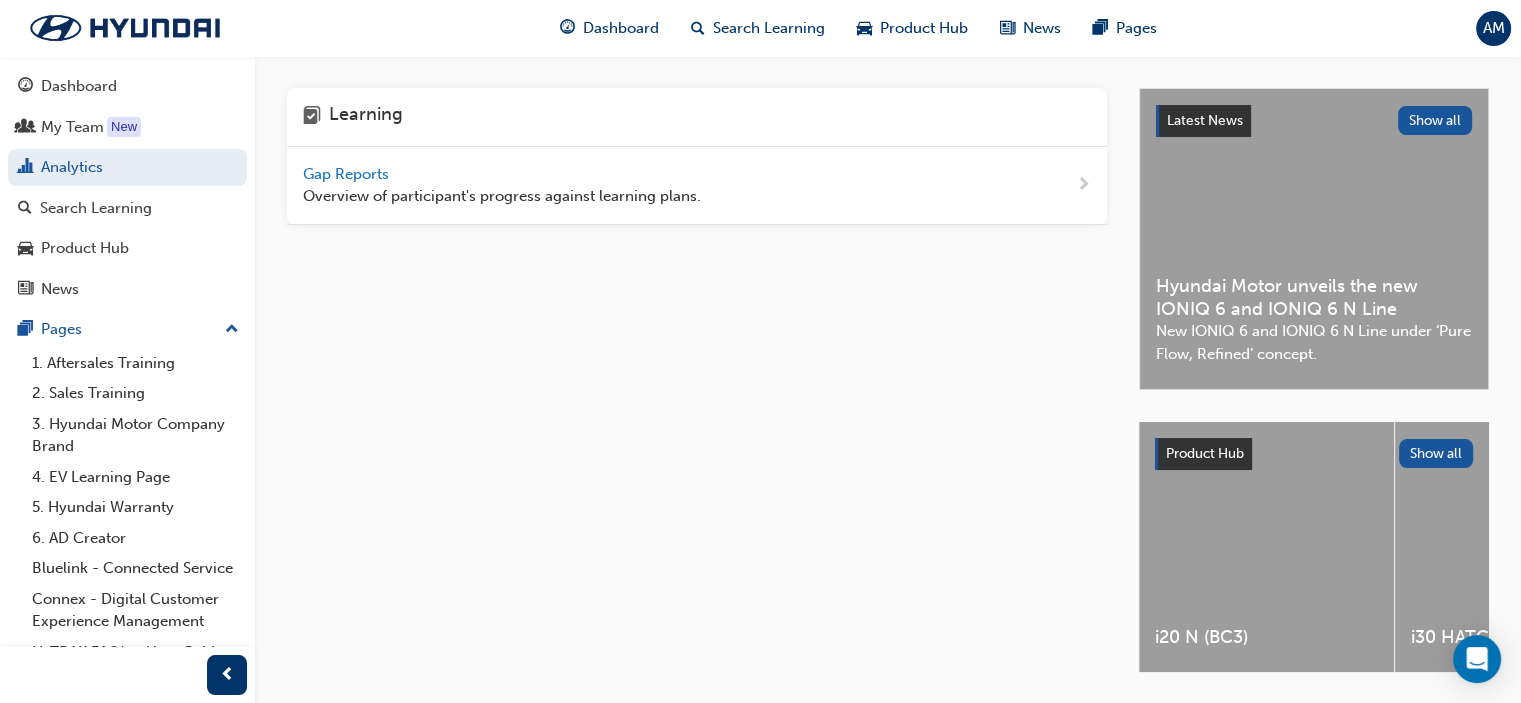 click on "Gap Reports" at bounding box center (348, 174) 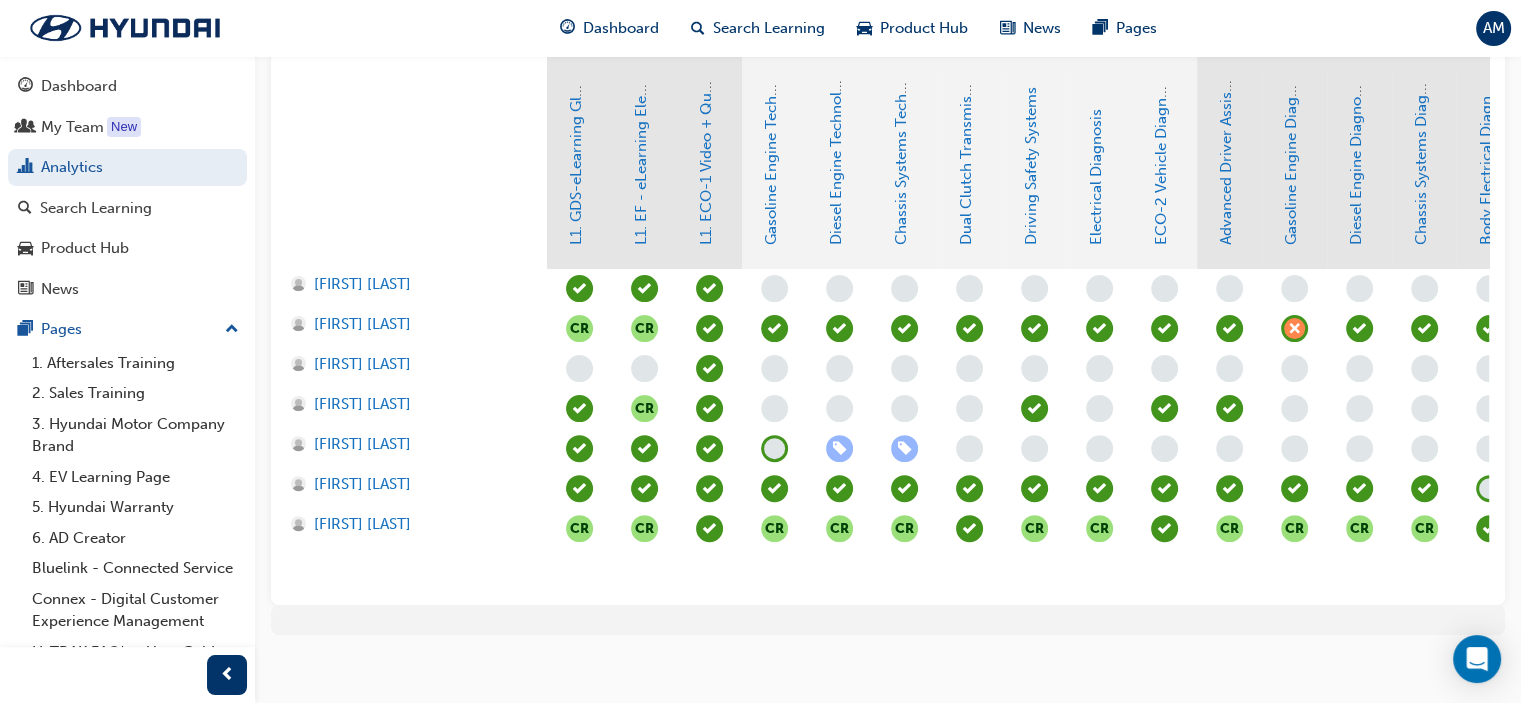 scroll, scrollTop: 553, scrollLeft: 0, axis: vertical 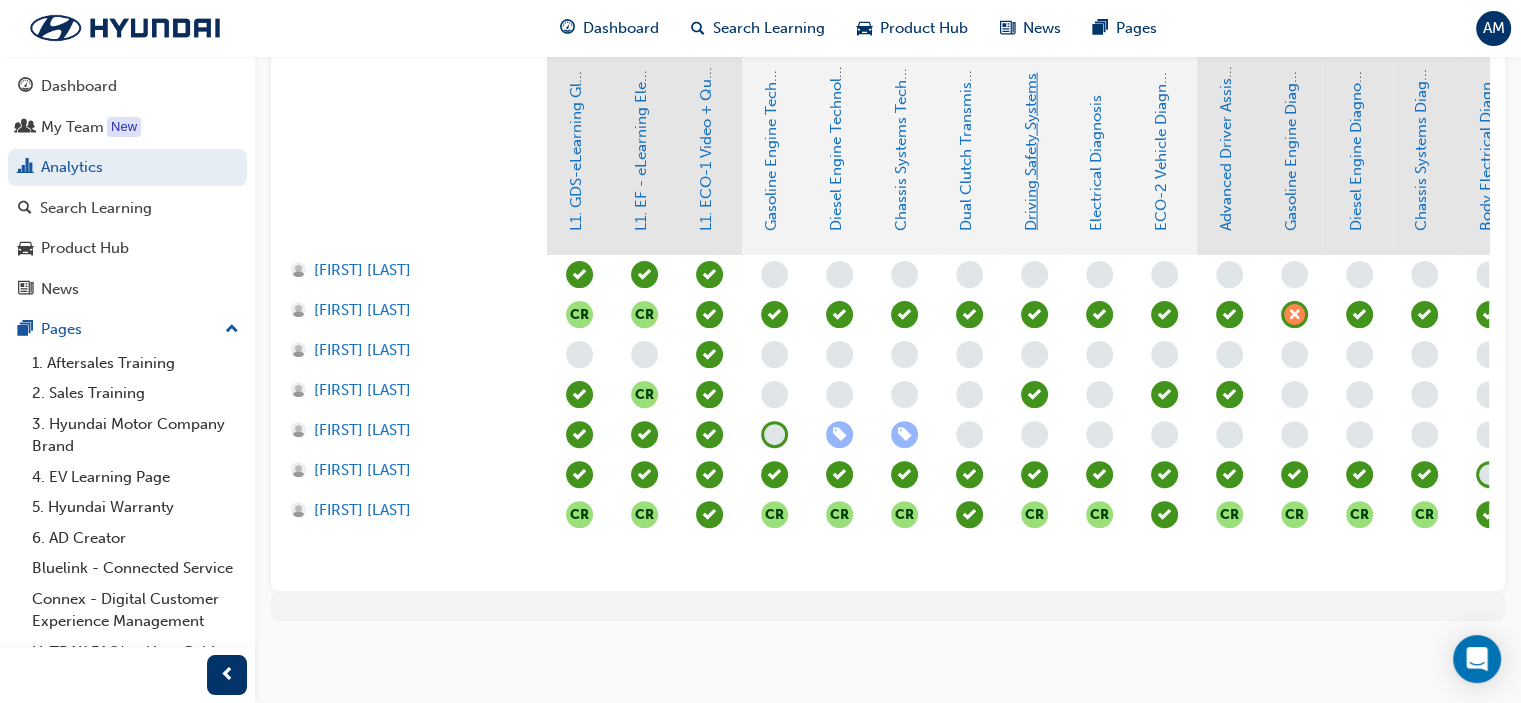 click on "Driving Safety Systems" at bounding box center [1031, 152] 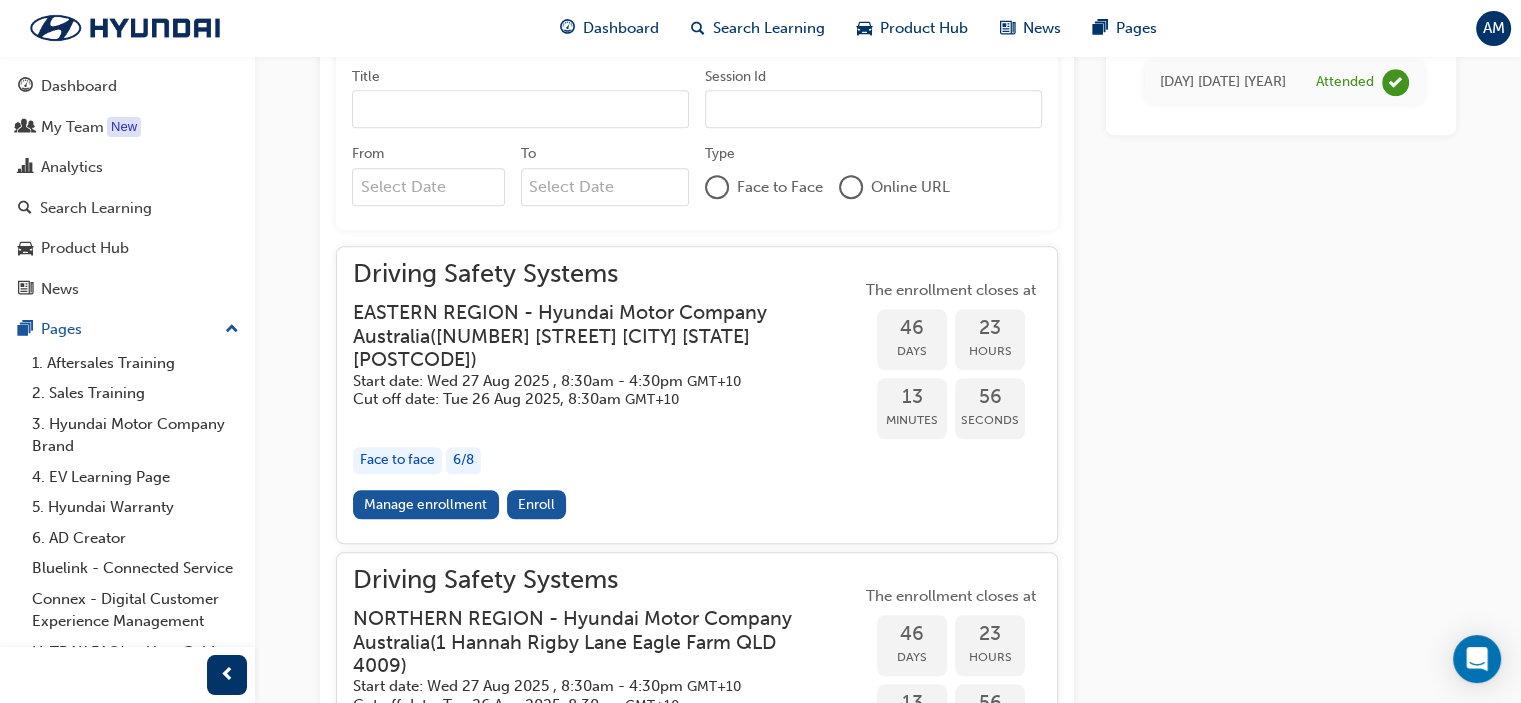 scroll, scrollTop: 1520, scrollLeft: 0, axis: vertical 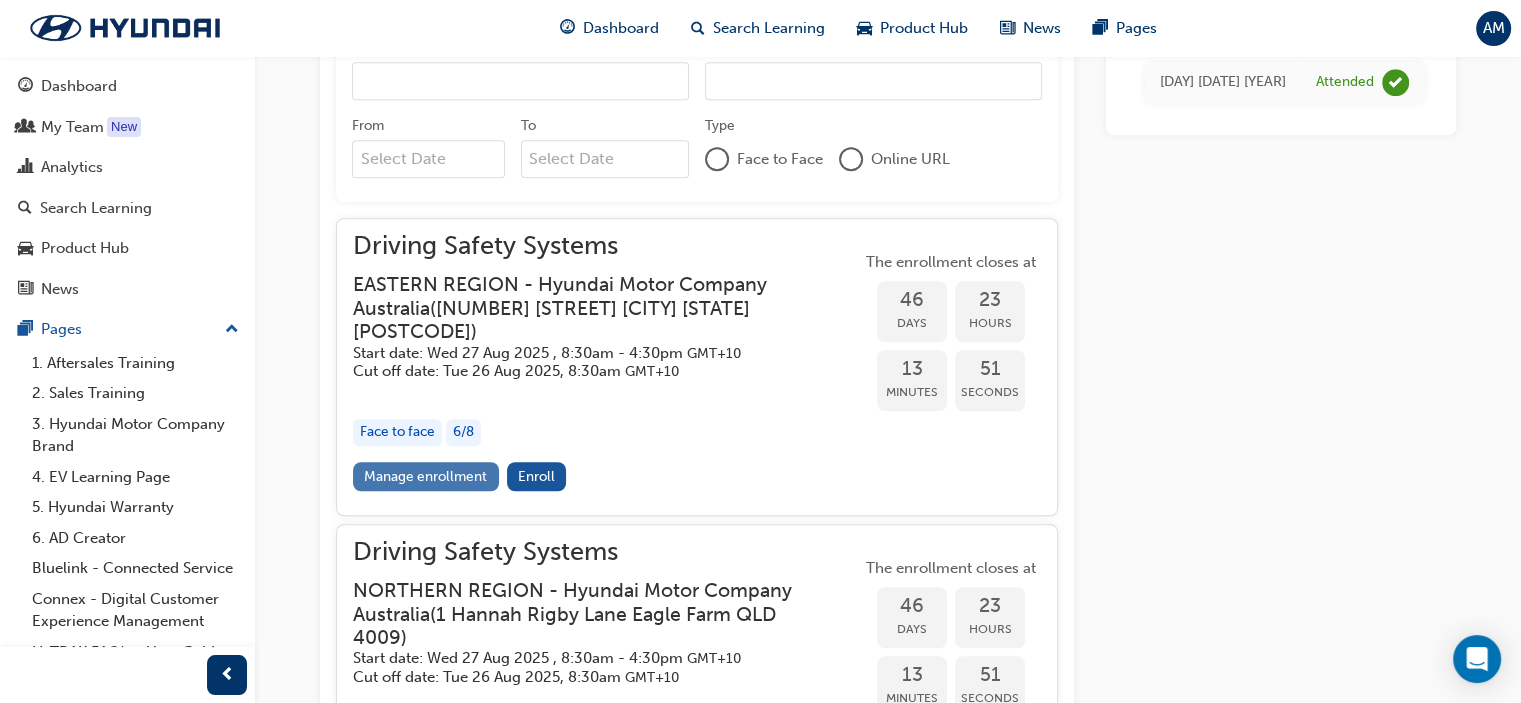 click on "Manage enrollment" at bounding box center (426, 476) 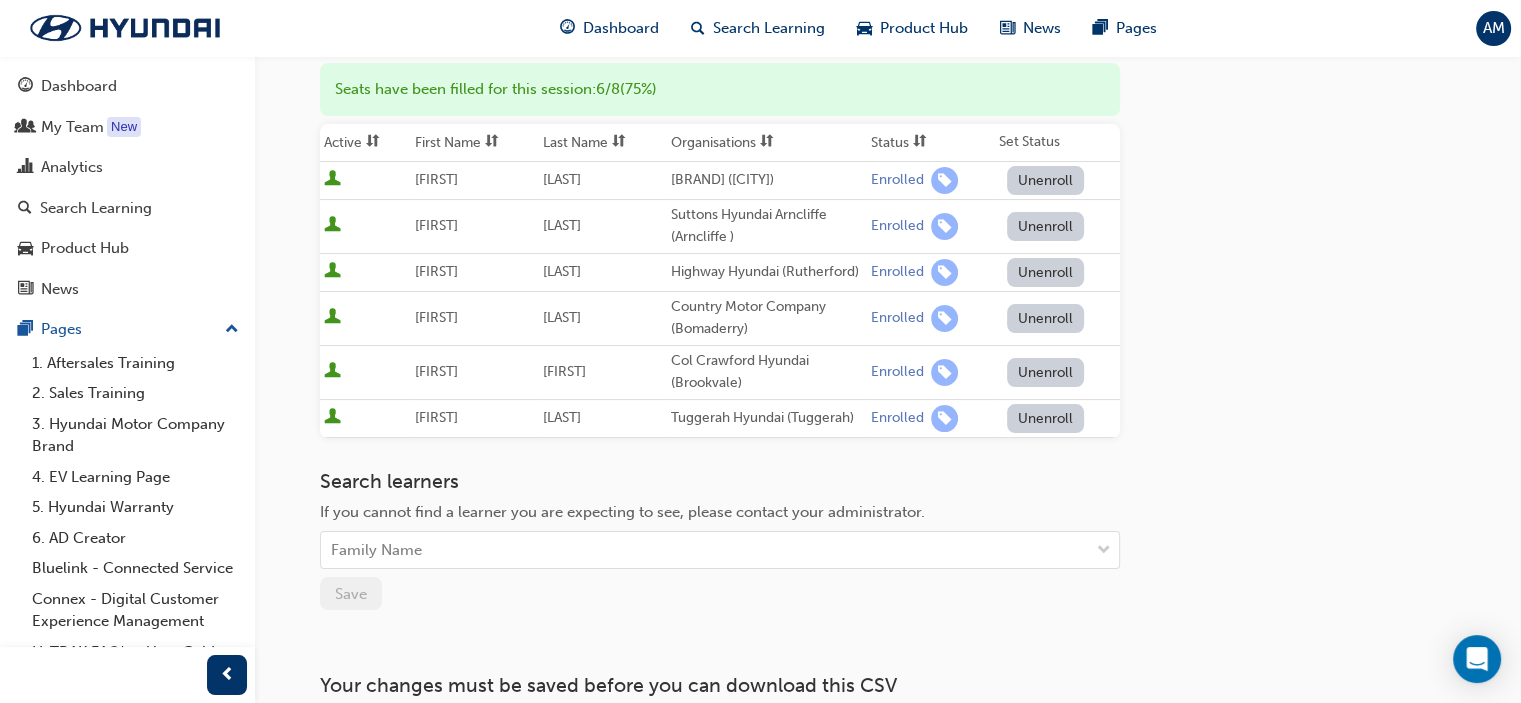 scroll, scrollTop: 300, scrollLeft: 0, axis: vertical 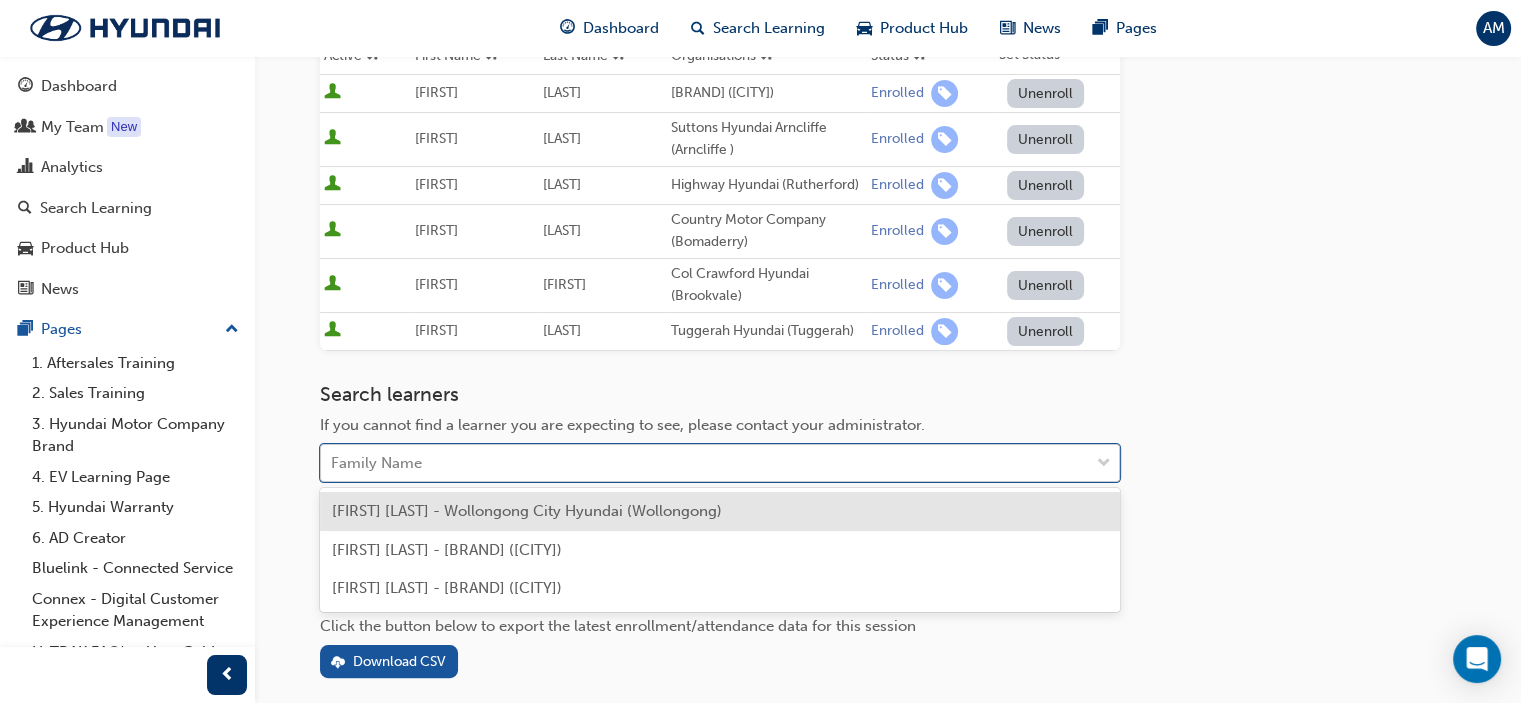 click on "Family Name" at bounding box center [705, 463] 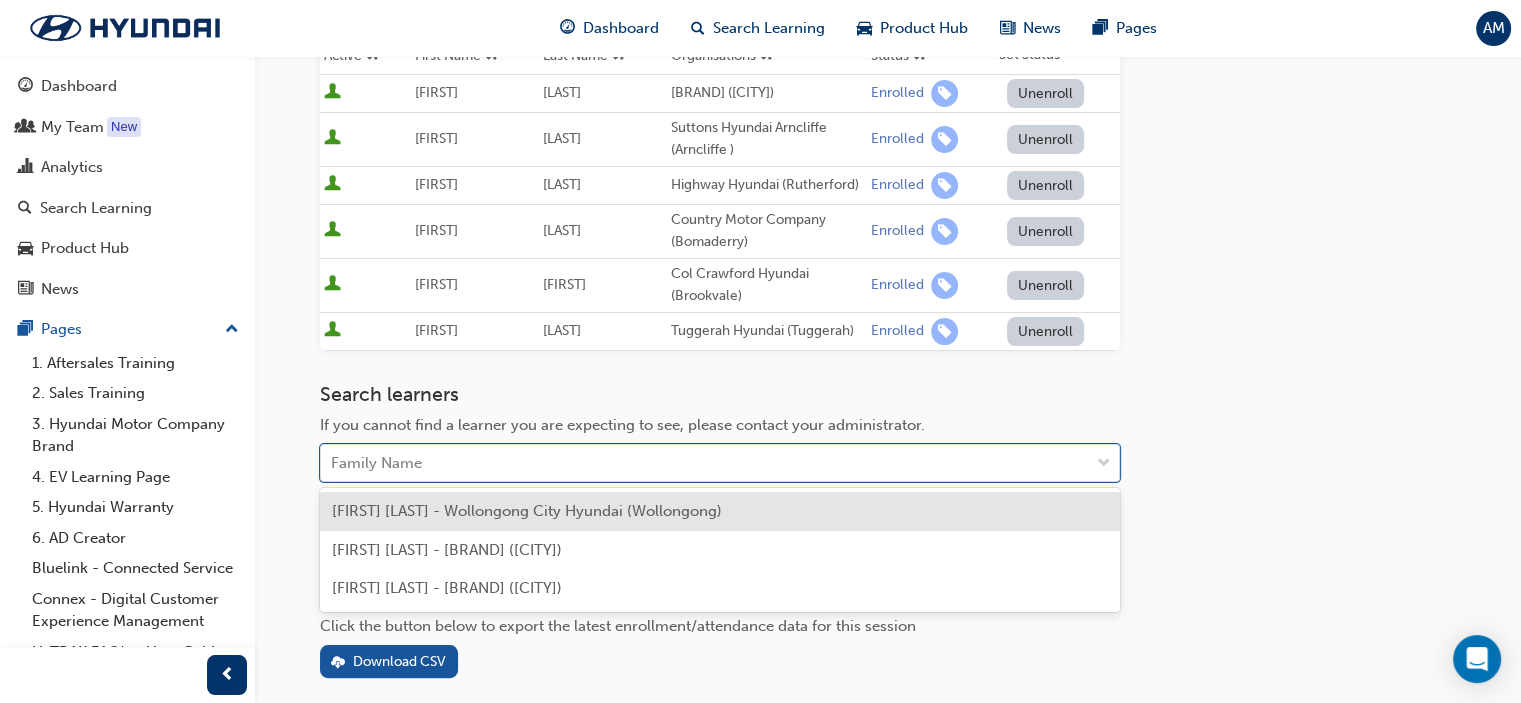 click on "[FIRST] [LAST] - Wollongong City Hyundai (Wollongong)" at bounding box center [527, 511] 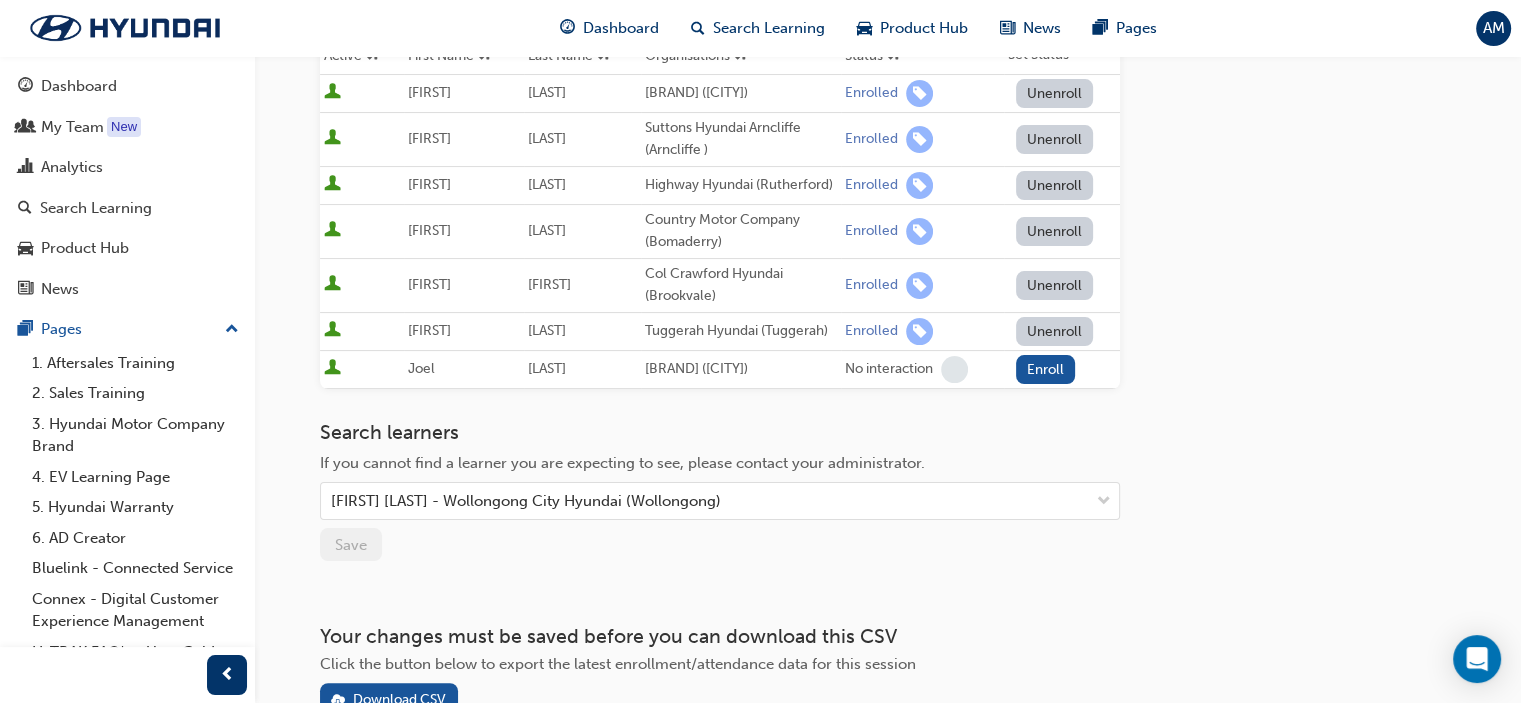 drag, startPoint x: 1033, startPoint y: 379, endPoint x: 1018, endPoint y: 393, distance: 20.518284 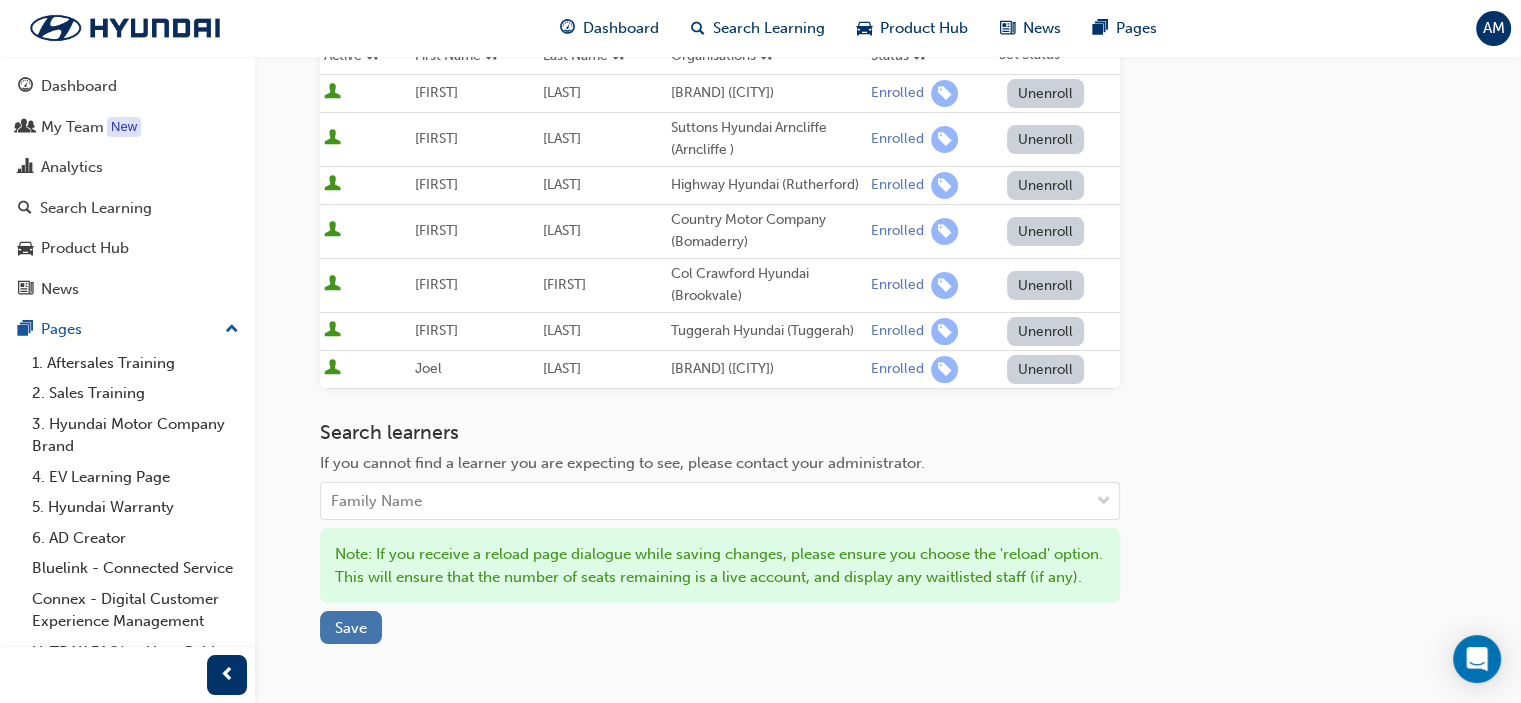 click on "Save" at bounding box center (351, 628) 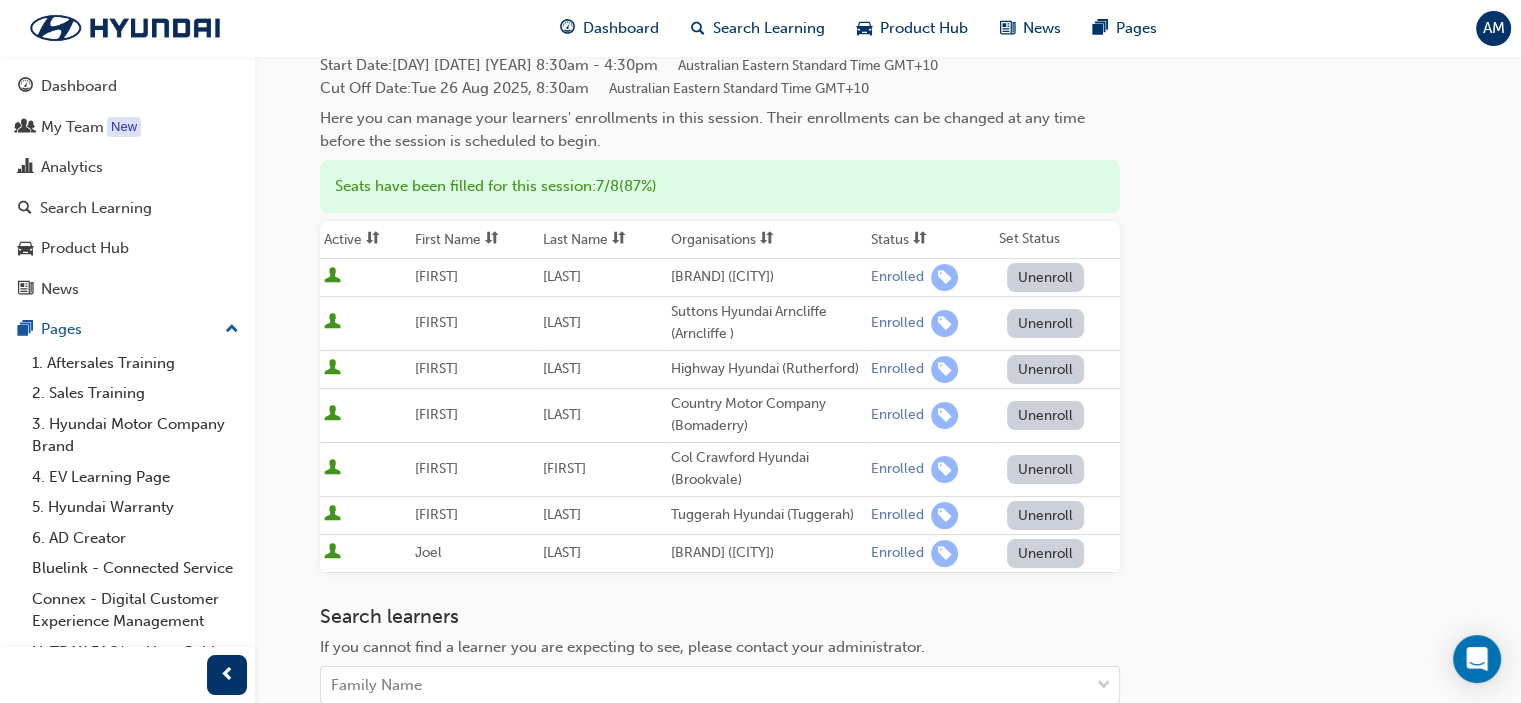 scroll, scrollTop: 0, scrollLeft: 0, axis: both 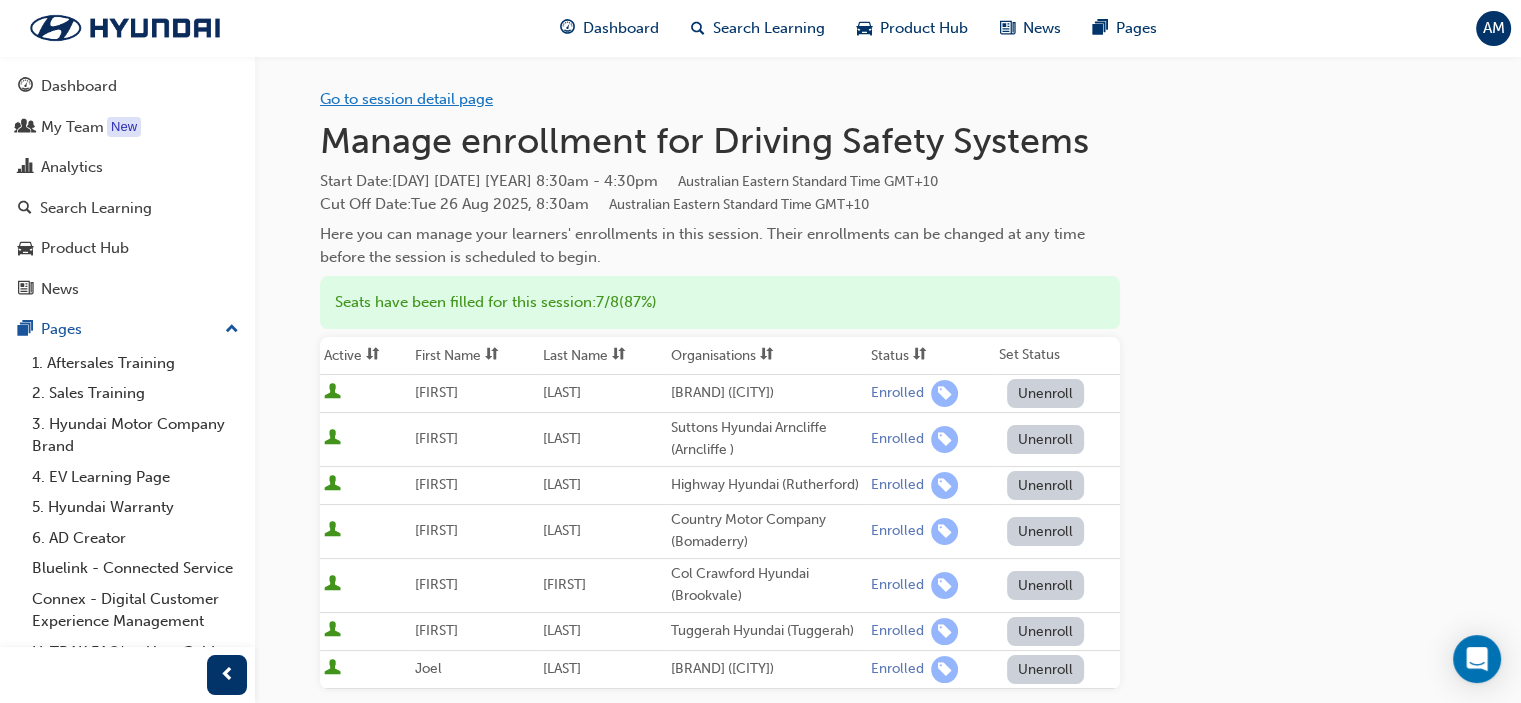 click on "Go to session detail page" at bounding box center (406, 99) 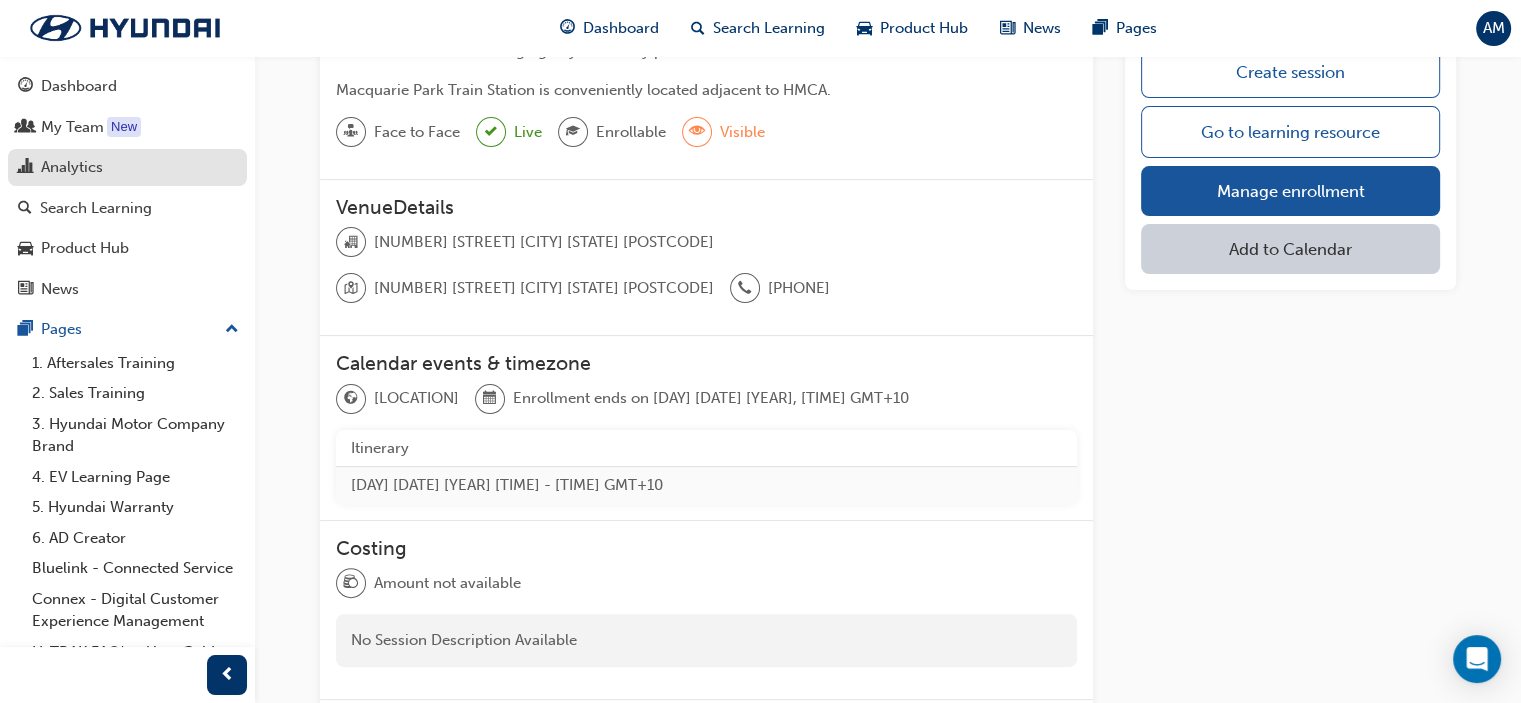 scroll, scrollTop: 500, scrollLeft: 0, axis: vertical 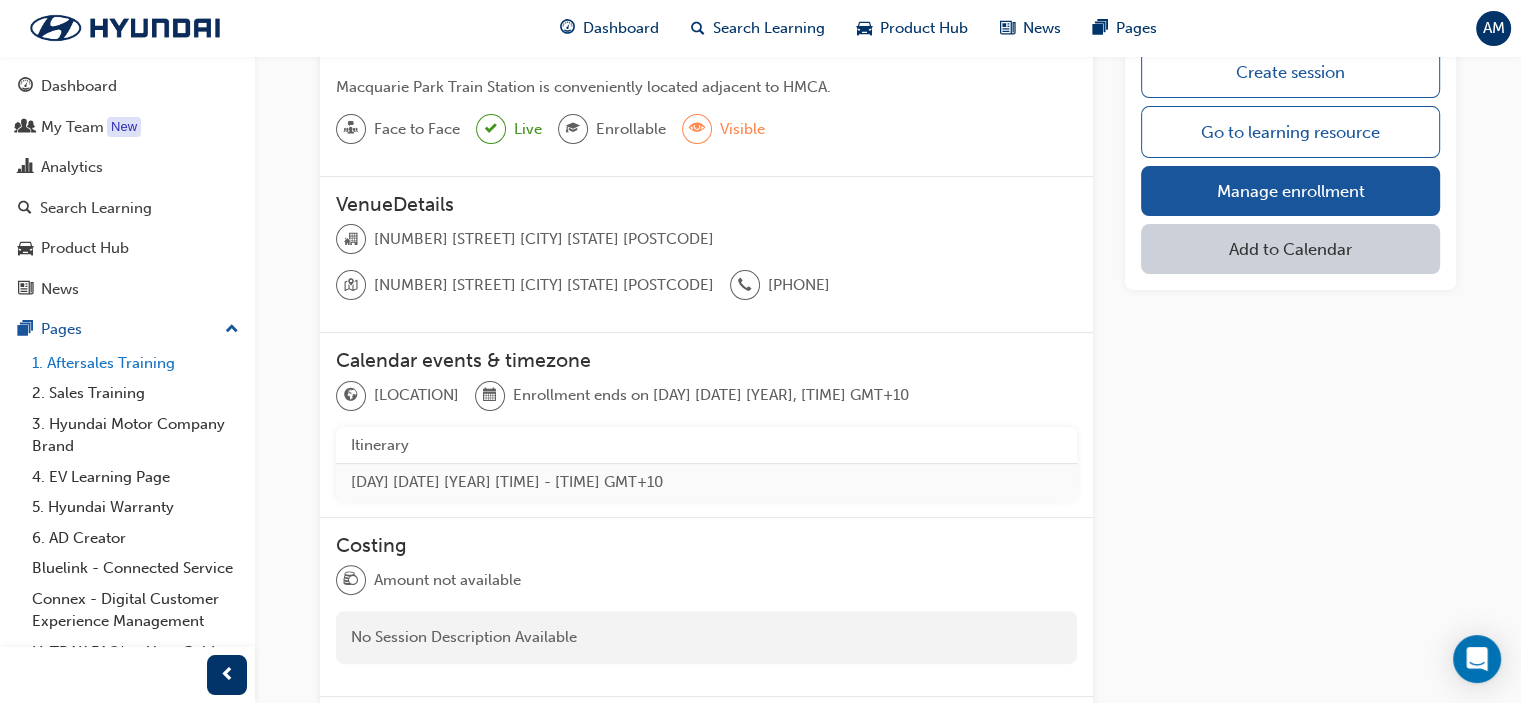 click on "1. Aftersales Training" at bounding box center (135, 363) 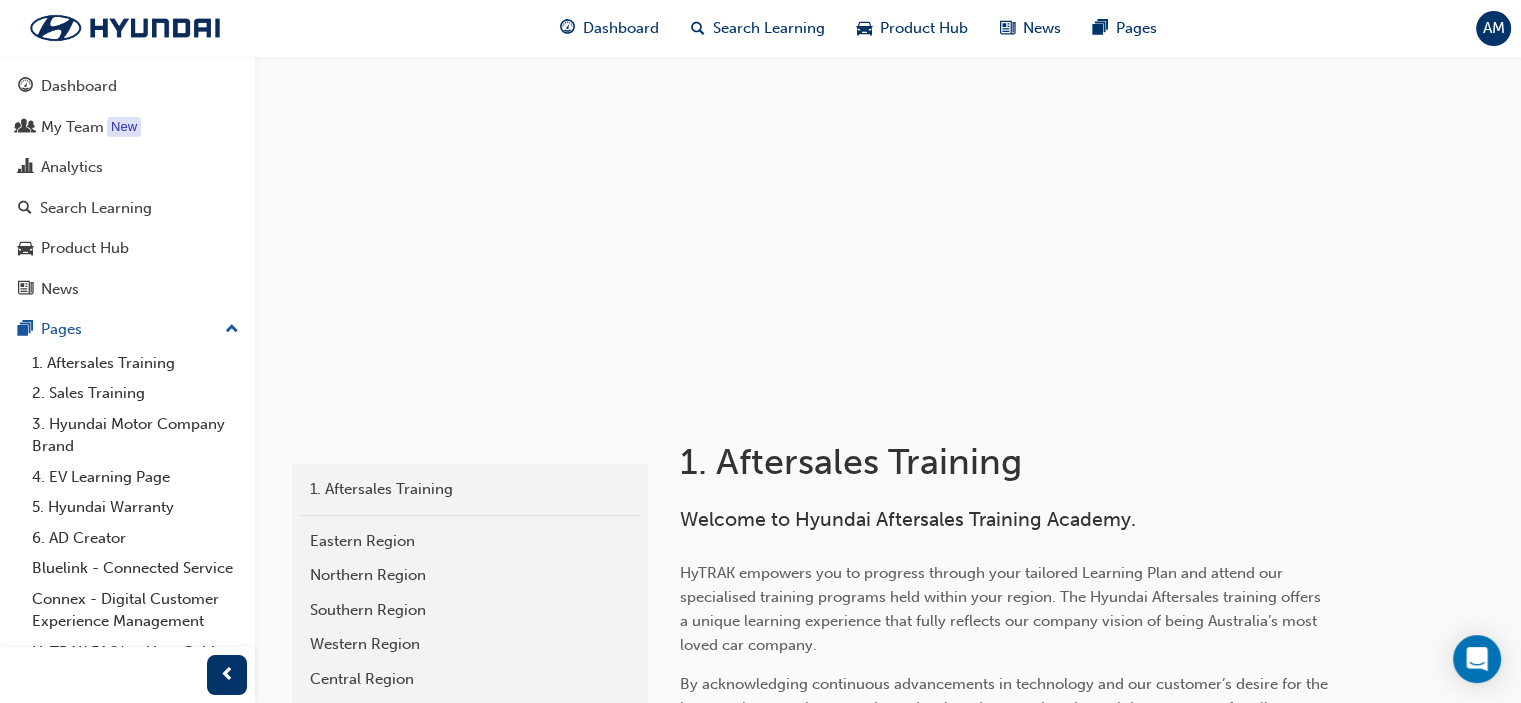 scroll, scrollTop: 0, scrollLeft: 0, axis: both 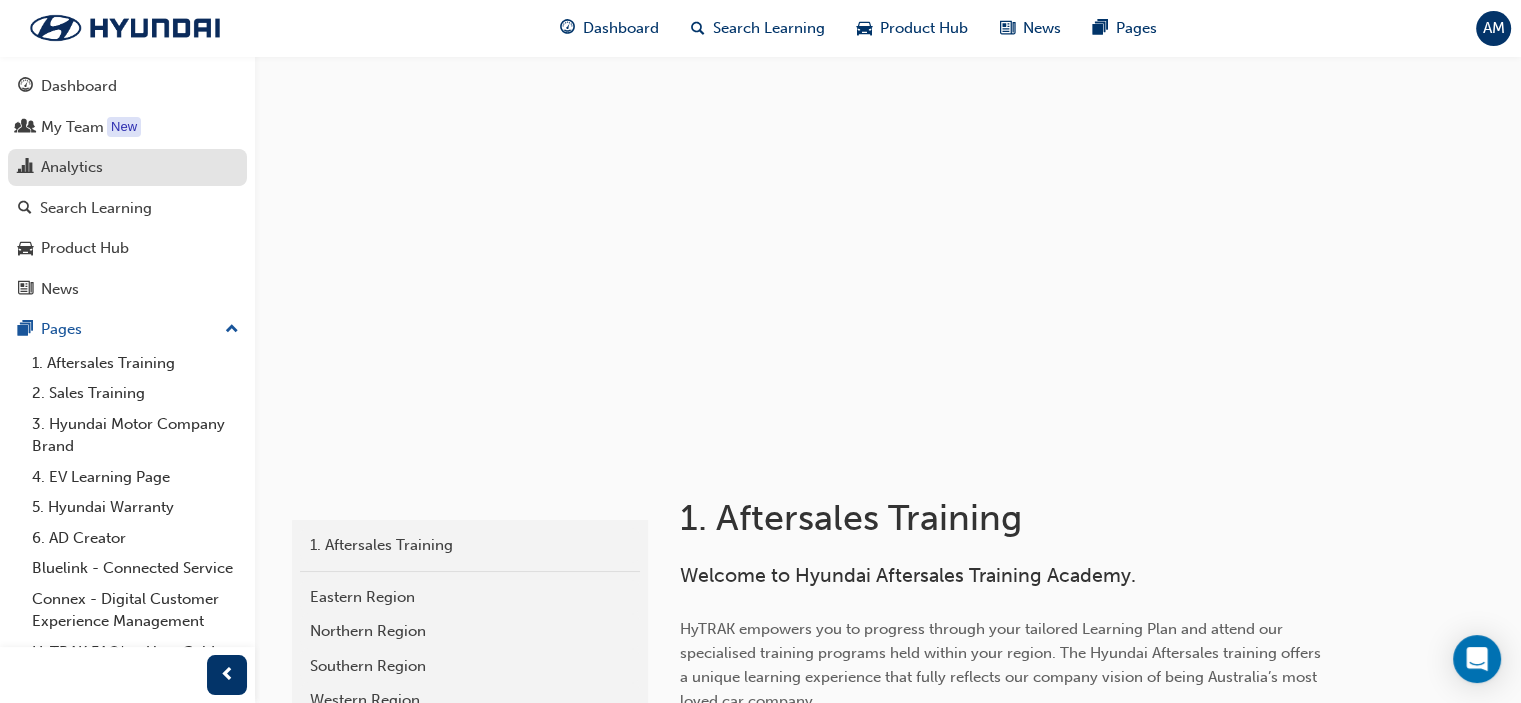 click on "Analytics" at bounding box center (127, 167) 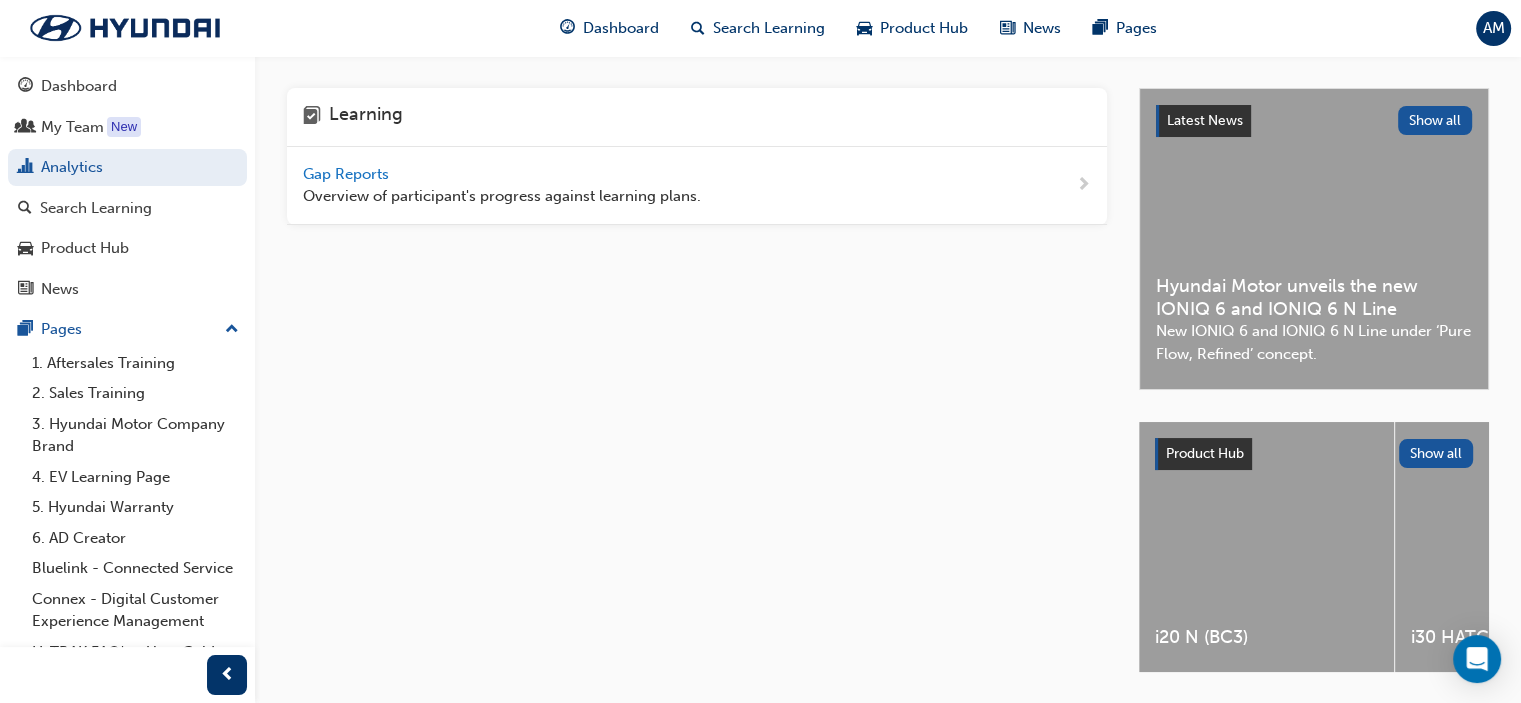 click on "Gap Reports" at bounding box center [348, 174] 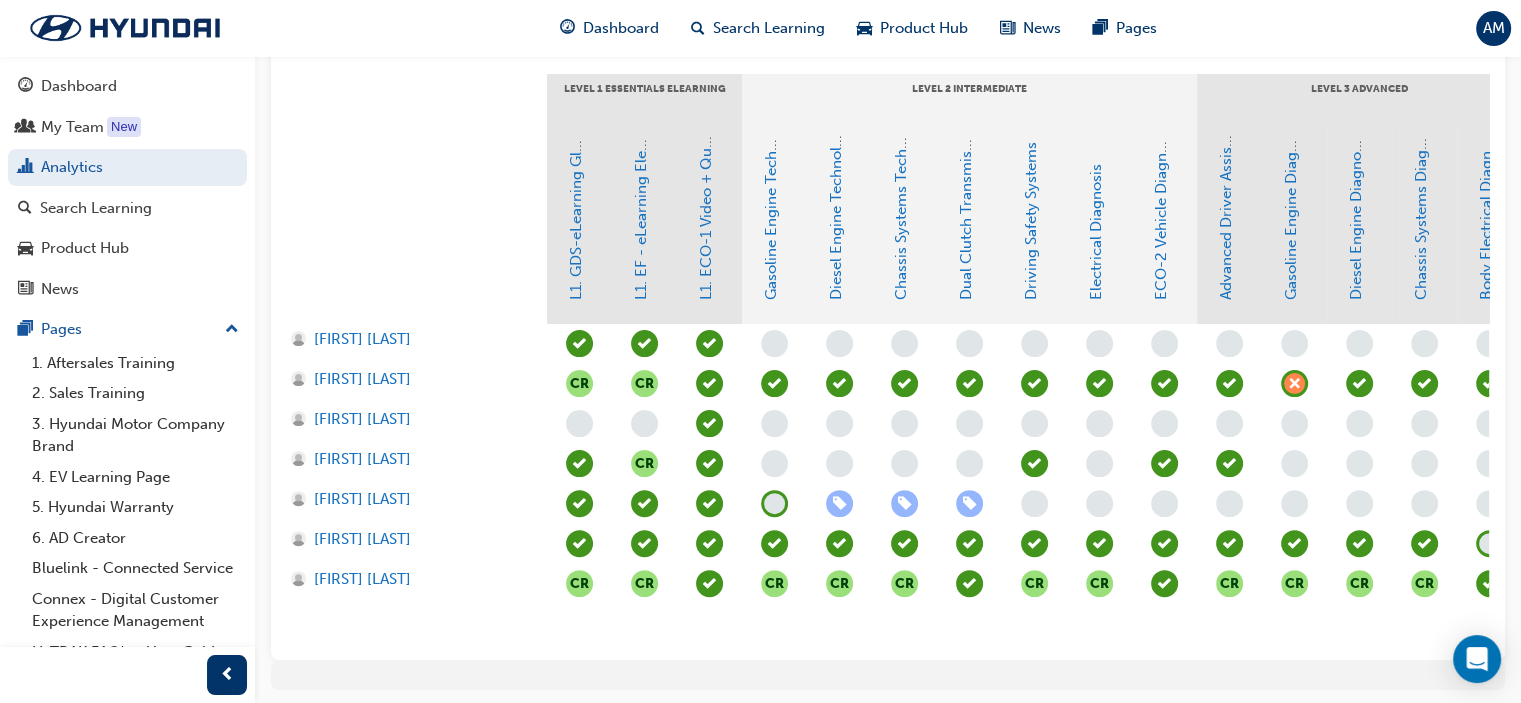 scroll, scrollTop: 500, scrollLeft: 0, axis: vertical 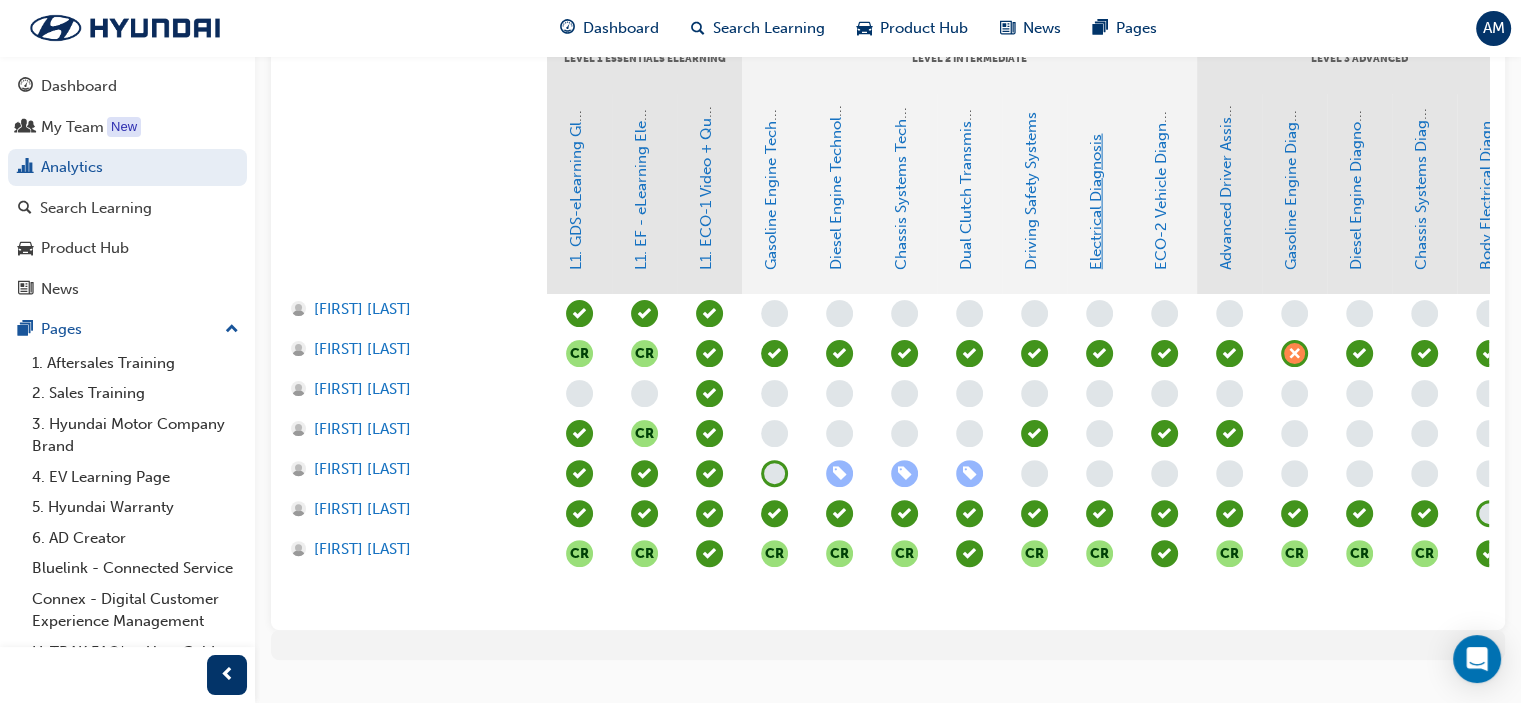 click on "Electrical Diagnosis" at bounding box center [1096, 202] 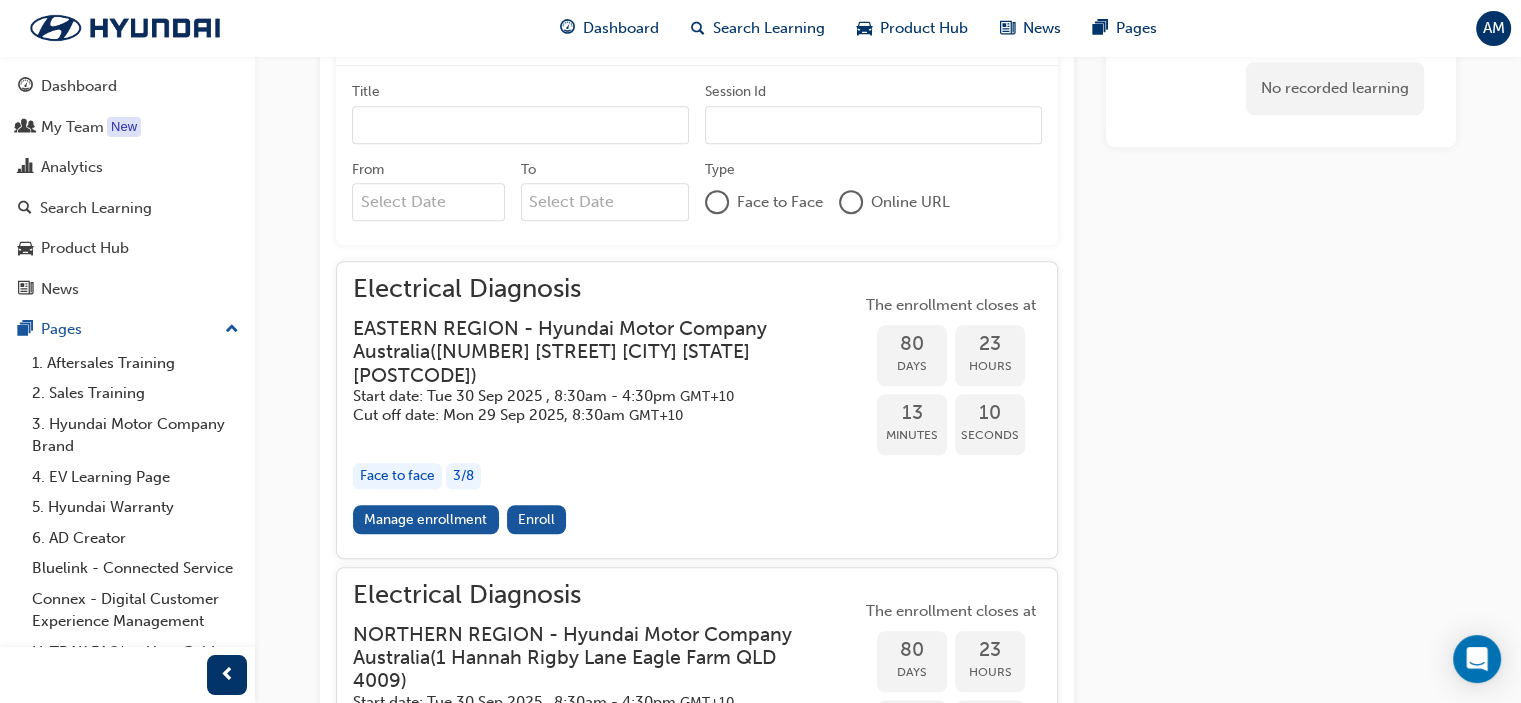 scroll, scrollTop: 1588, scrollLeft: 0, axis: vertical 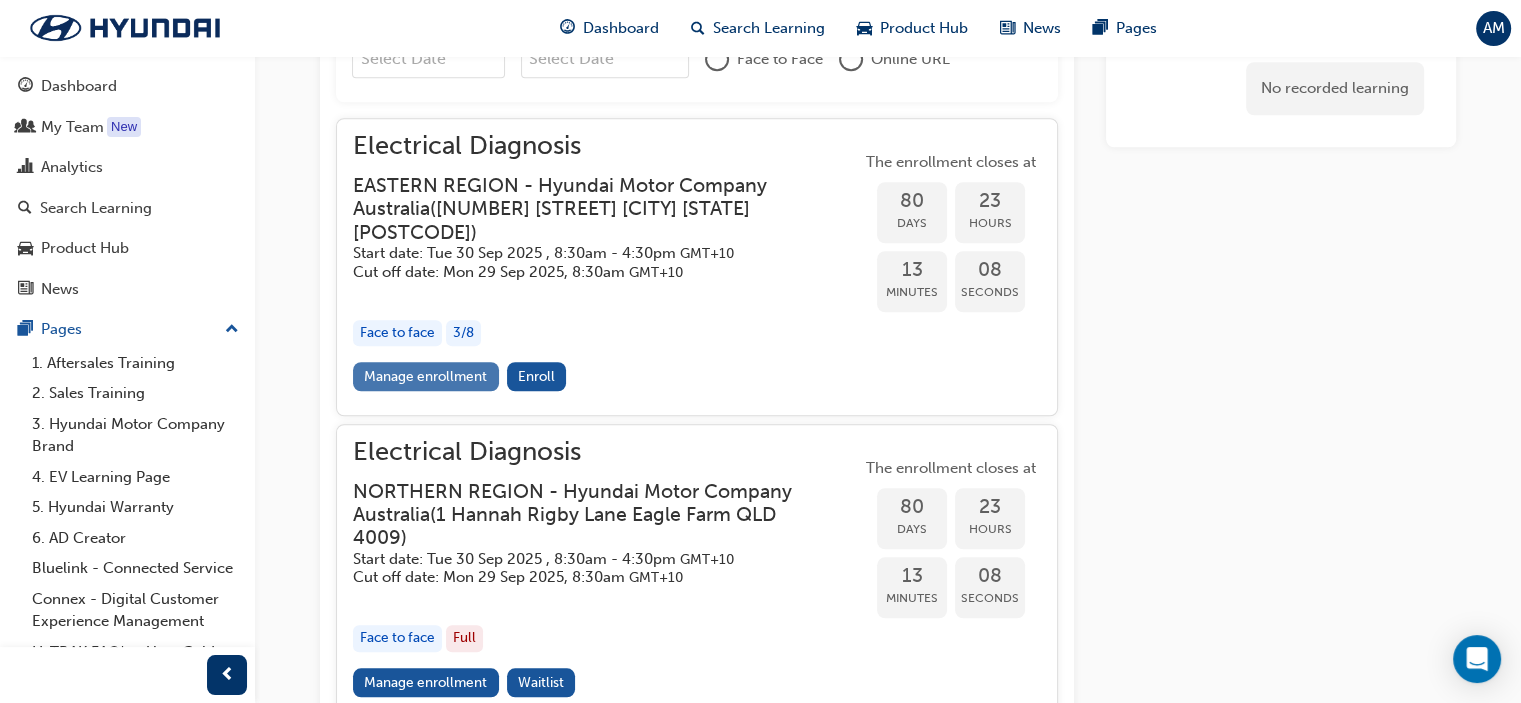 click on "Manage enrollment" at bounding box center (426, 376) 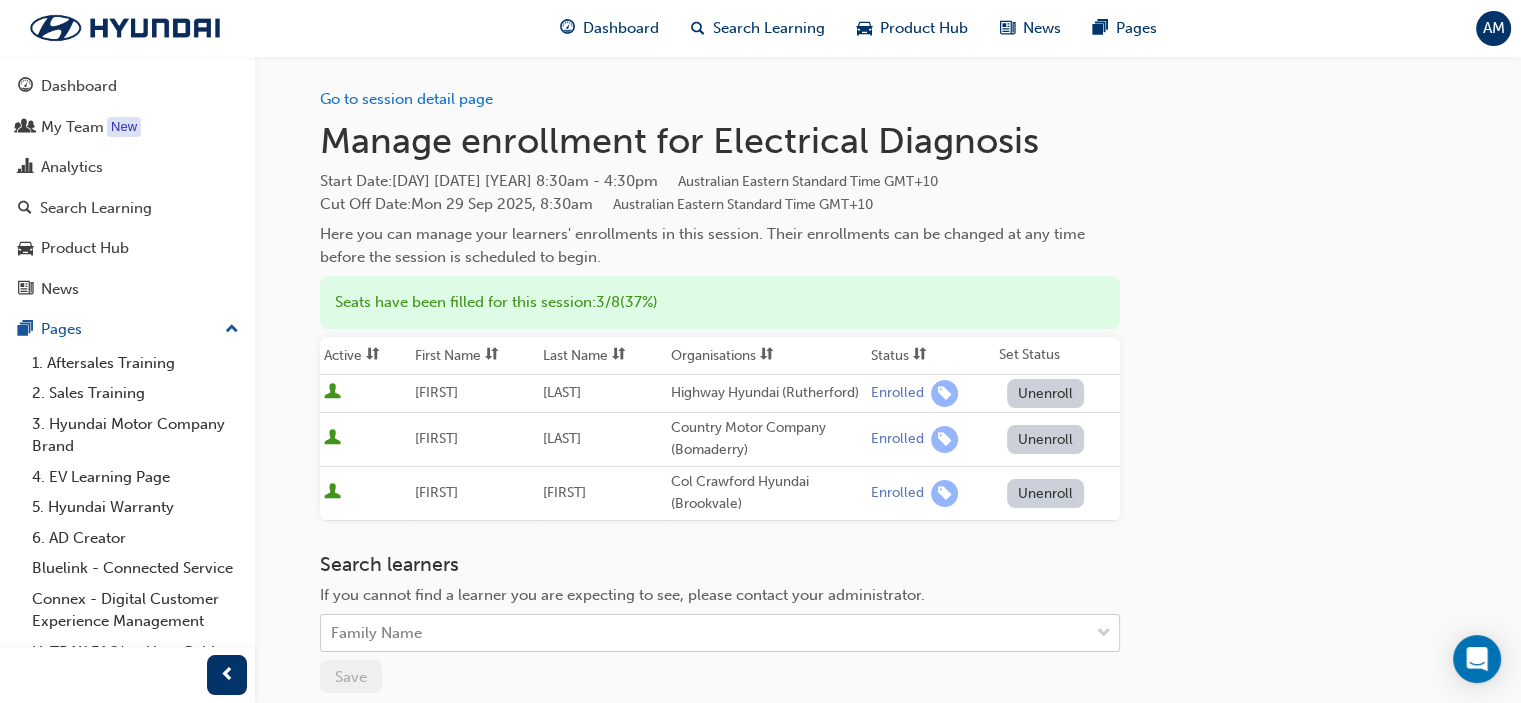 scroll, scrollTop: 88, scrollLeft: 0, axis: vertical 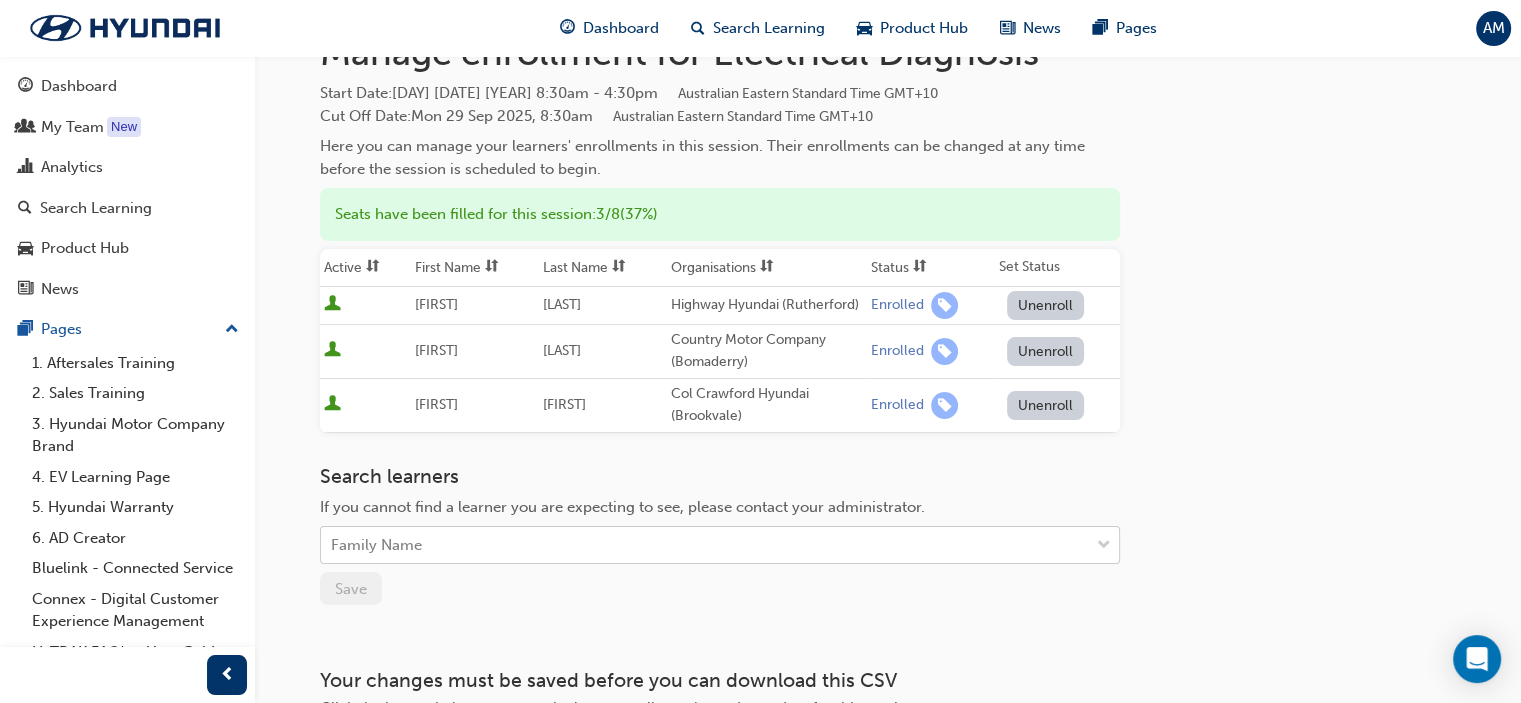 click on "Your version of Internet Explorer is outdated and not supported. Please upgrade to a  modern browser . Dashboard Search Learning Product Hub News Pages AM Dashboard My Team New Analytics Search Learning Product Hub News Pages Pages 1. Aftersales Training 2. Sales Training  3. Hyundai Motor Company Brand 4. EV Learning Page 5. Hyundai Warranty 6. AD Creator Bluelink - Connected Service Connex - Digital Customer Experience Management  HyTRAK FAQ's - User Guide Hyundai CX Championship 2024 All Pages Go to session detail page Manage enrollment for Electrical Diagnosis Start Date :  [DAY] [DATE] [YEAR]   [TIME] - [TIME]   Australian Eastern Standard Time GMT+10 Cut Off Date :  [DAY] [DATE] [YEAR], [TIME]   Australian Eastern Standard Time GMT+10 Here you can manage your learners' enrollments in this session. Their enrollments can be changed at any time before the session is scheduled to begin. Seats have been filled for this session :  3 / 8  ( 37% ) Active First Name Last Name Organisations Status Set Status [FIRST] [LAST]" at bounding box center [760, 263] 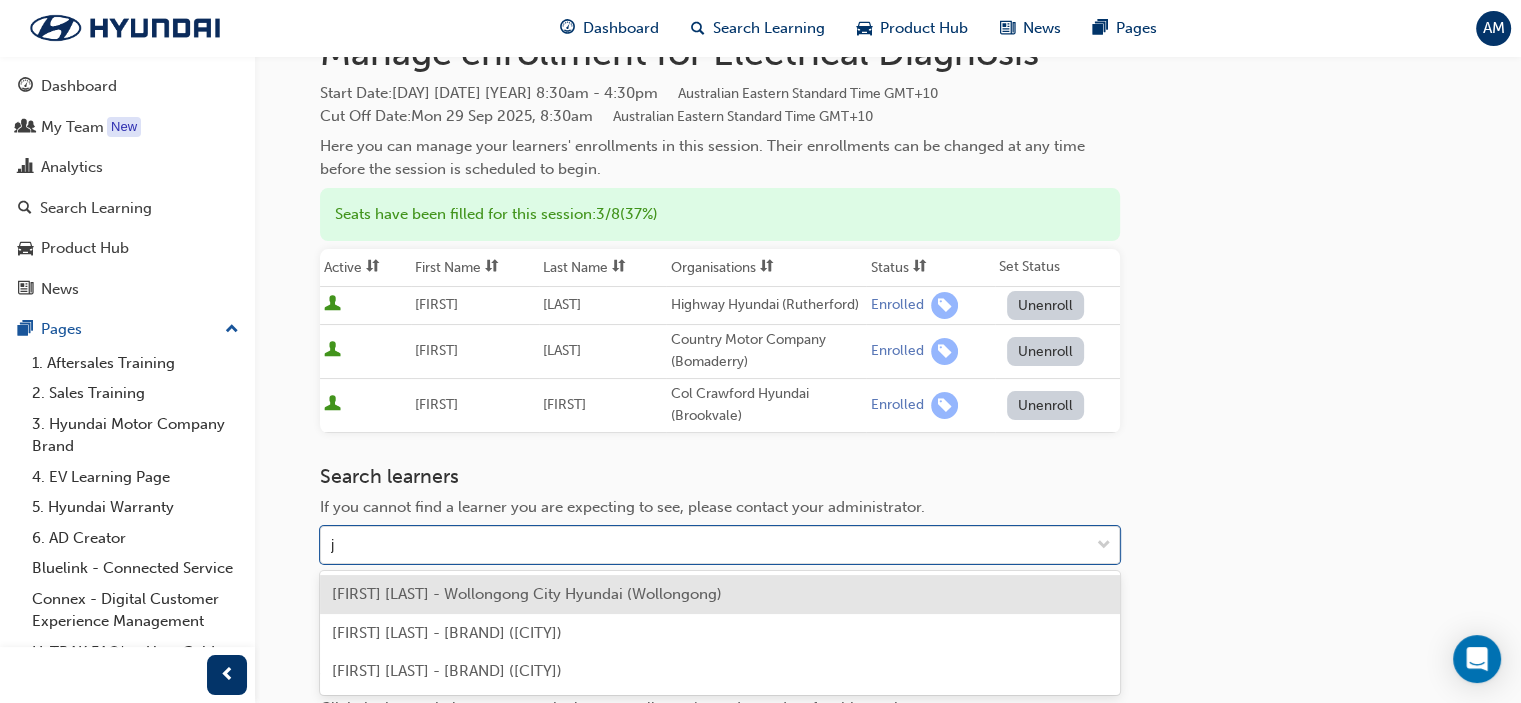 click on "[FIRST] [LAST] - Wollongong City Hyundai (Wollongong)" at bounding box center [527, 594] 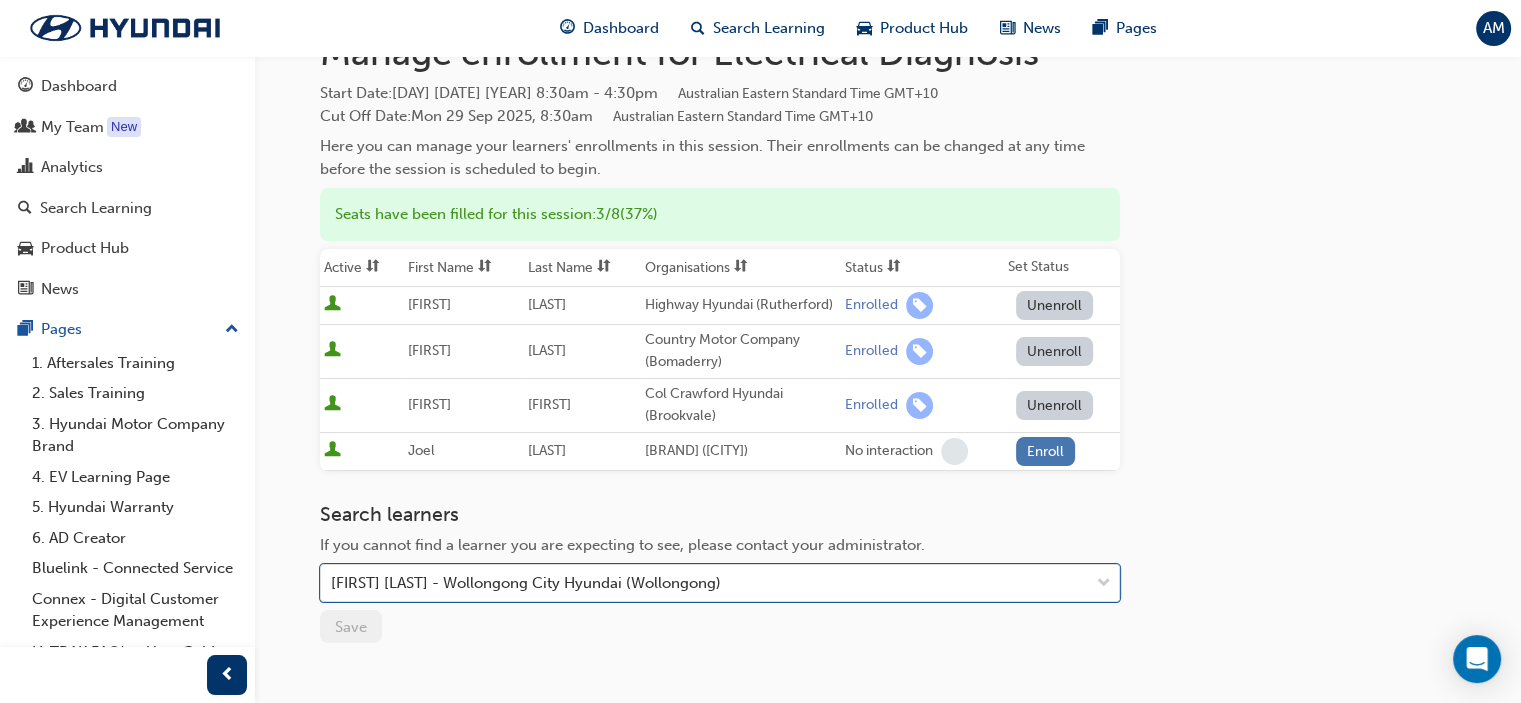 click on "Enroll" at bounding box center (1046, 451) 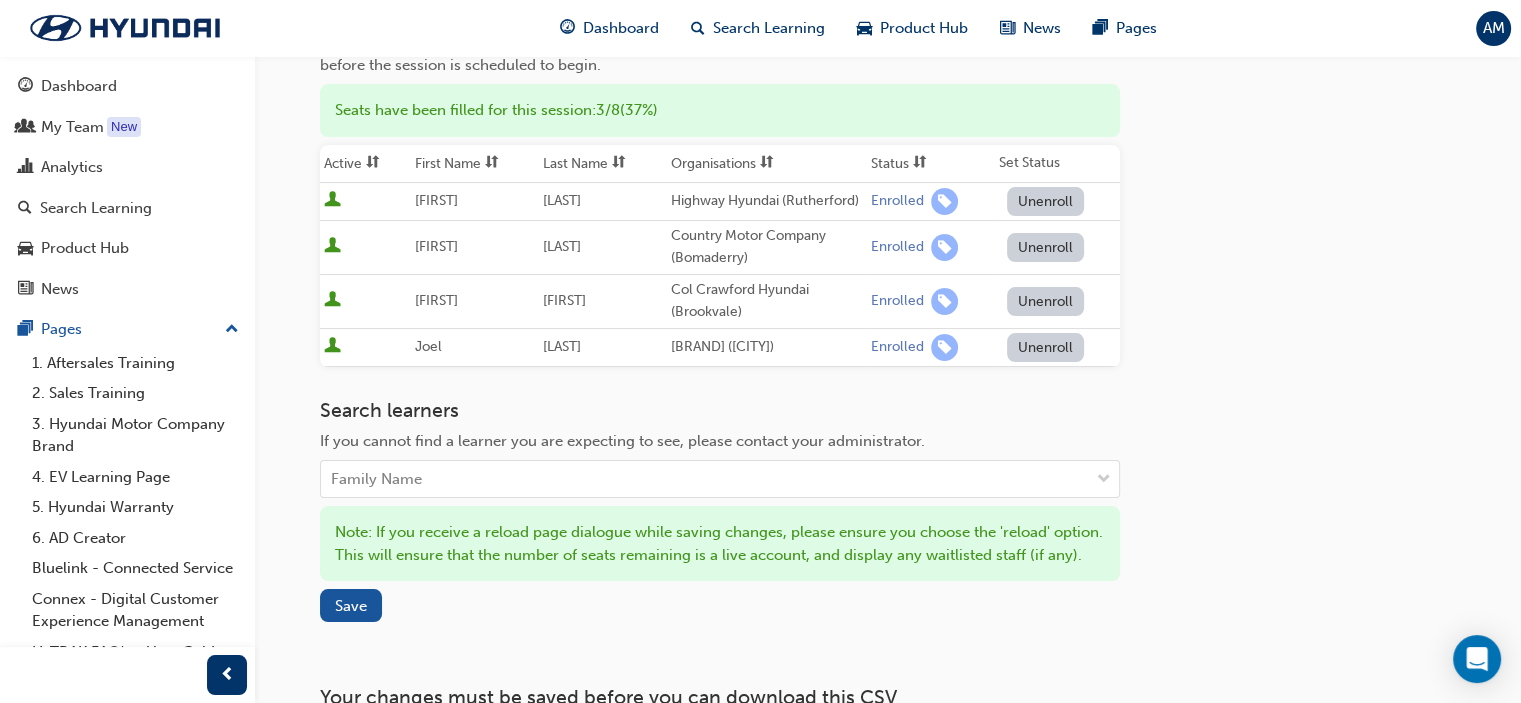 scroll, scrollTop: 388, scrollLeft: 0, axis: vertical 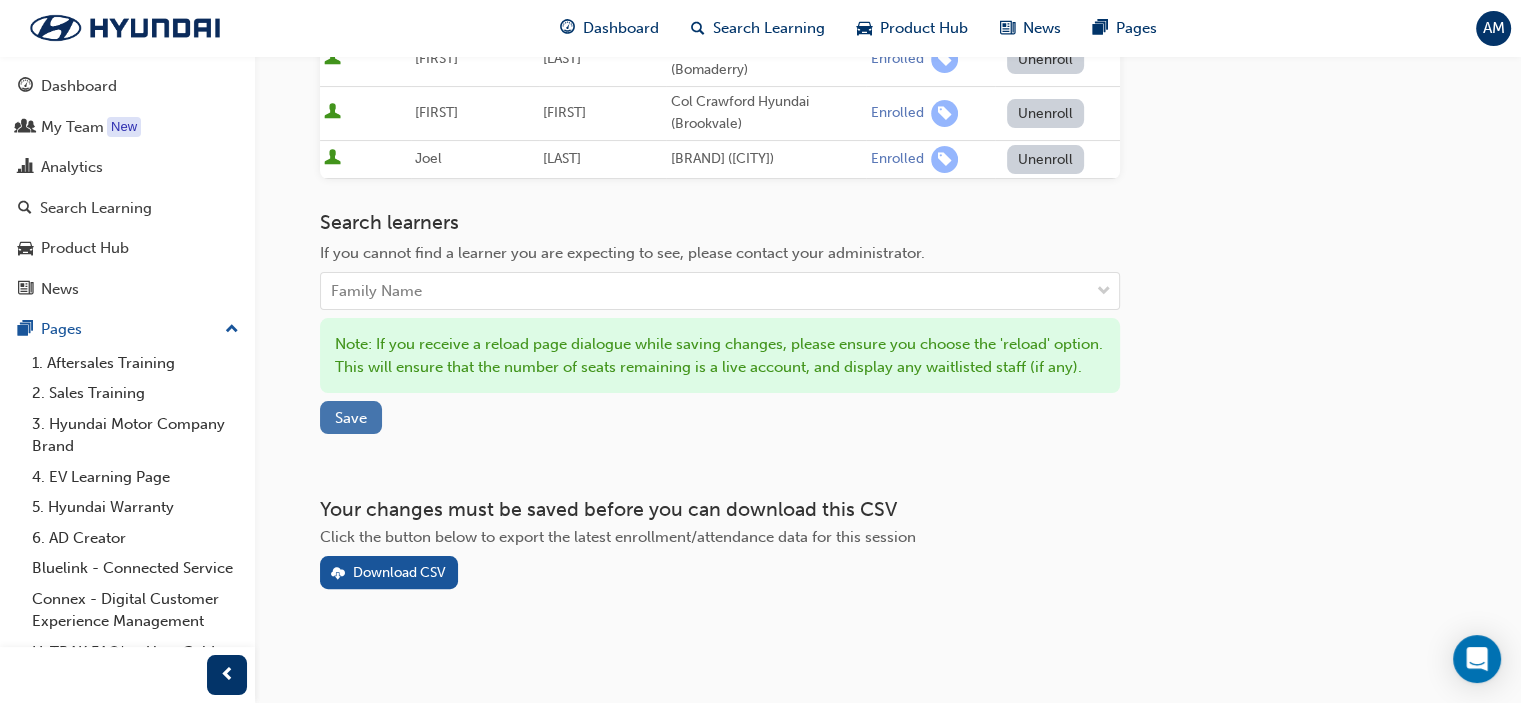 click on "Save" at bounding box center [351, 418] 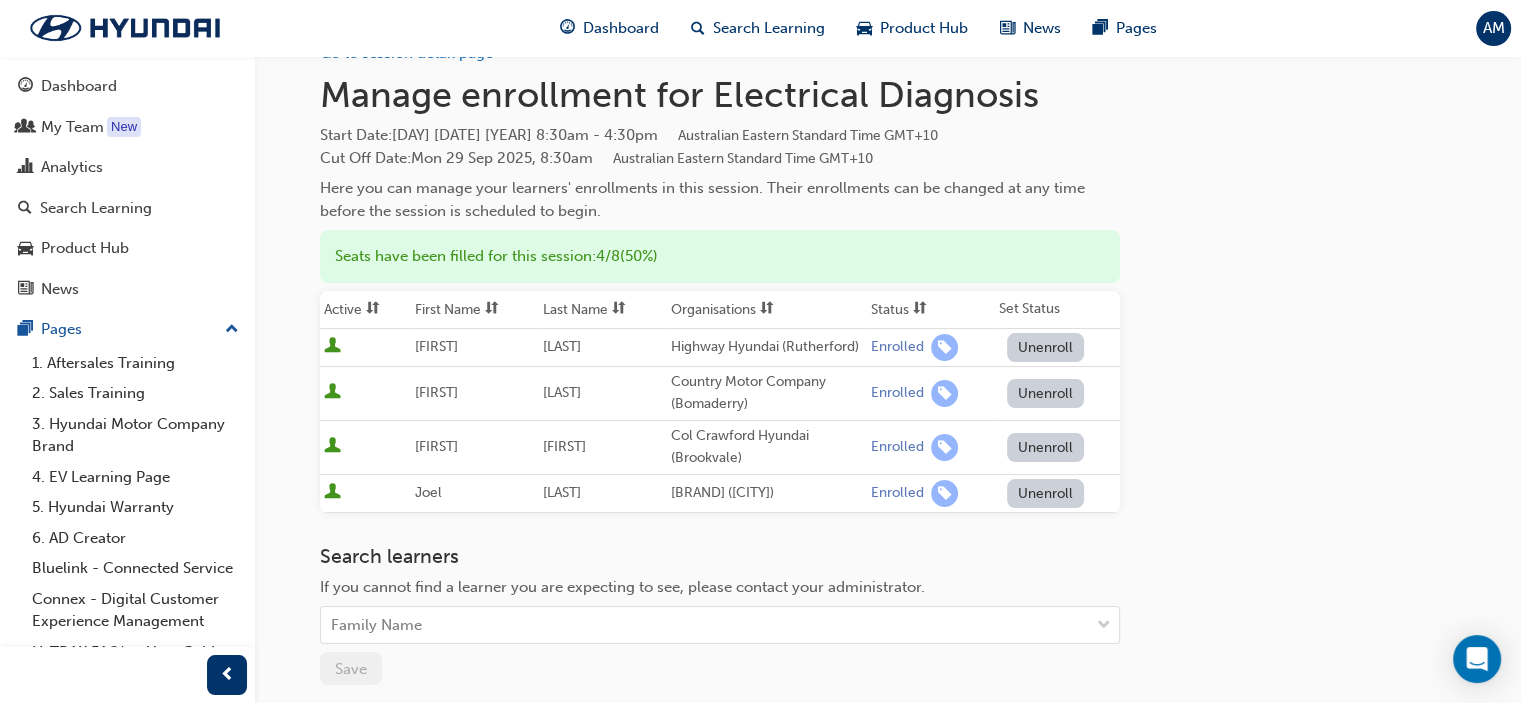 scroll, scrollTop: 0, scrollLeft: 0, axis: both 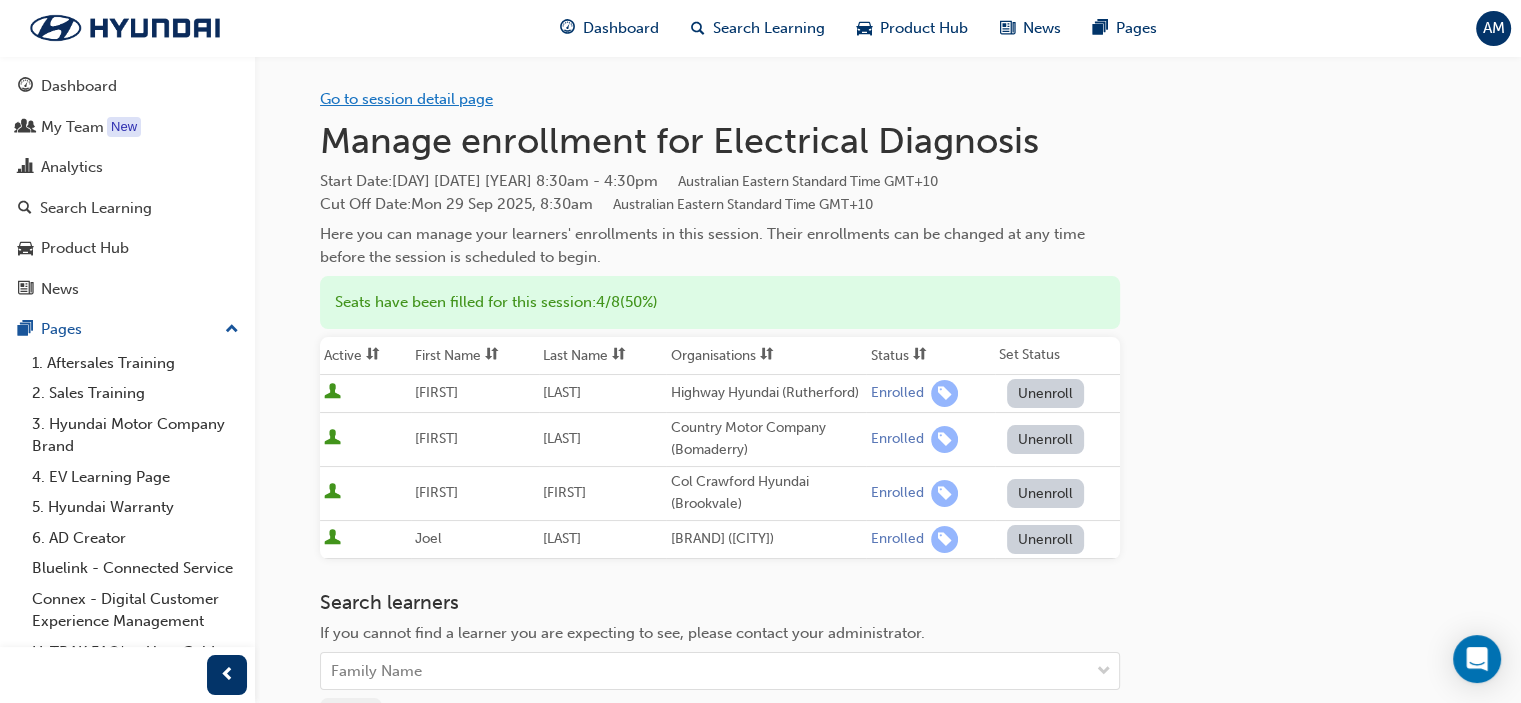 click on "Go to session detail page" at bounding box center (406, 99) 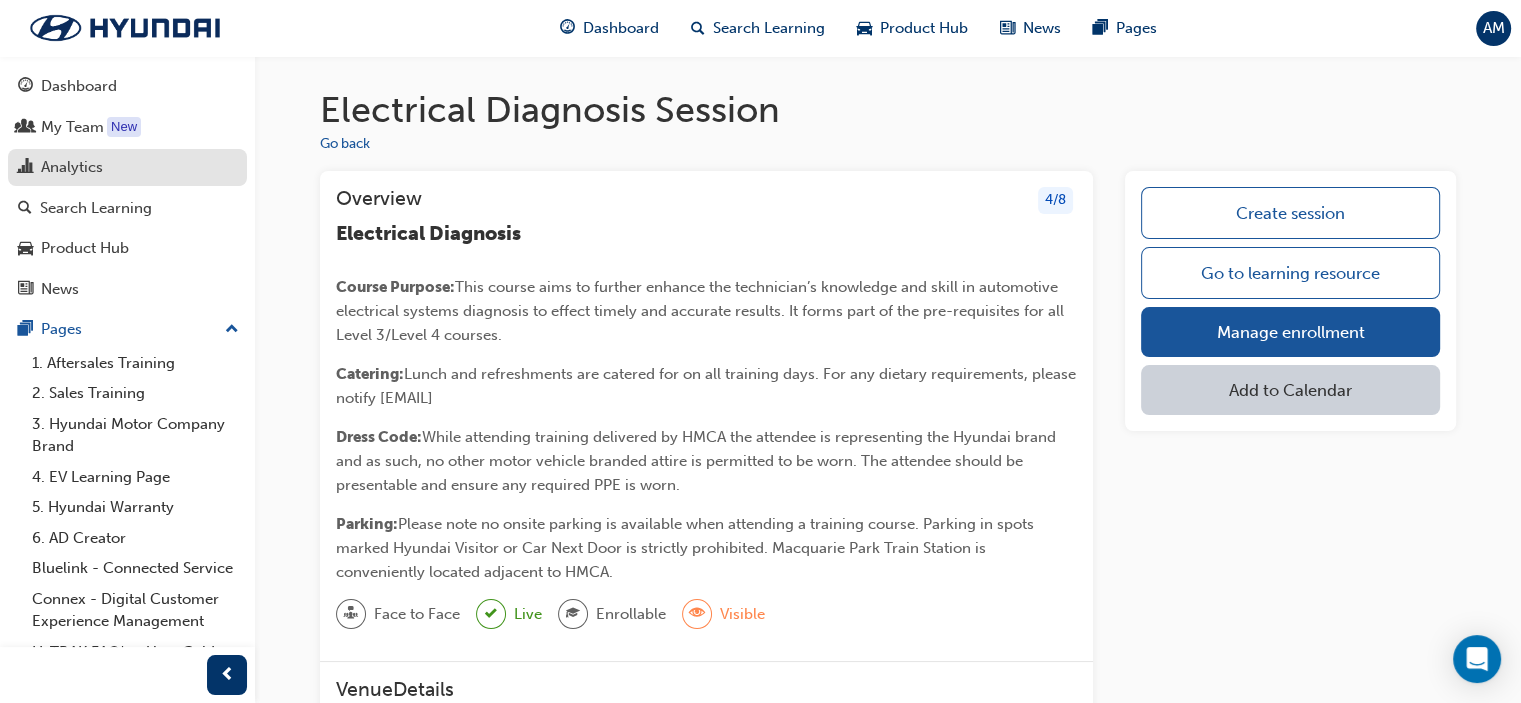 click on "Analytics" at bounding box center (72, 167) 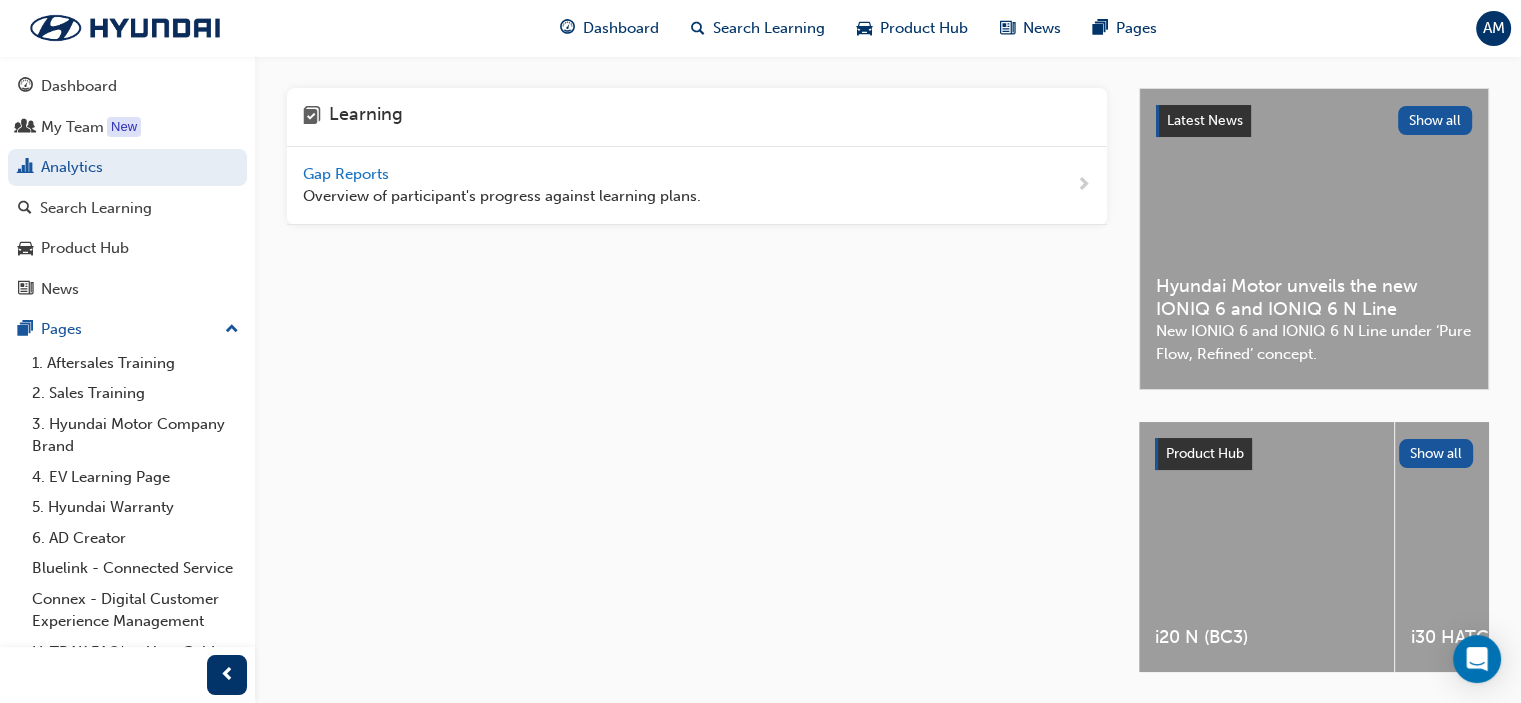click on "Gap Reports" at bounding box center [348, 174] 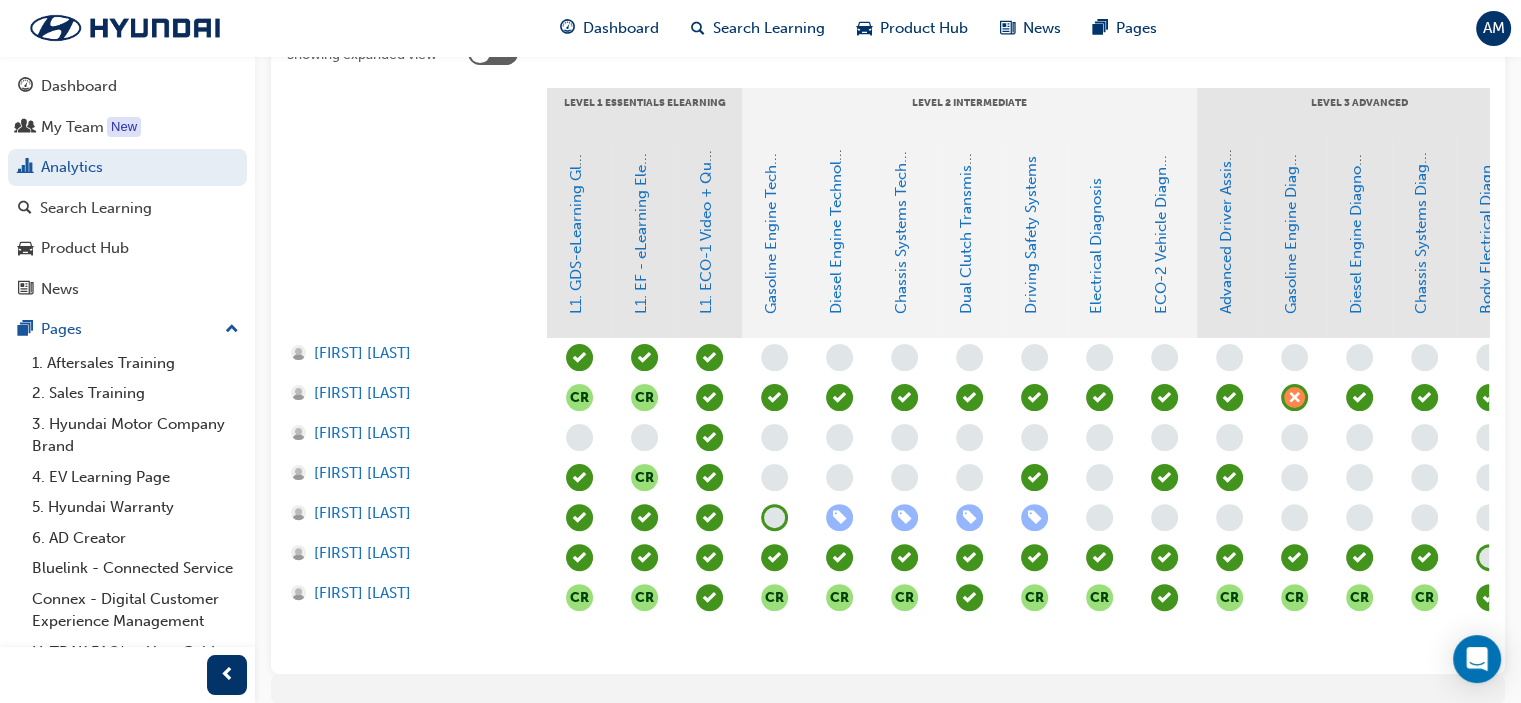 scroll, scrollTop: 500, scrollLeft: 0, axis: vertical 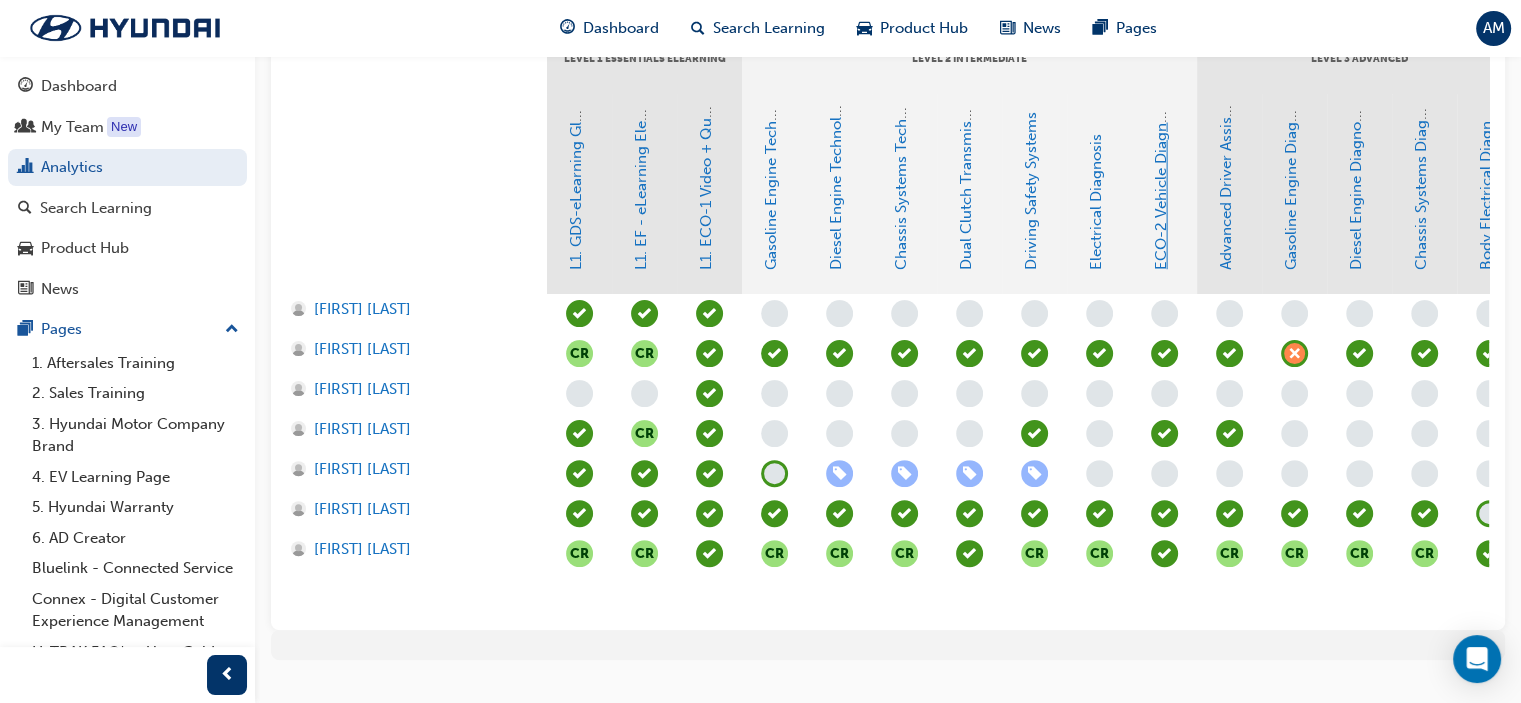 click on "ECO-2 Vehicle Diagnosis and Repair" at bounding box center (1161, 143) 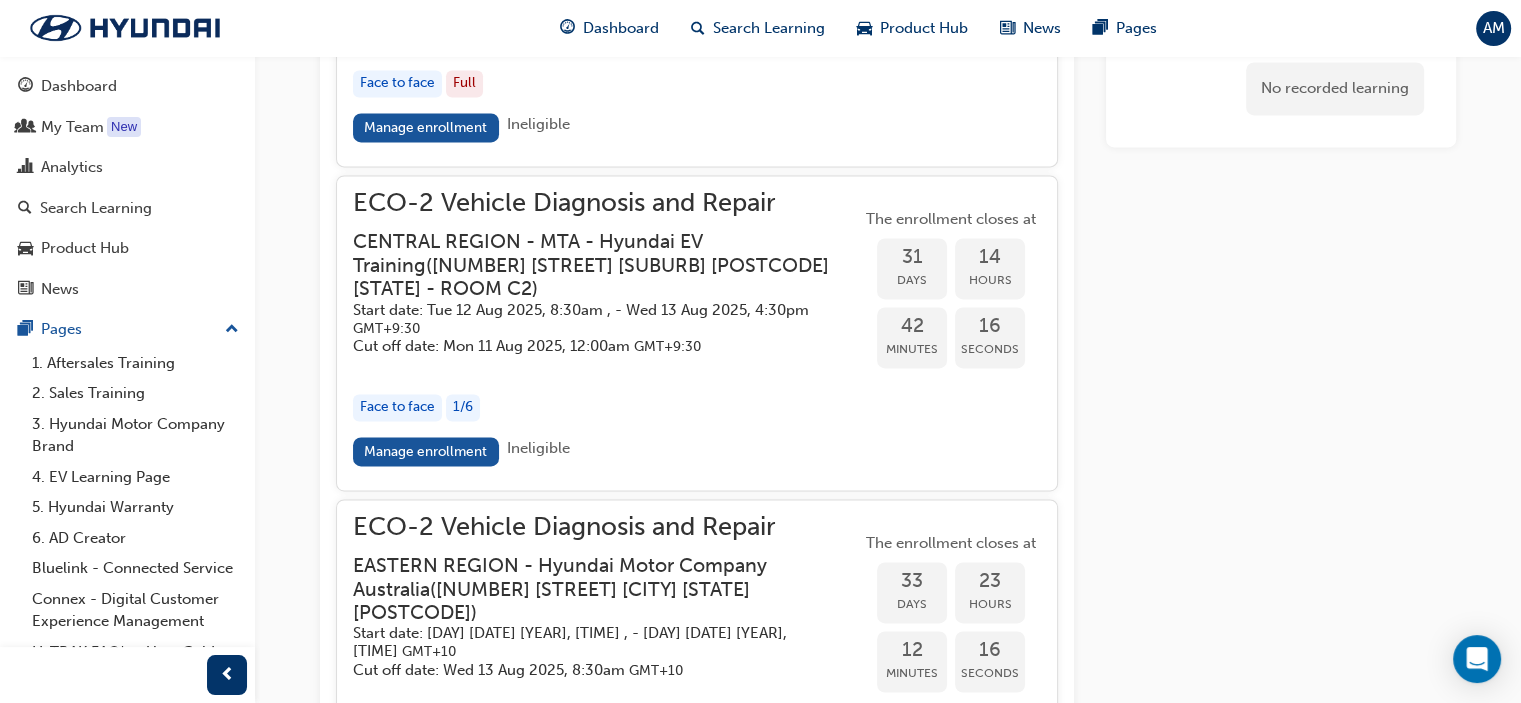 scroll, scrollTop: 2999, scrollLeft: 0, axis: vertical 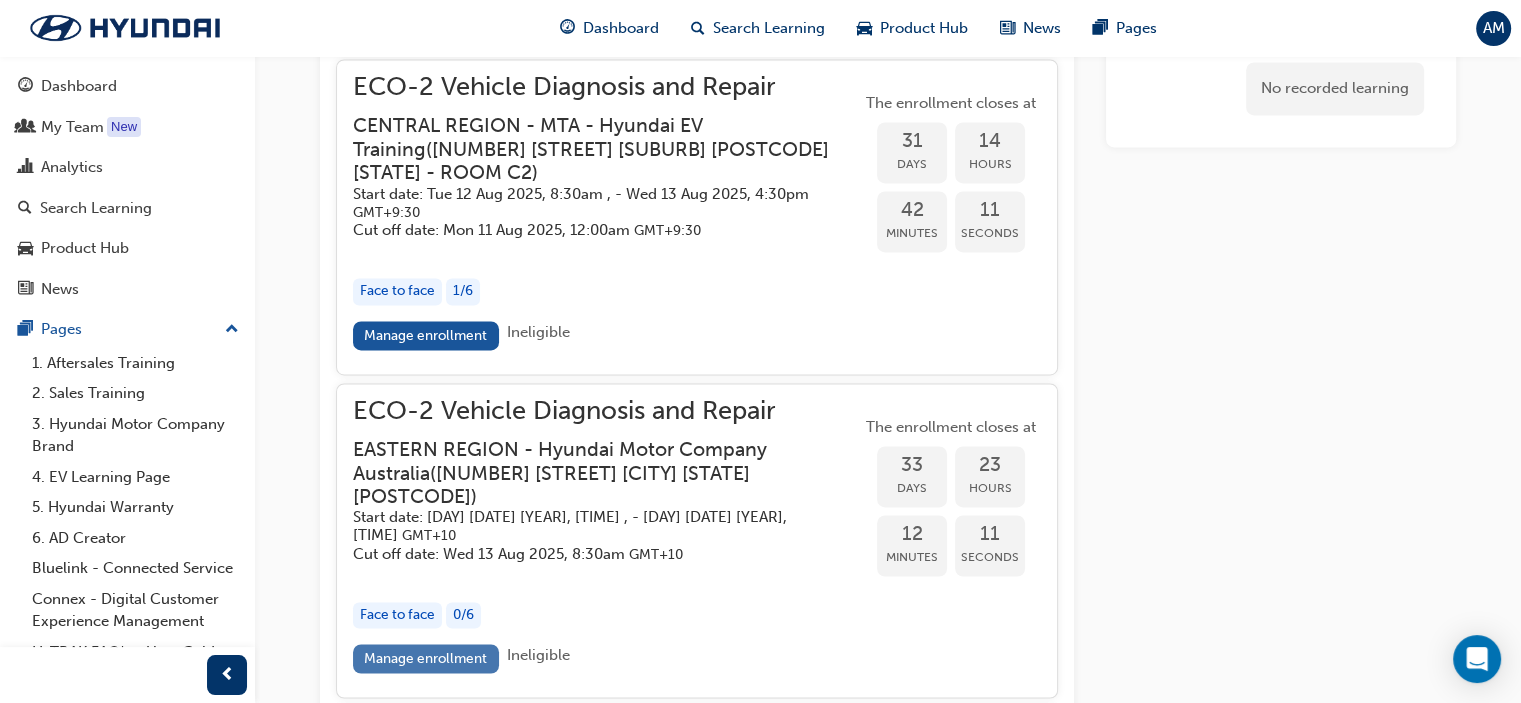 click on "Manage enrollment" at bounding box center (426, 658) 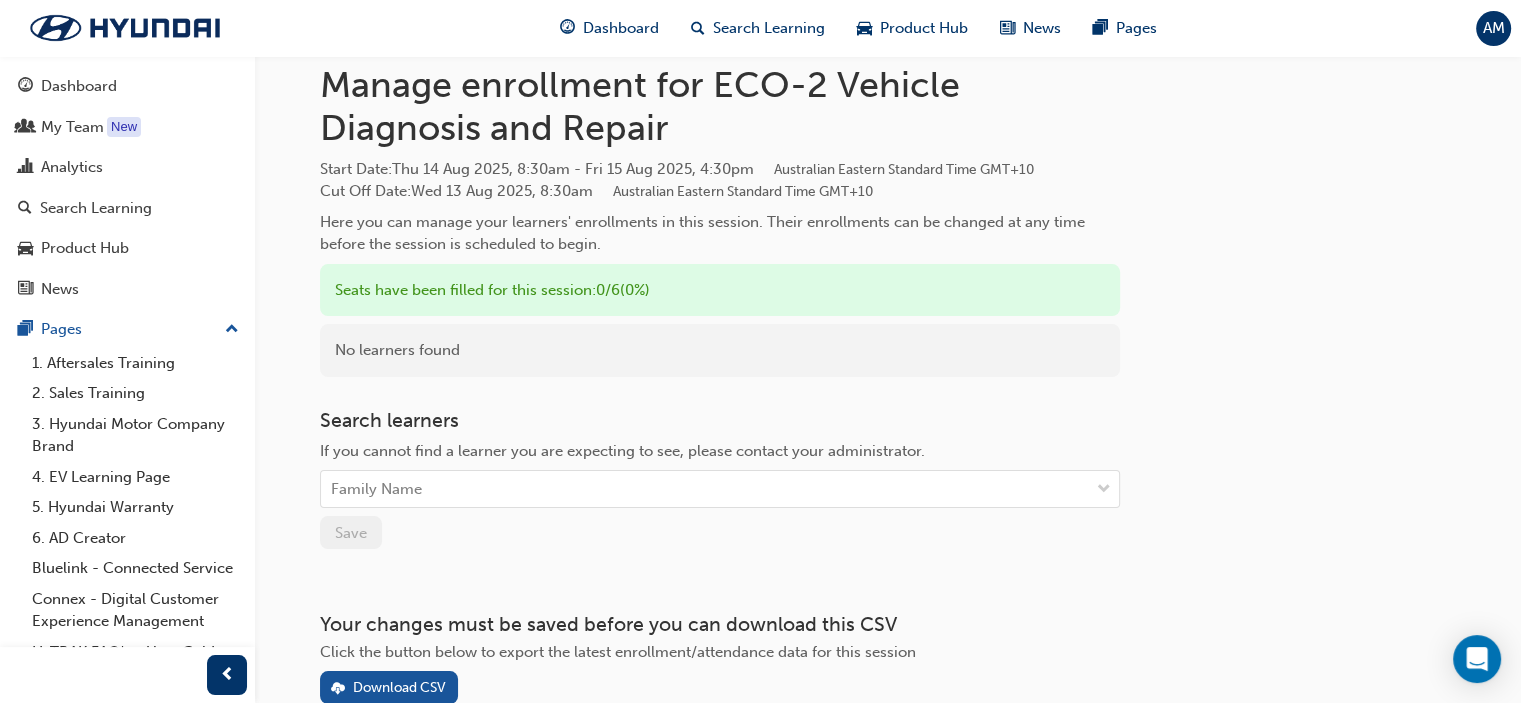 scroll, scrollTop: 100, scrollLeft: 0, axis: vertical 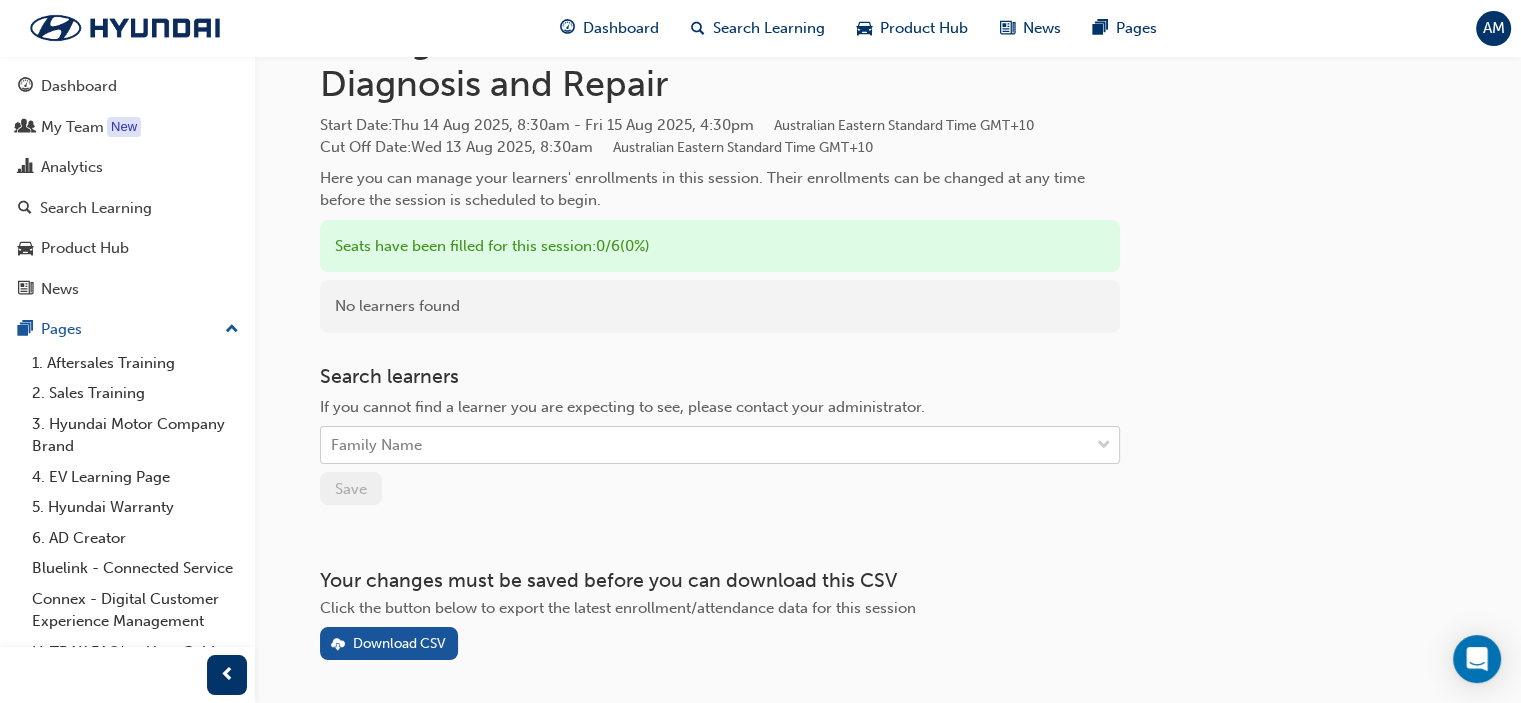 click on "Family Name" at bounding box center (705, 445) 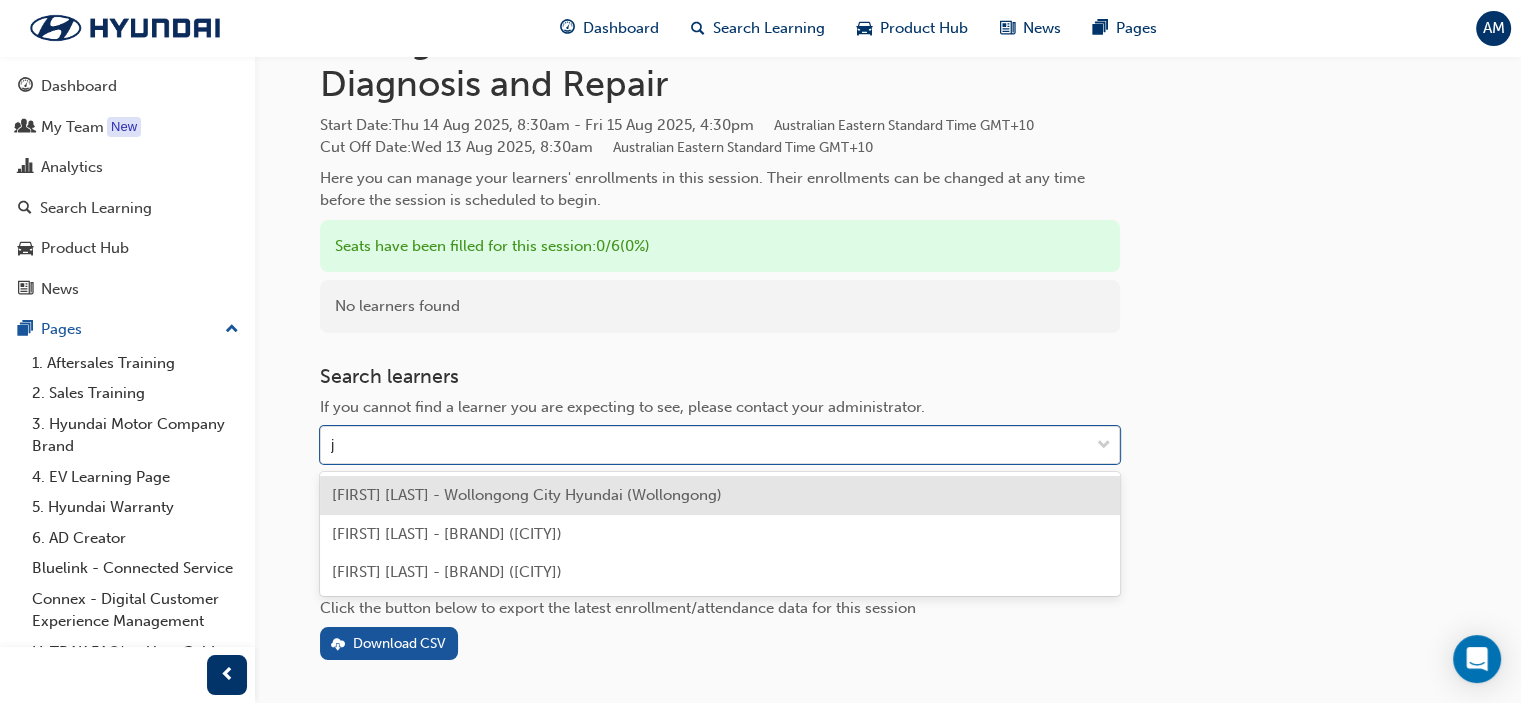 click on "[FIRST] [LAST] - Wollongong City Hyundai (Wollongong)" at bounding box center (527, 495) 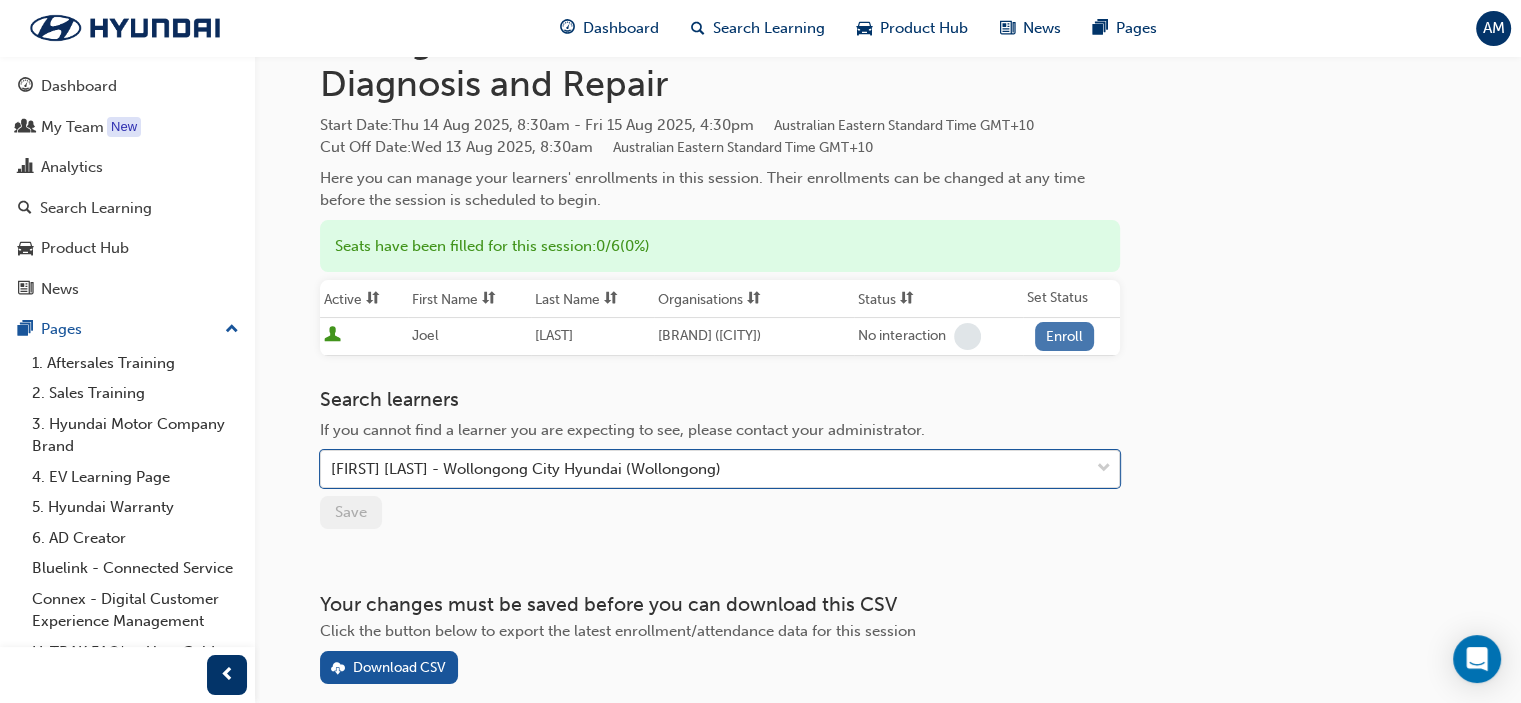 click on "Enroll" at bounding box center [1065, 336] 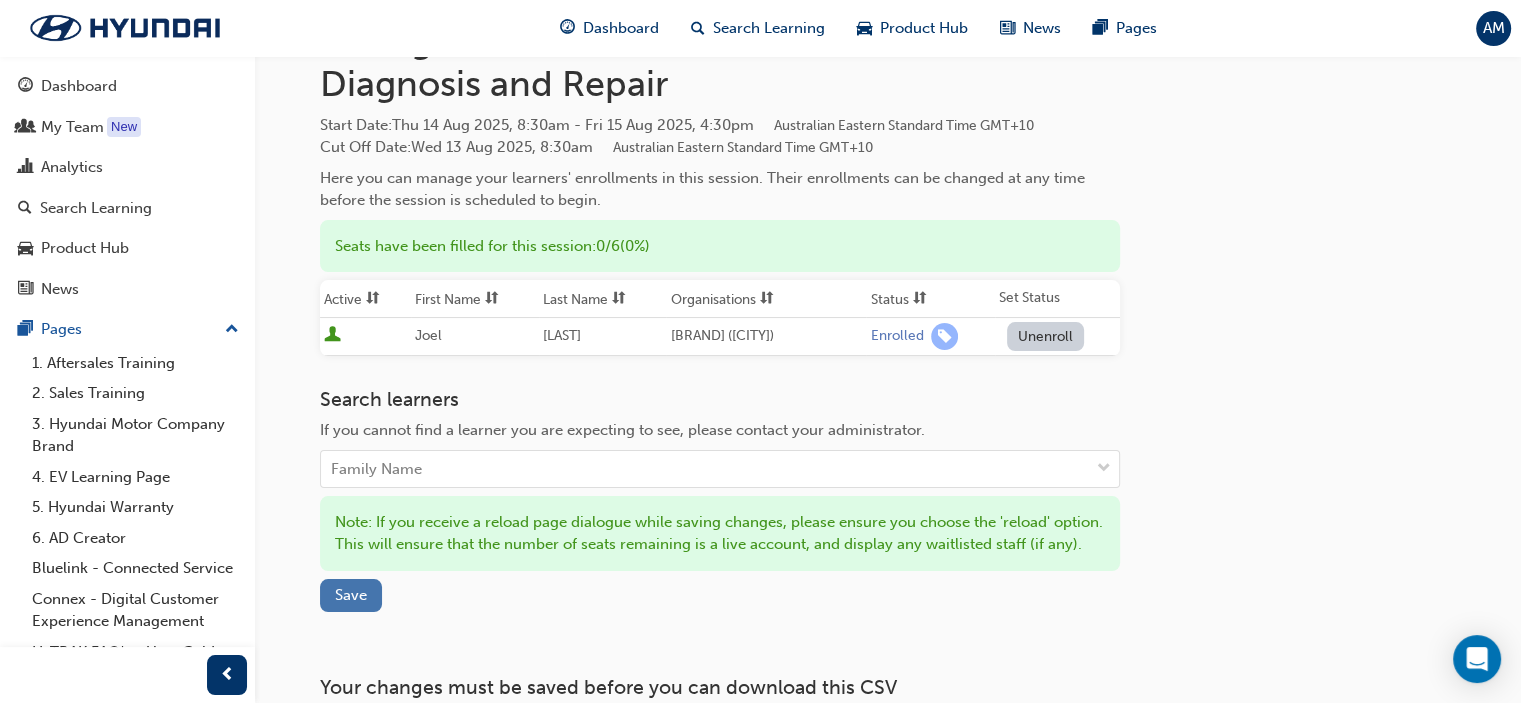 click on "Save" at bounding box center (351, 595) 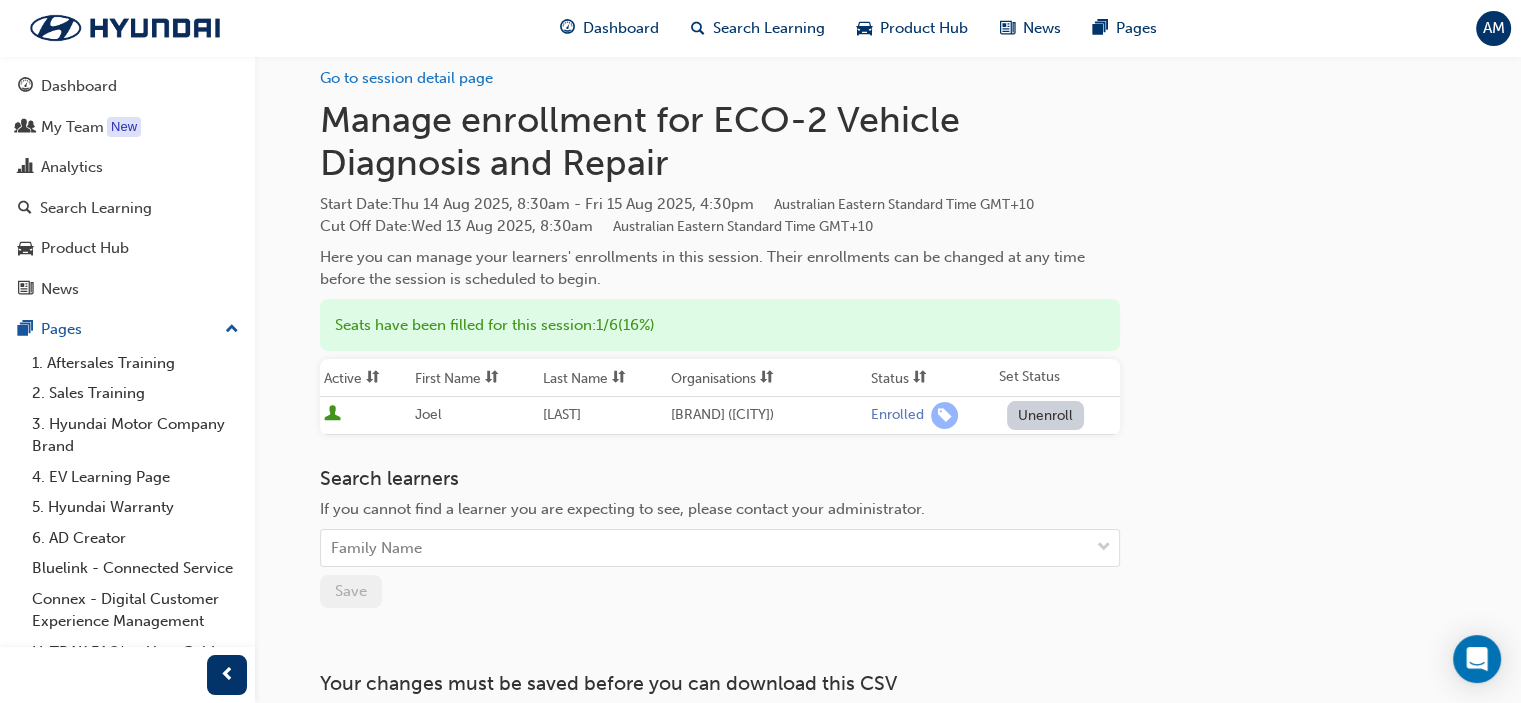 scroll, scrollTop: 0, scrollLeft: 0, axis: both 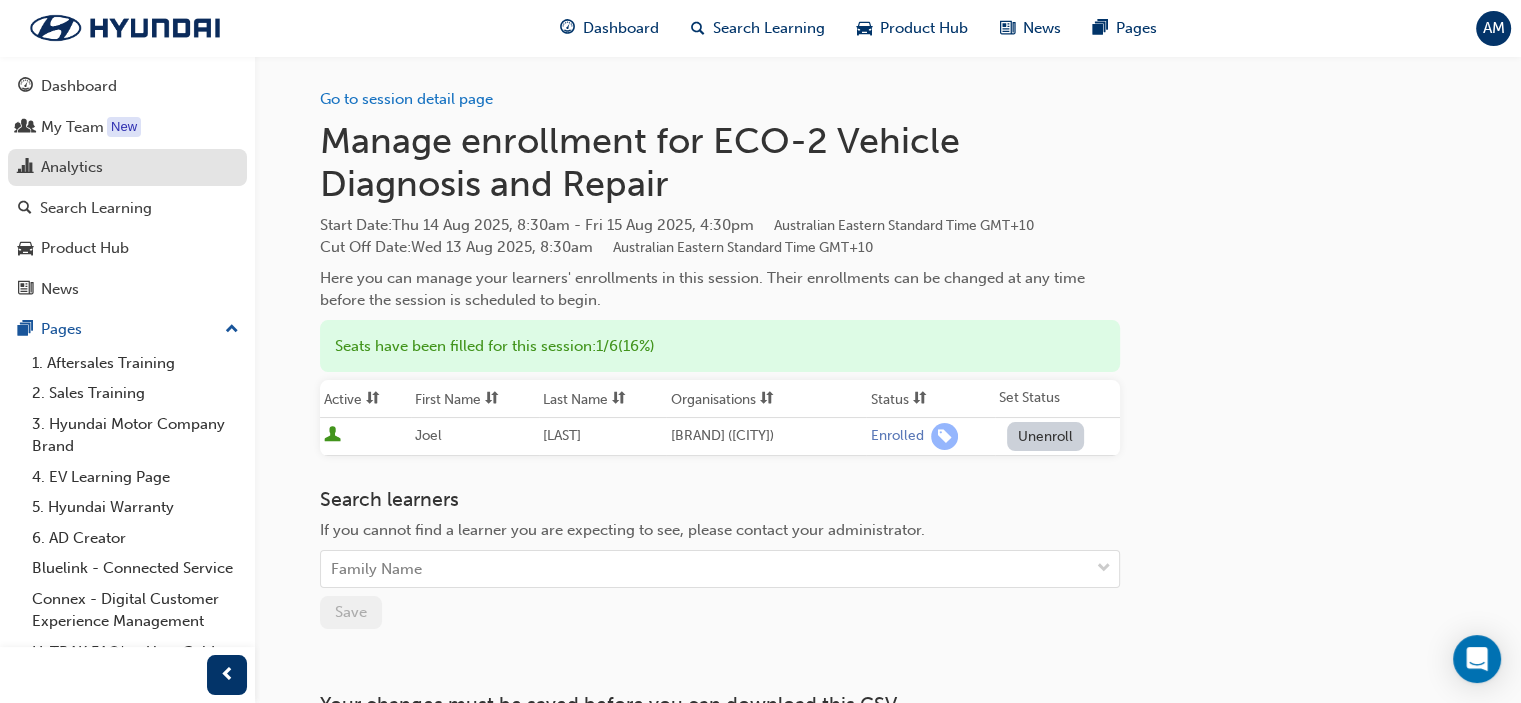 click on "Analytics" at bounding box center (72, 167) 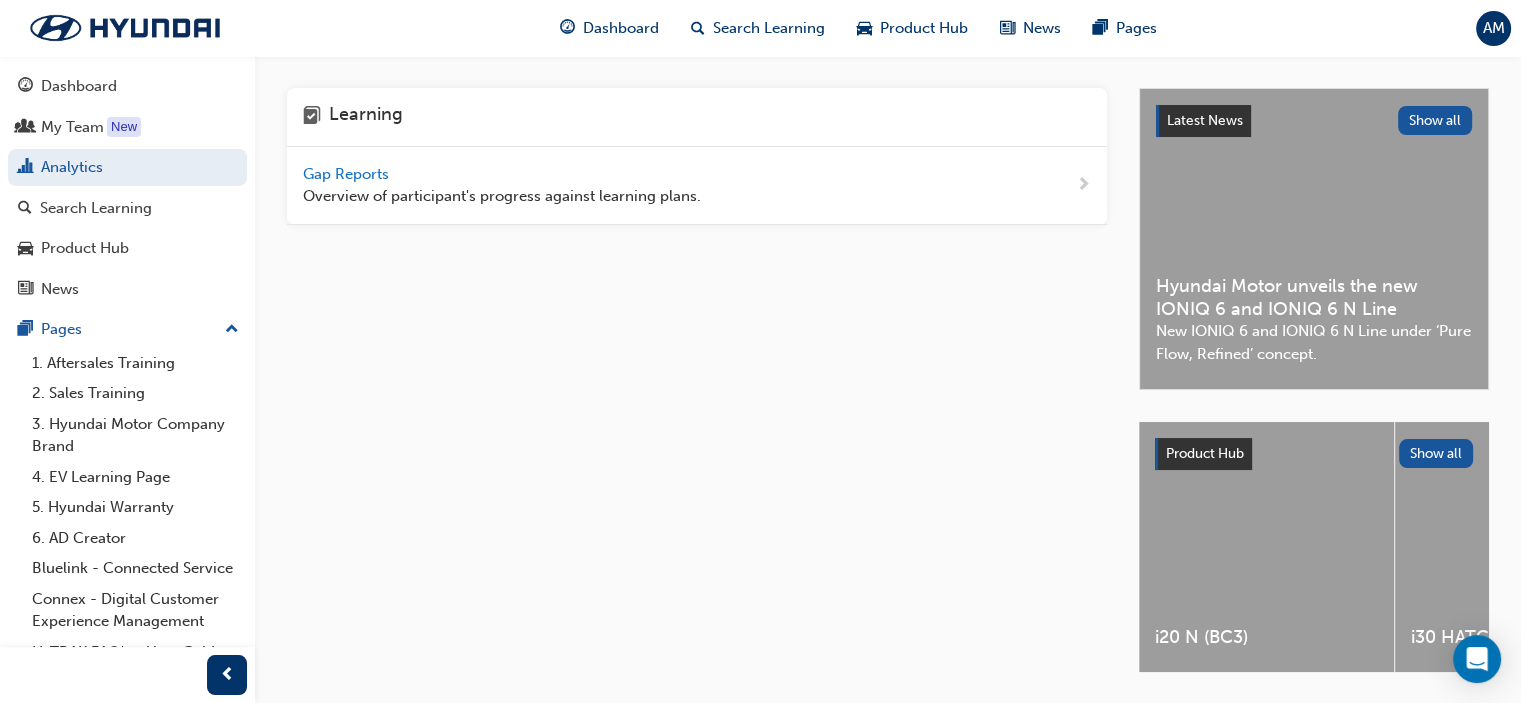 click on "Gap Reports" at bounding box center [348, 174] 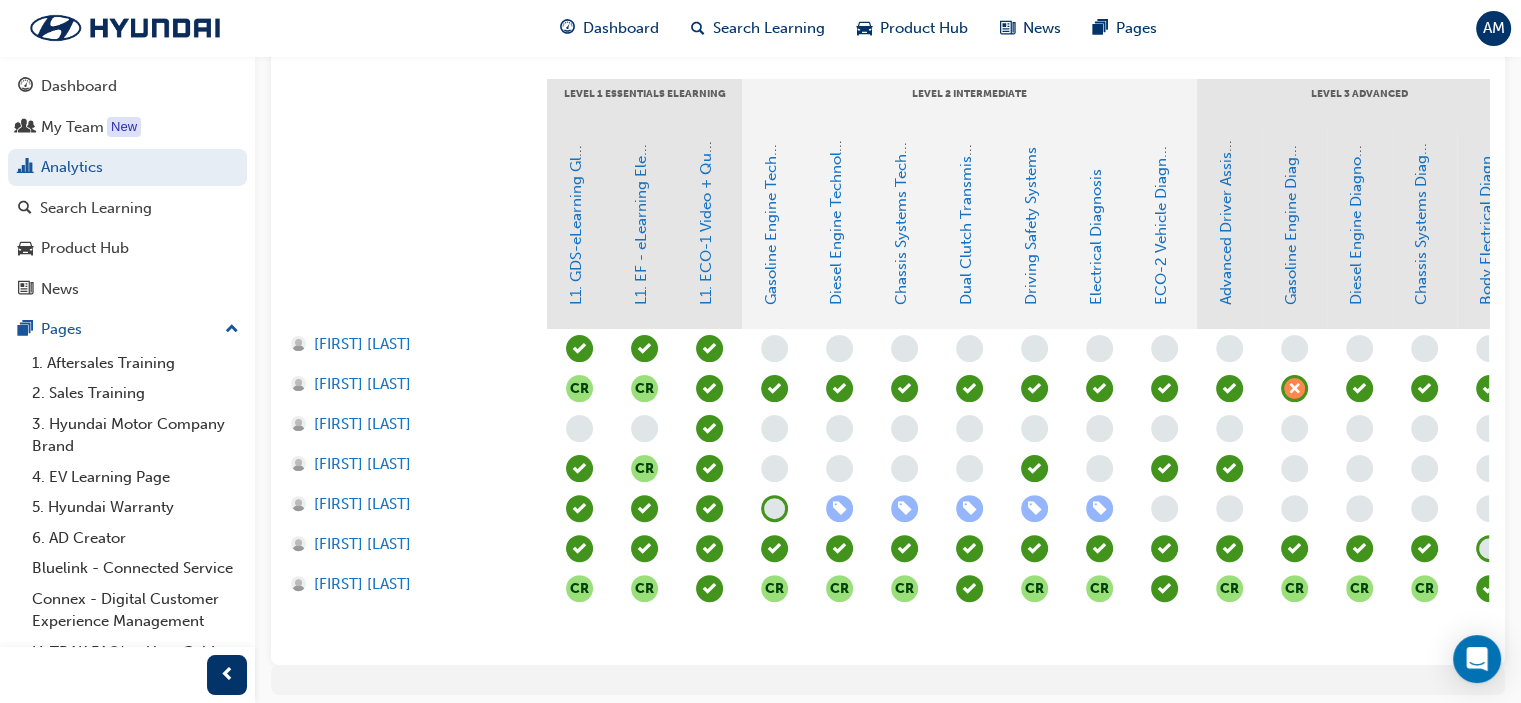 scroll, scrollTop: 500, scrollLeft: 0, axis: vertical 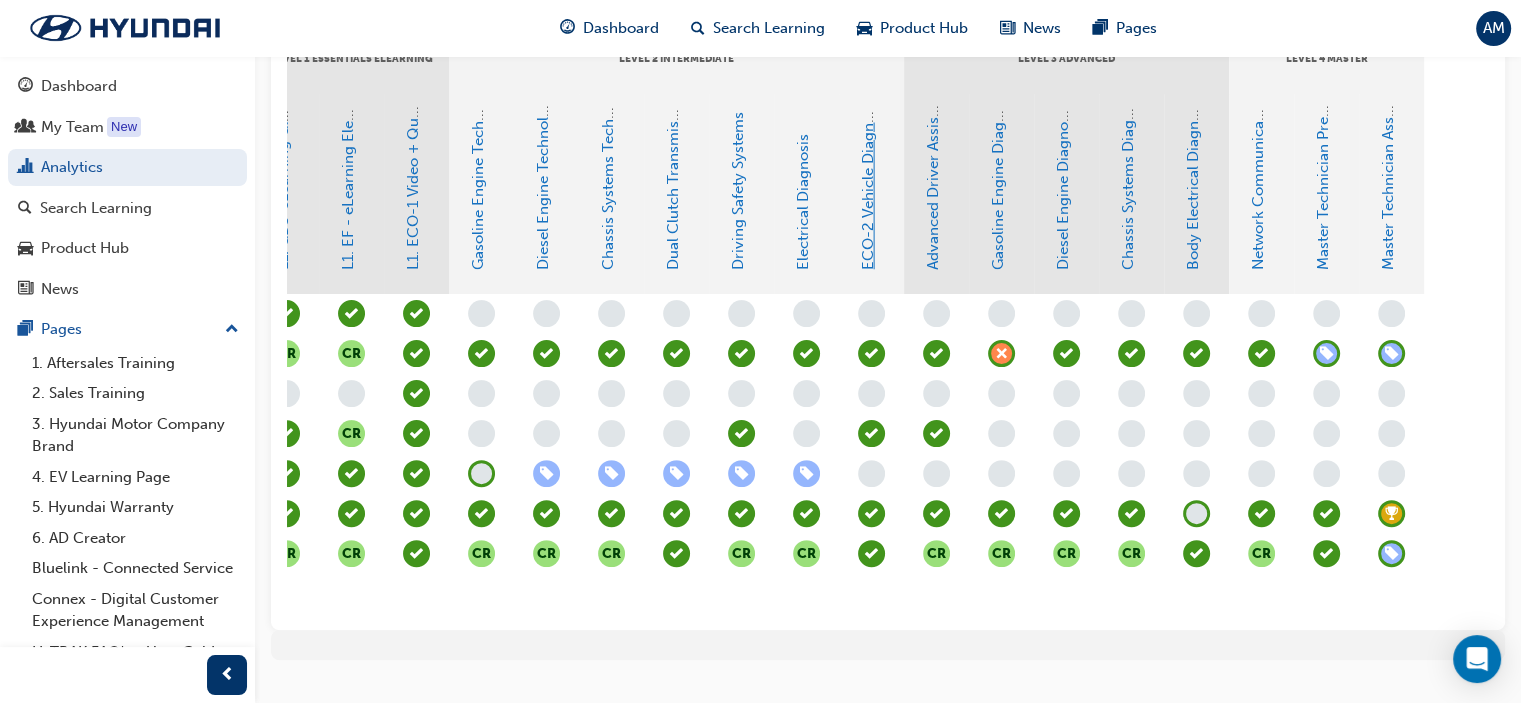 click on "ECO-2 Vehicle Diagnosis and Repair" at bounding box center [868, 143] 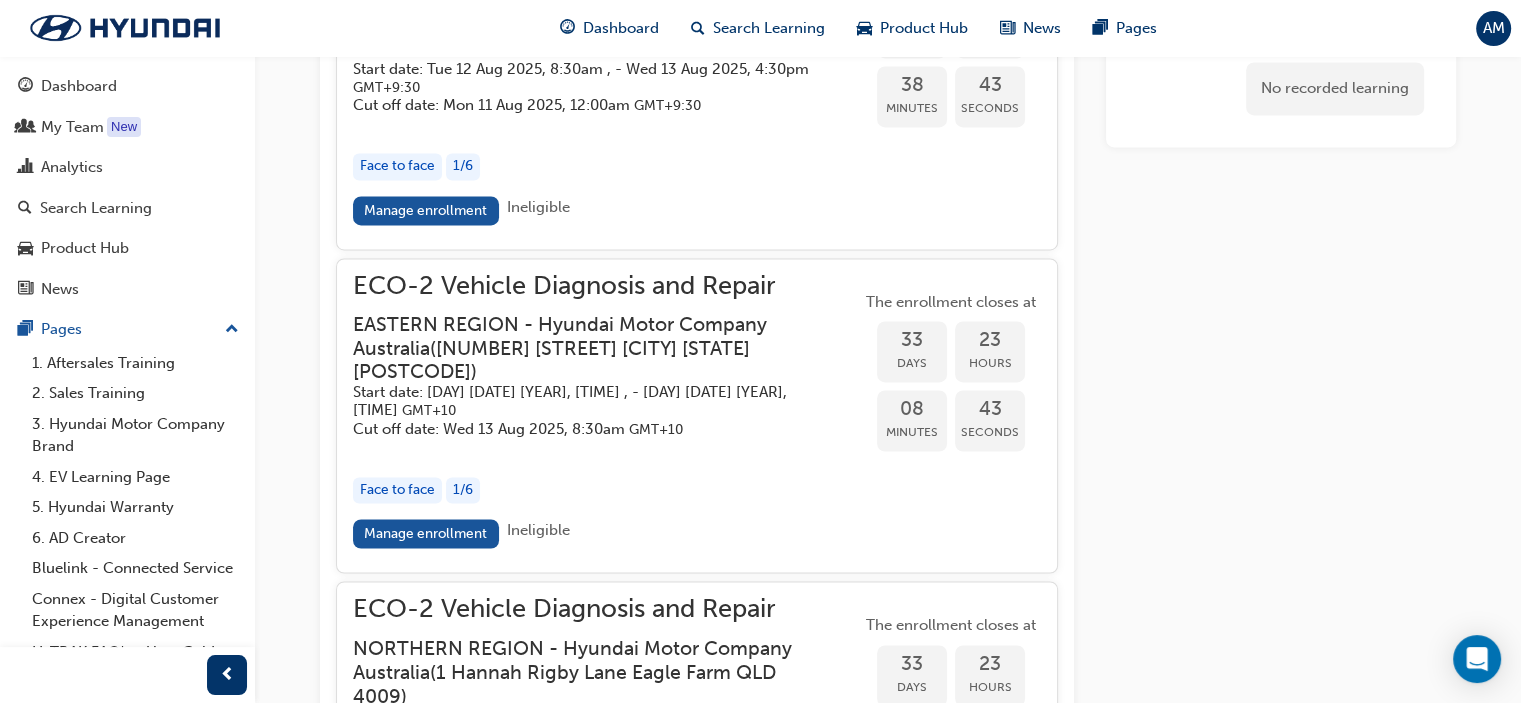 scroll, scrollTop: 3161, scrollLeft: 0, axis: vertical 